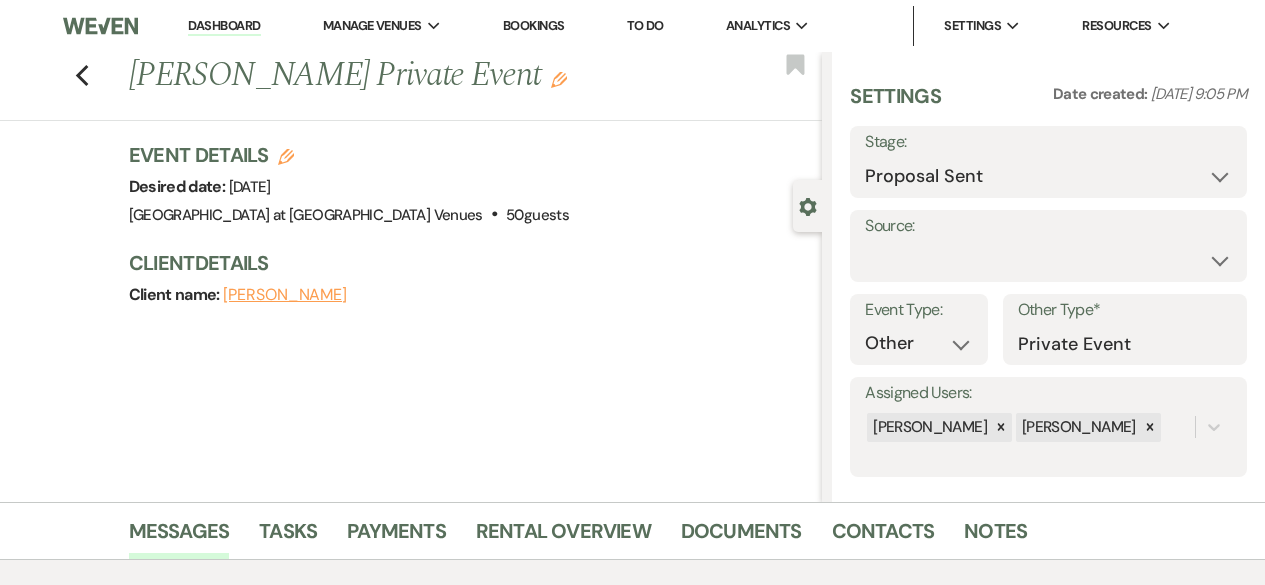 scroll, scrollTop: 883, scrollLeft: 0, axis: vertical 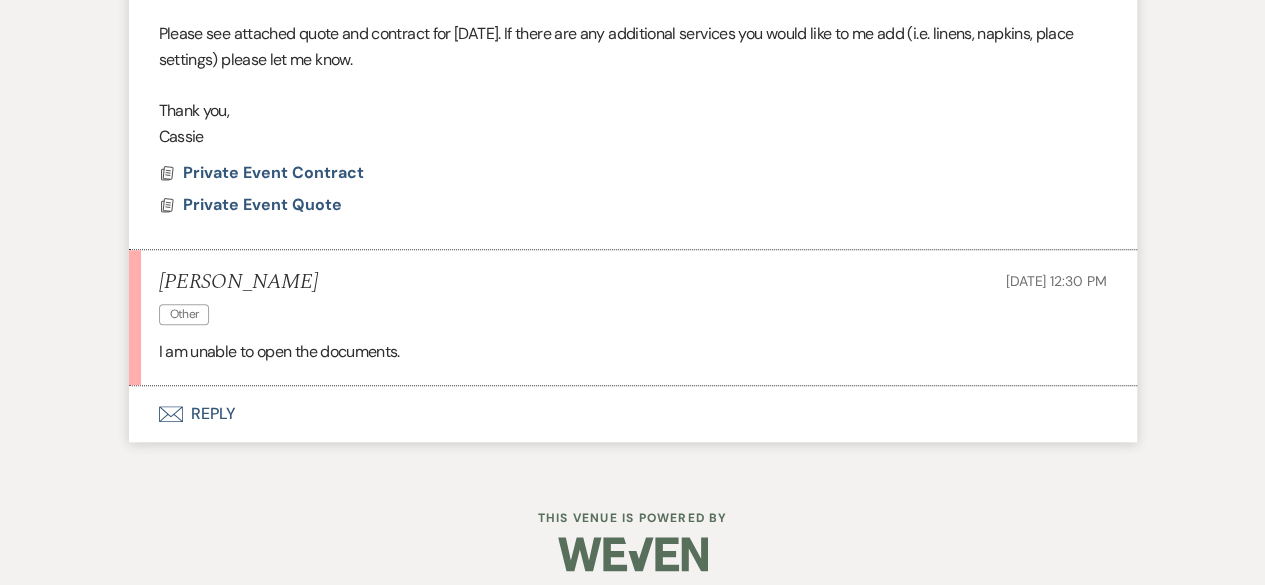click on "Envelope Reply" at bounding box center [633, 414] 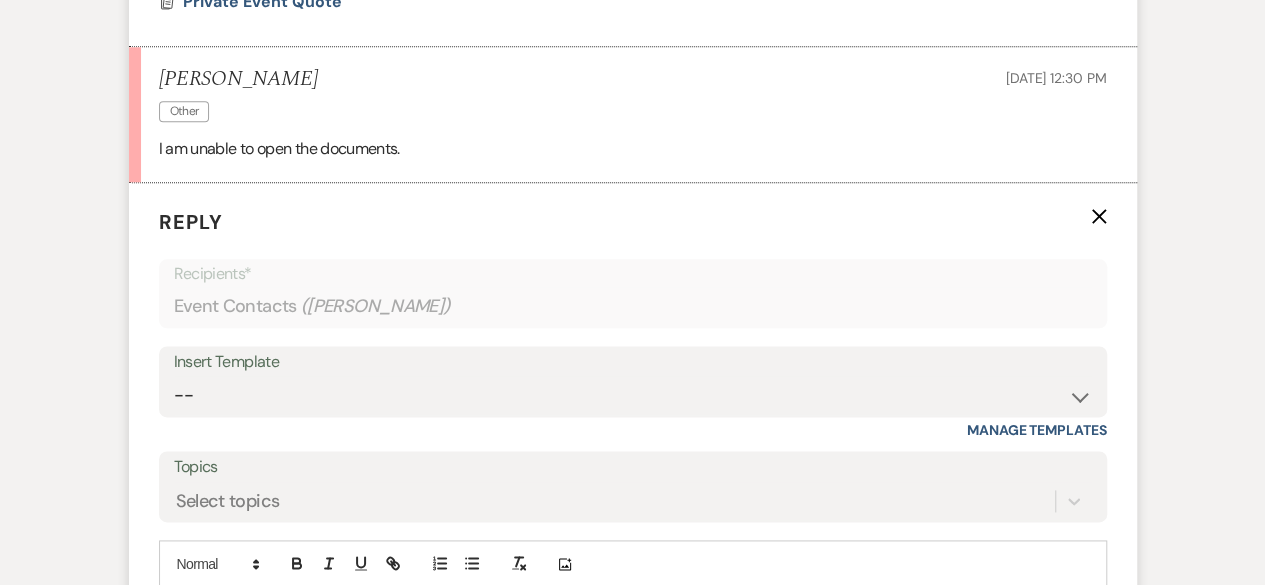 scroll, scrollTop: 1283, scrollLeft: 0, axis: vertical 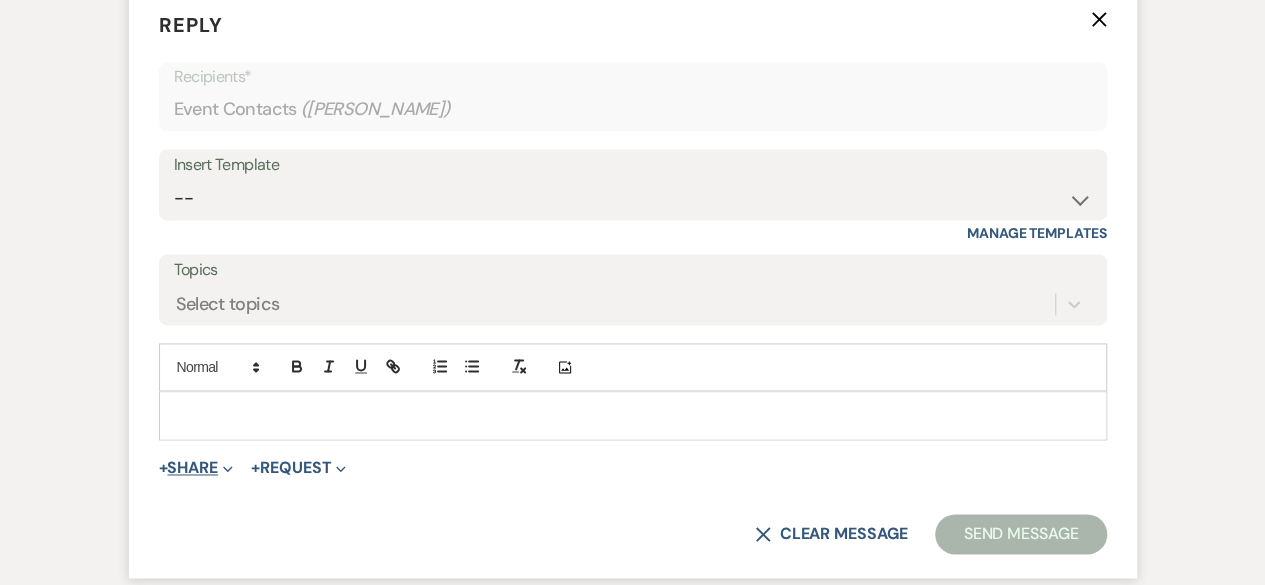 click on "Expand" at bounding box center (225, 467) 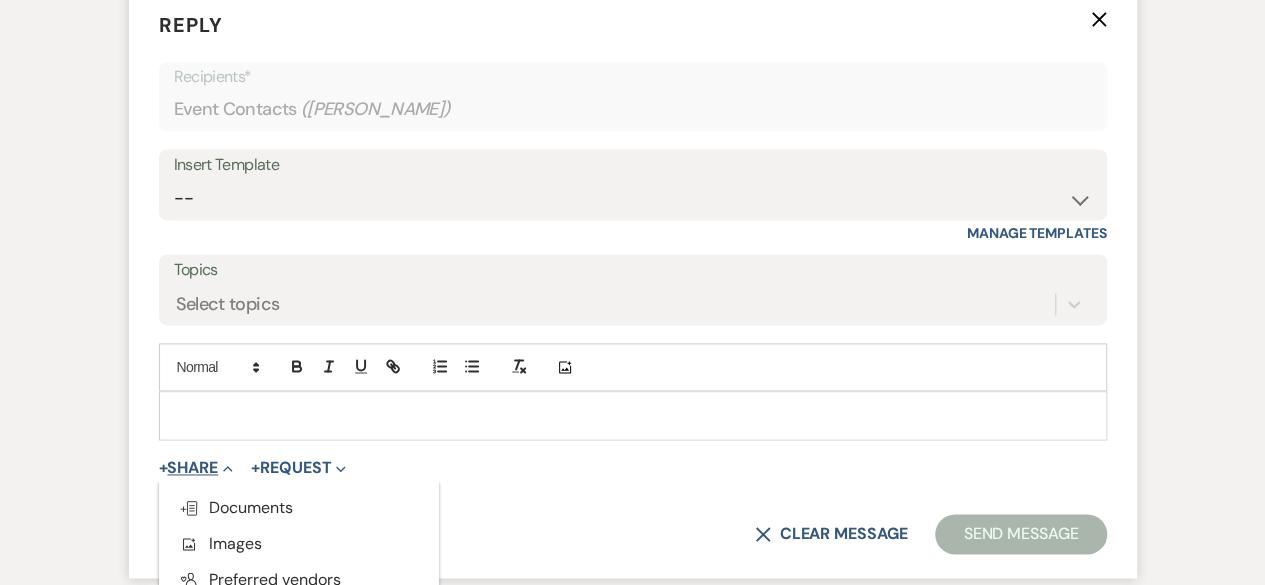 scroll, scrollTop: 1456, scrollLeft: 0, axis: vertical 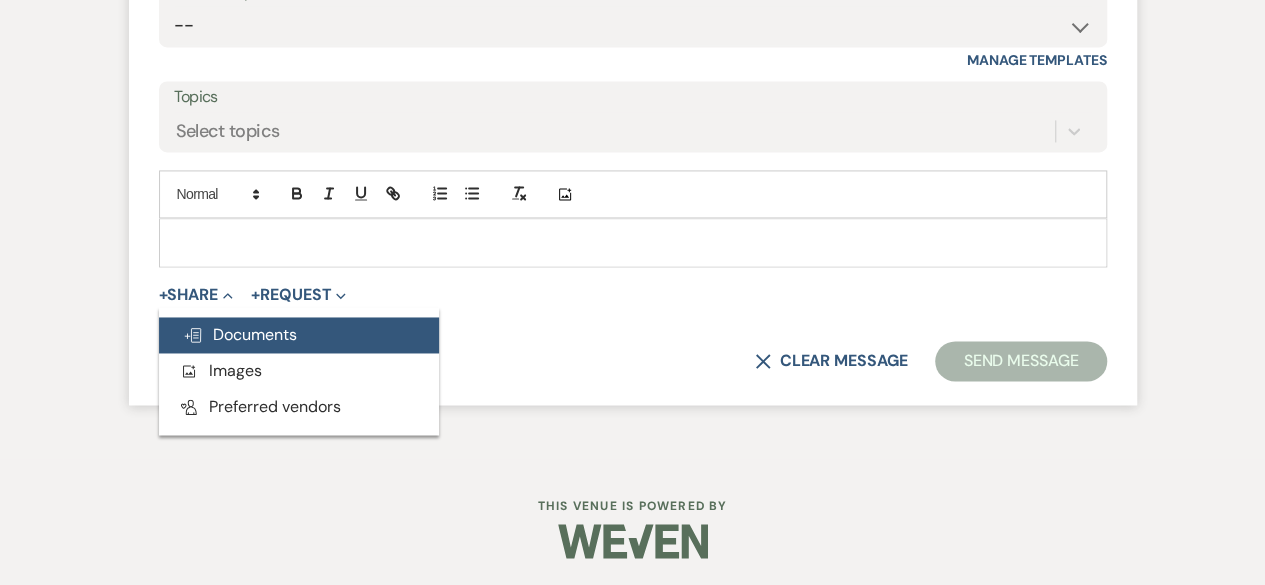 click on "Doc Upload Documents" at bounding box center (240, 334) 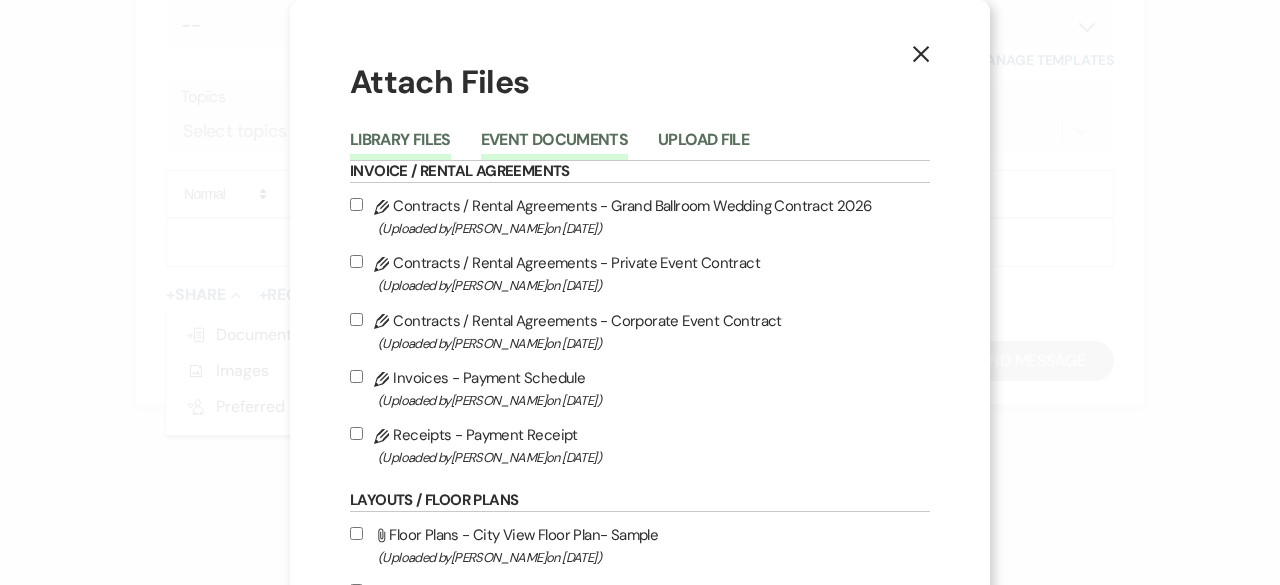 click on "Event Documents" at bounding box center (554, 146) 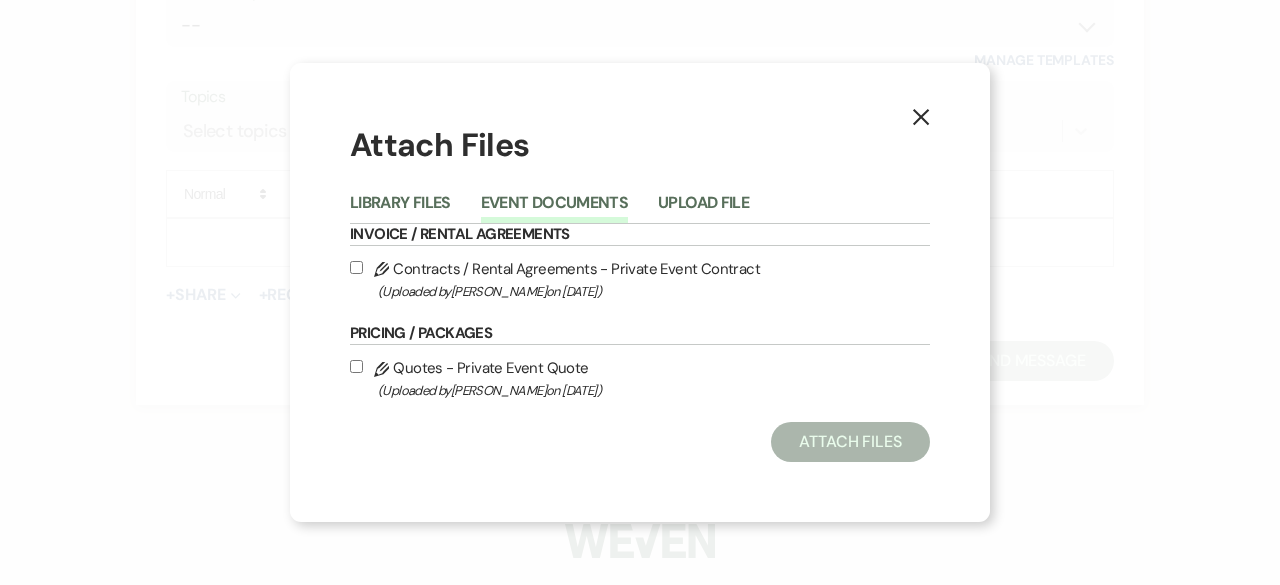 click on "Pencil Contracts / Rental Agreements - Private Event Contract (Uploaded by  [PERSON_NAME]  on   [DATE] )" at bounding box center [356, 267] 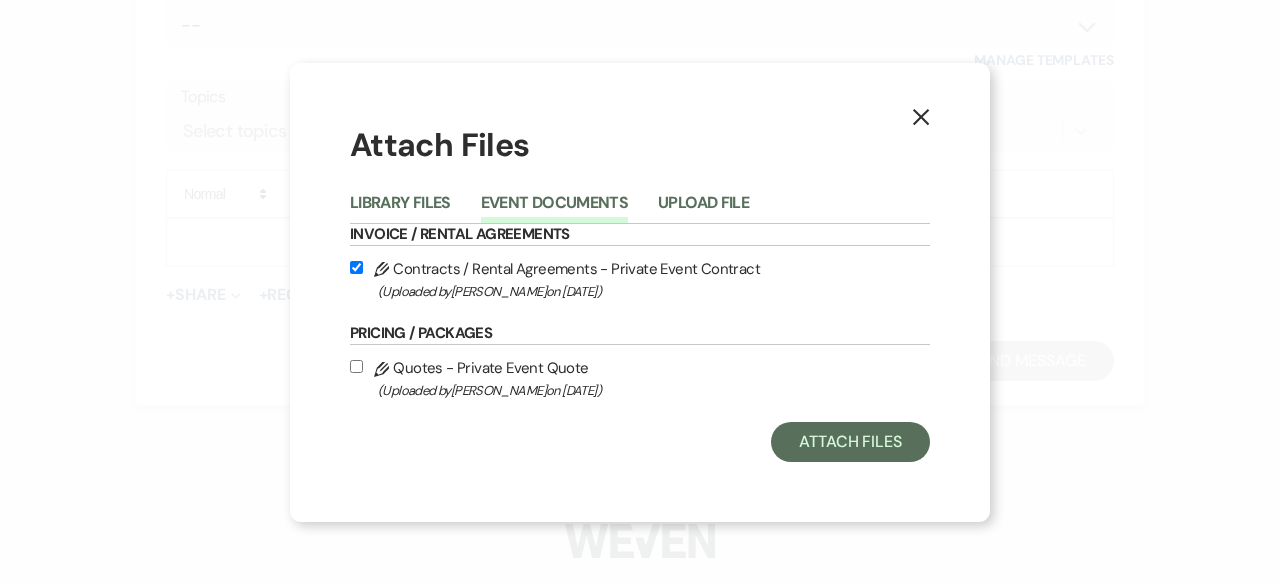 click on "Pencil Quotes - Private Event Quote (Uploaded by  [PERSON_NAME]  on   [DATE] )" at bounding box center (356, 366) 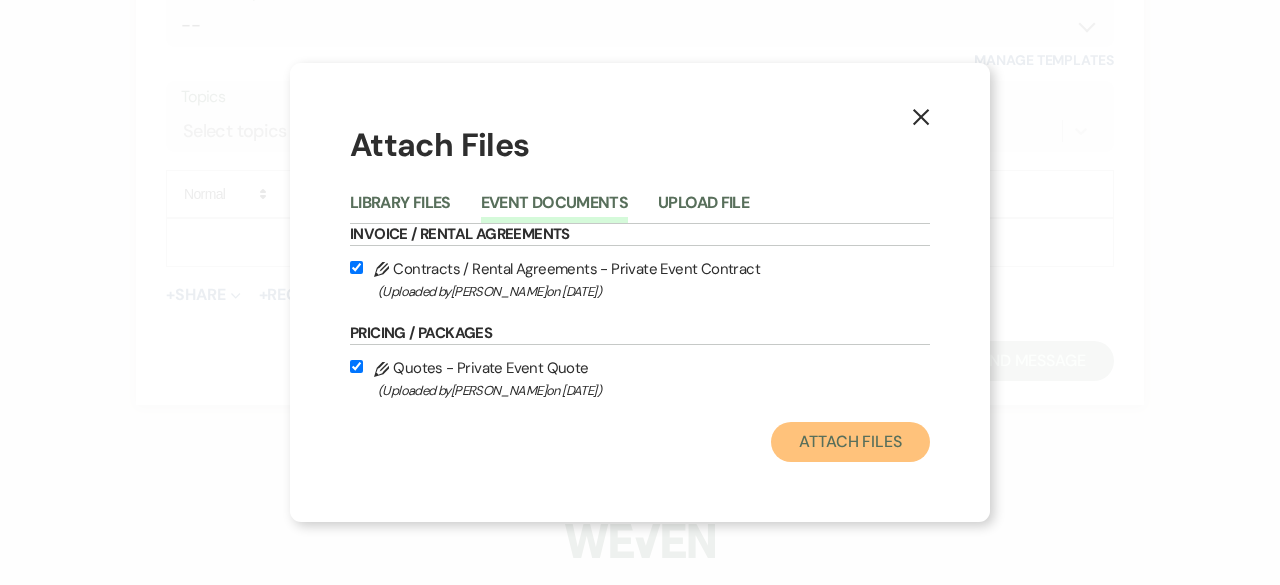 click on "Attach Files" at bounding box center [850, 442] 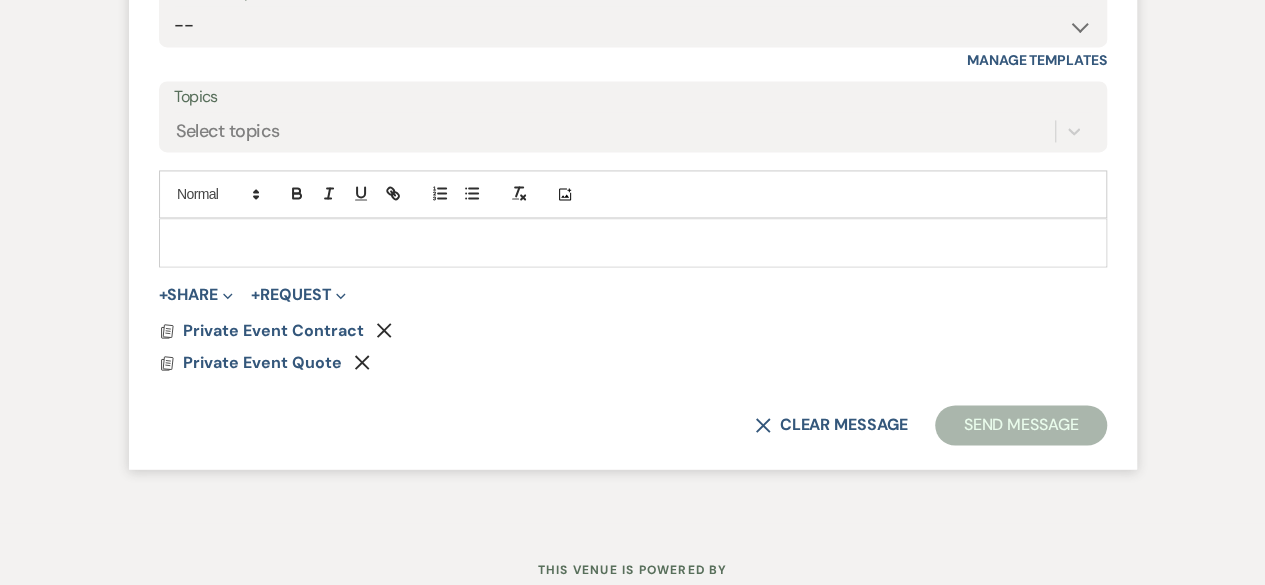 click at bounding box center (633, 242) 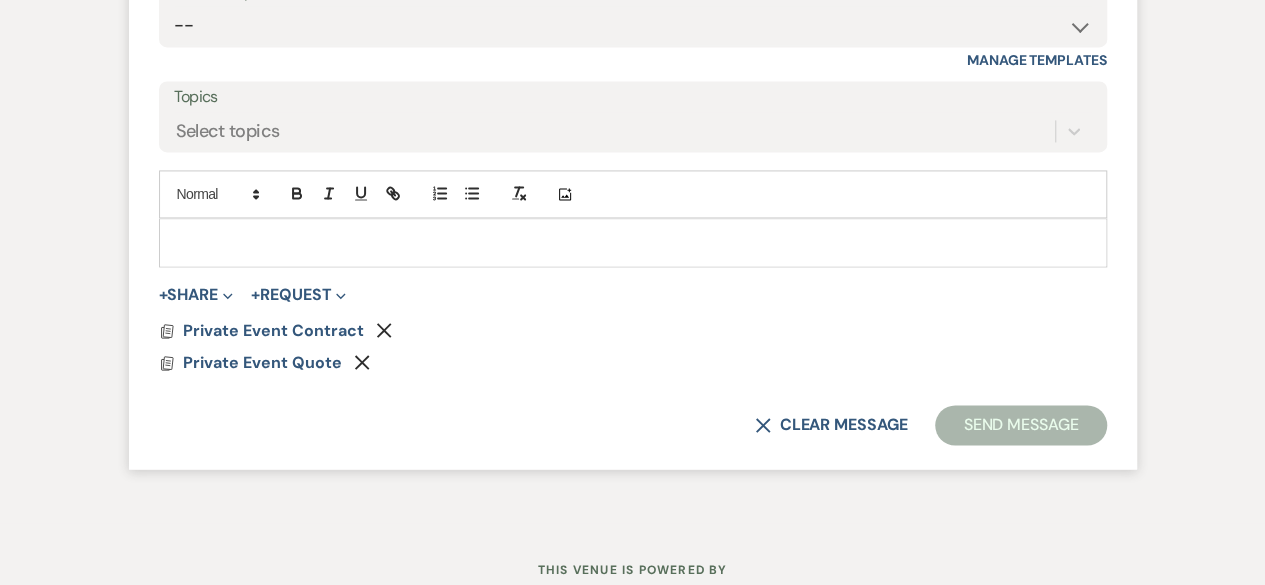 type 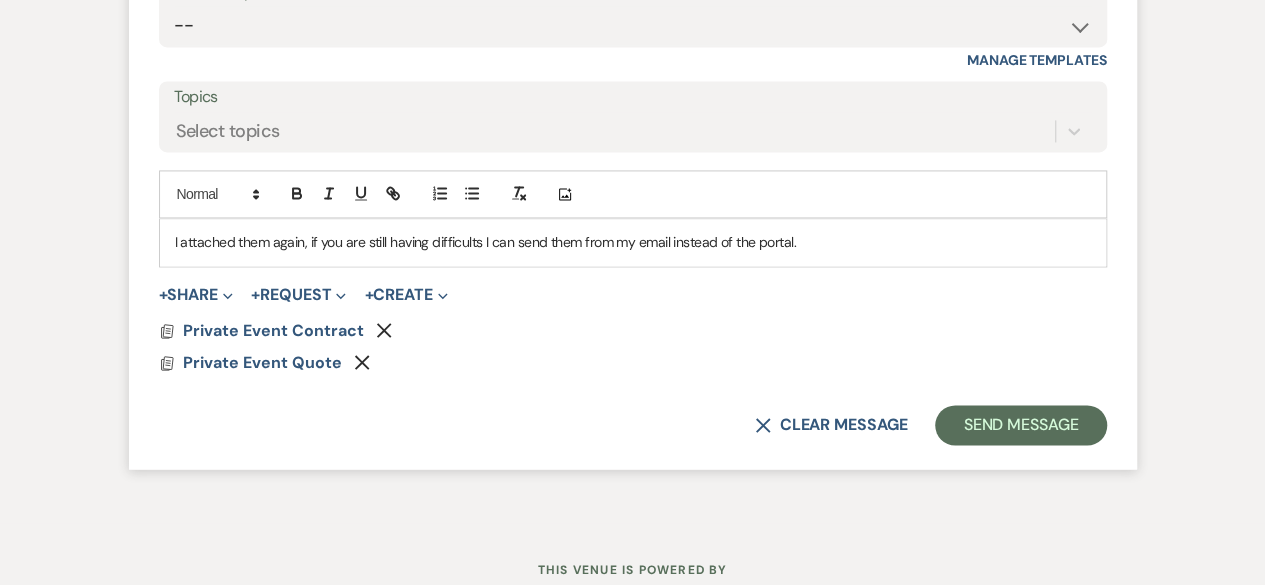 click on "I attached them again, if you are still having difficults I can send them from my email instead of the portal." at bounding box center [633, 242] 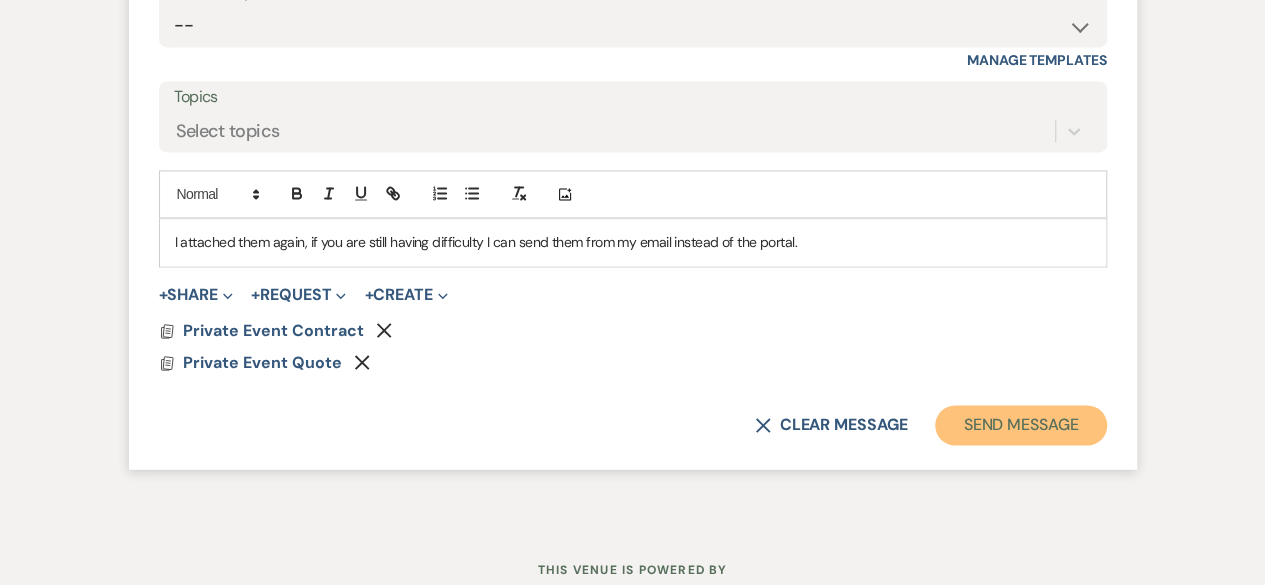 click on "Send Message" at bounding box center [1020, 425] 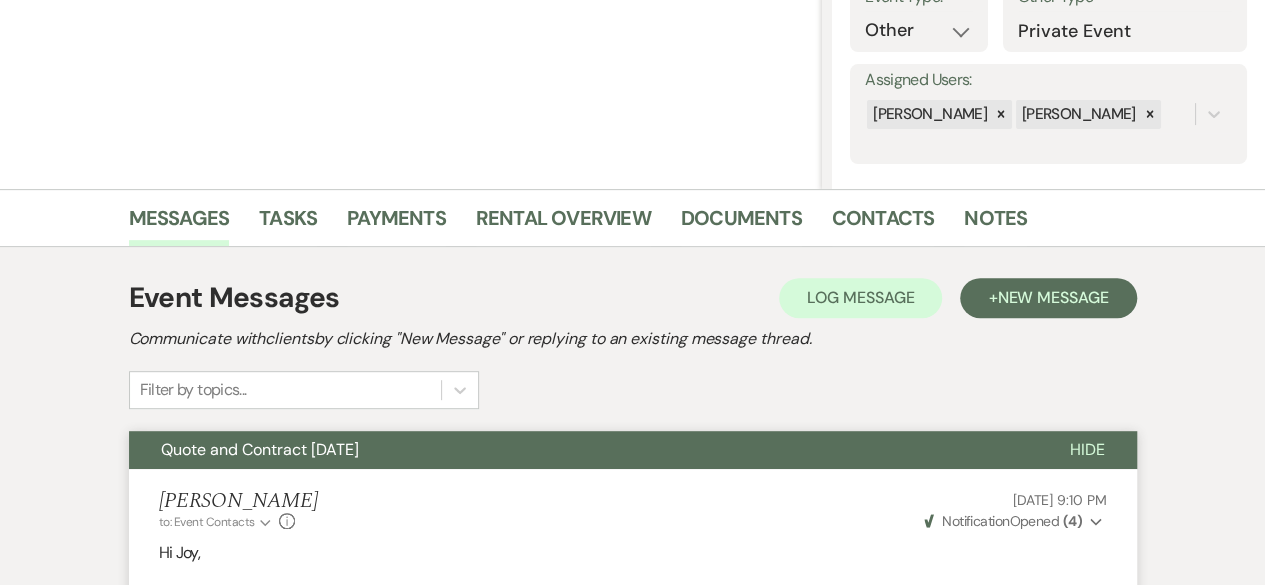 scroll, scrollTop: 0, scrollLeft: 0, axis: both 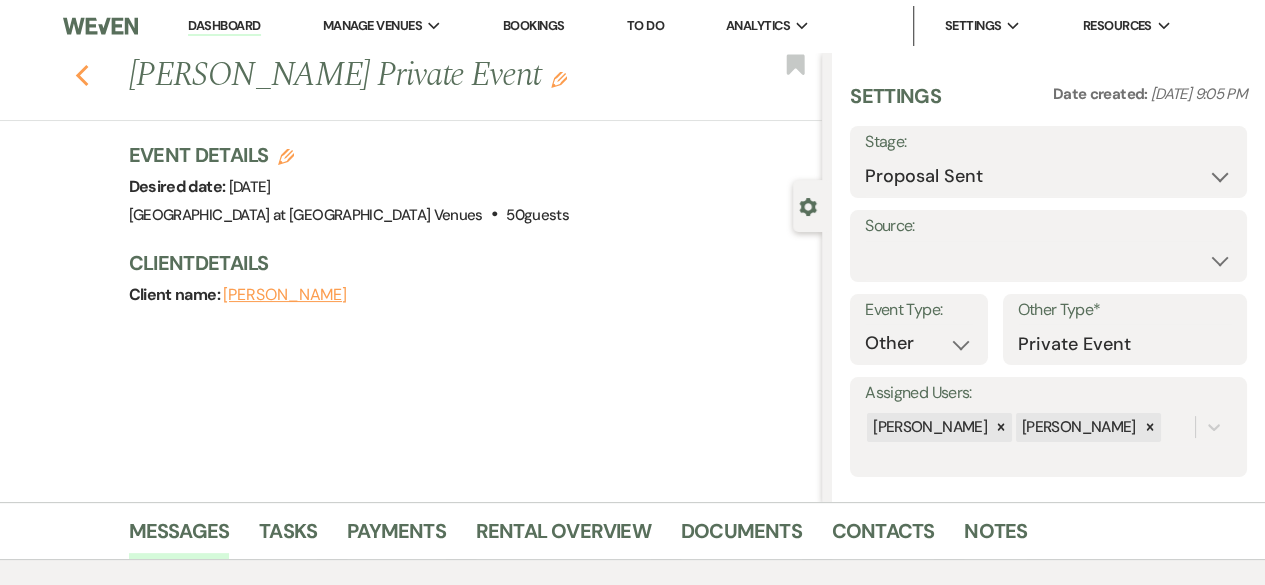 click 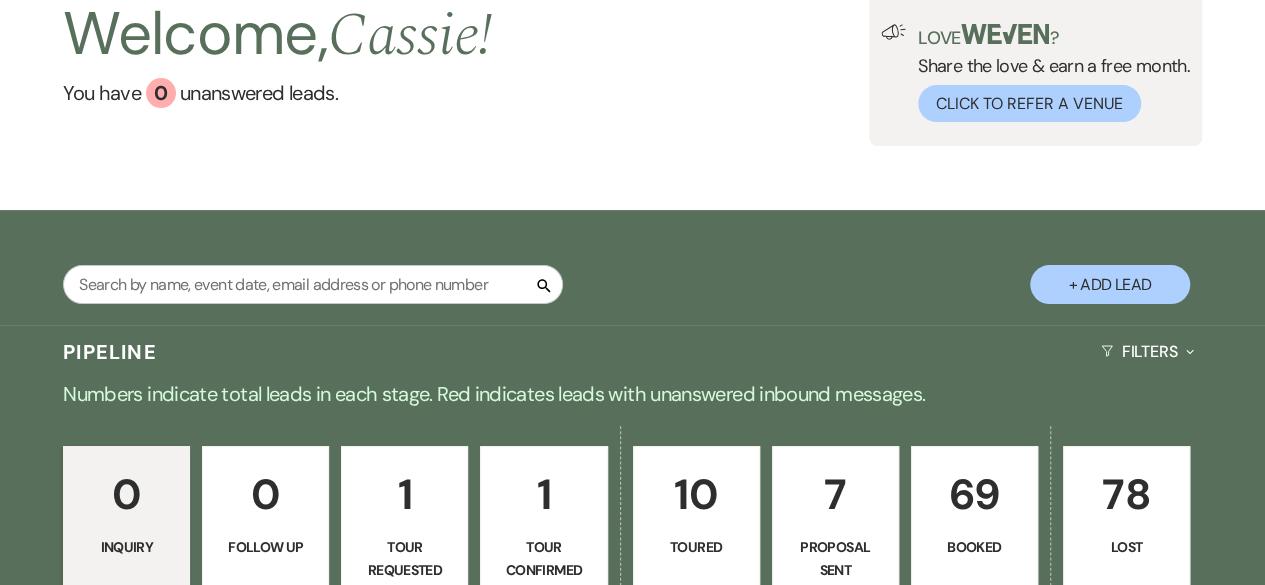 scroll, scrollTop: 400, scrollLeft: 0, axis: vertical 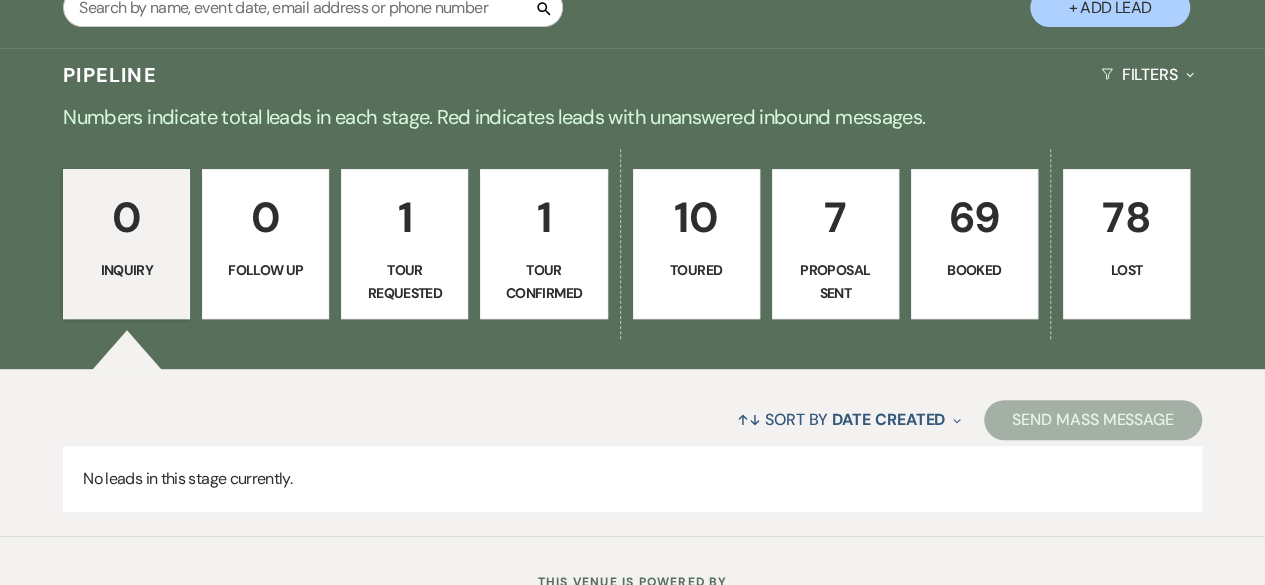 click on "Booked" at bounding box center (974, 270) 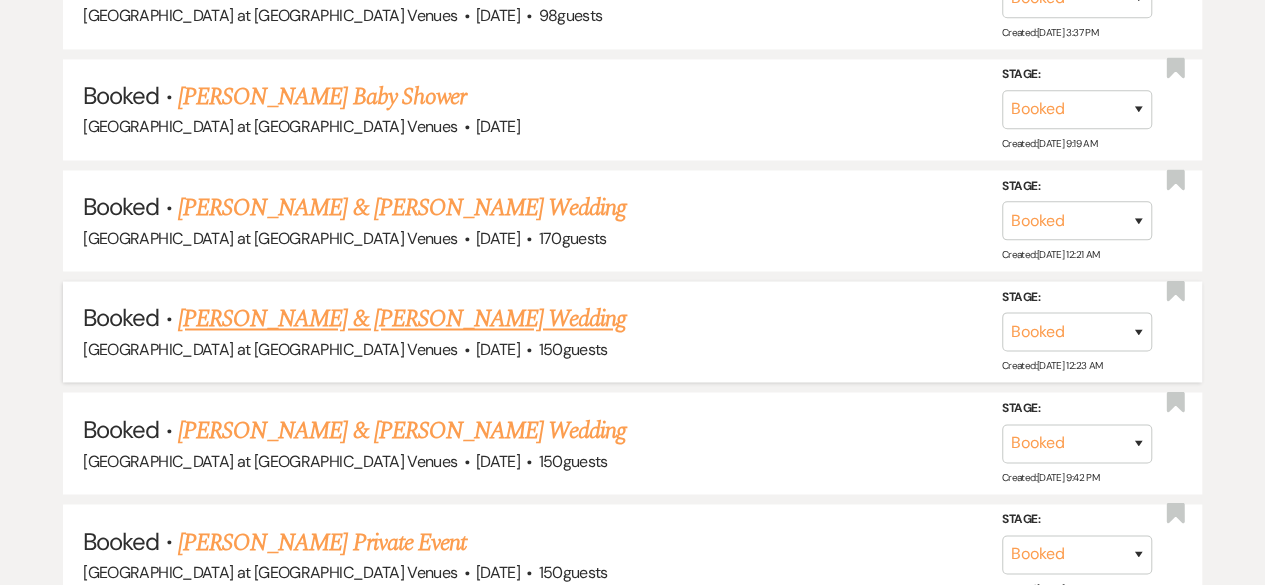 scroll, scrollTop: 1529, scrollLeft: 0, axis: vertical 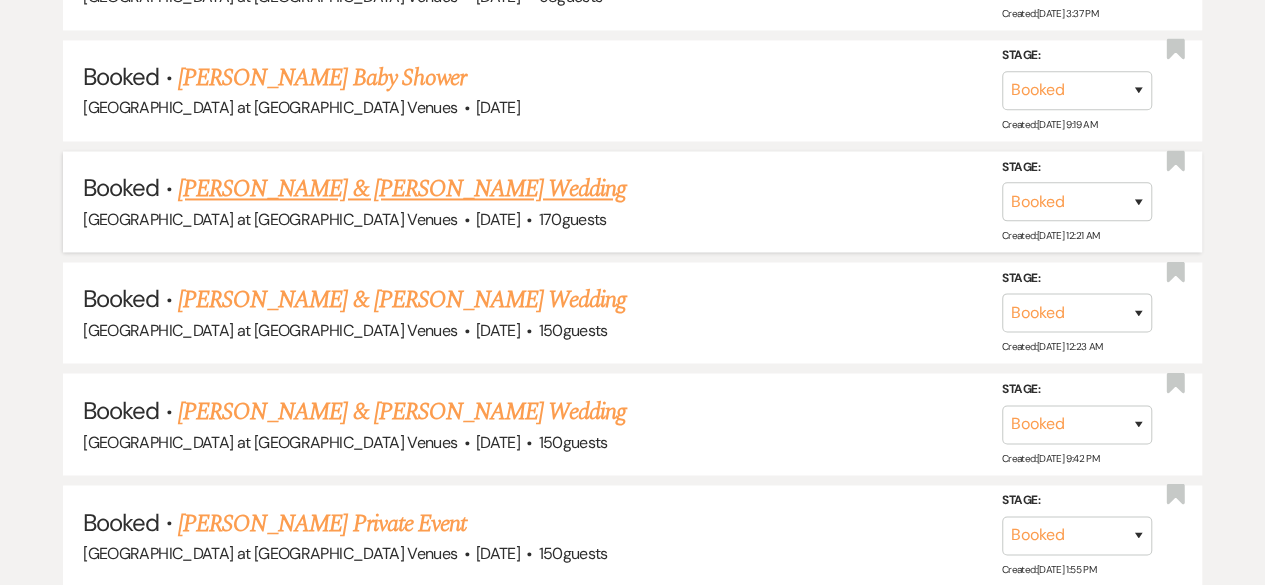 click on "[PERSON_NAME] & [PERSON_NAME] Wedding" at bounding box center (402, 189) 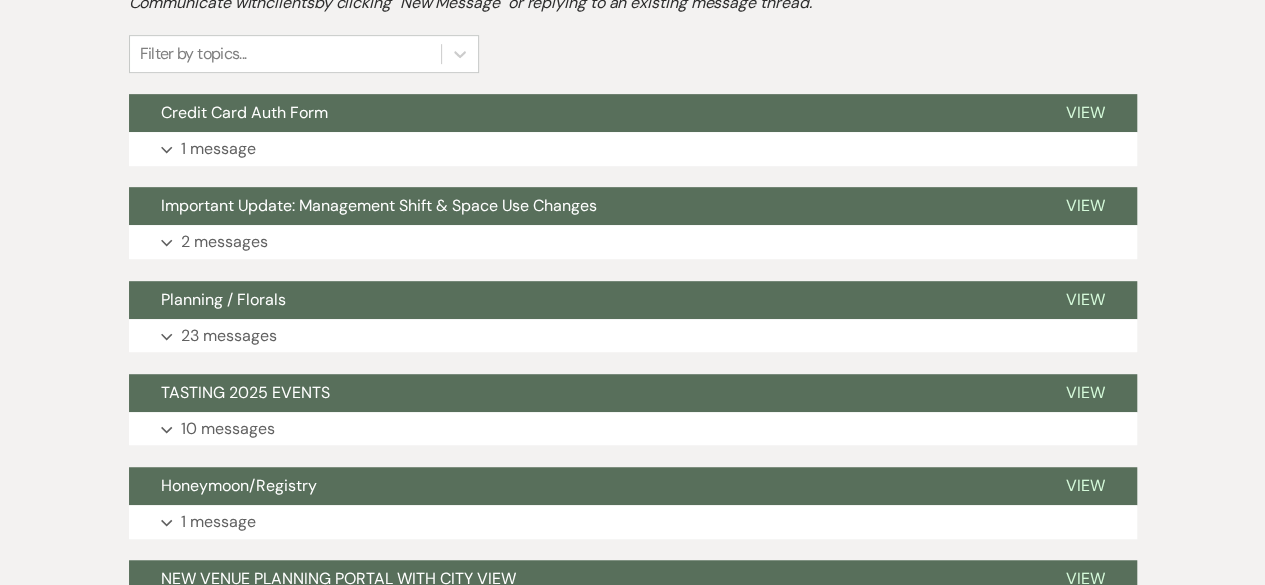 scroll, scrollTop: 280, scrollLeft: 0, axis: vertical 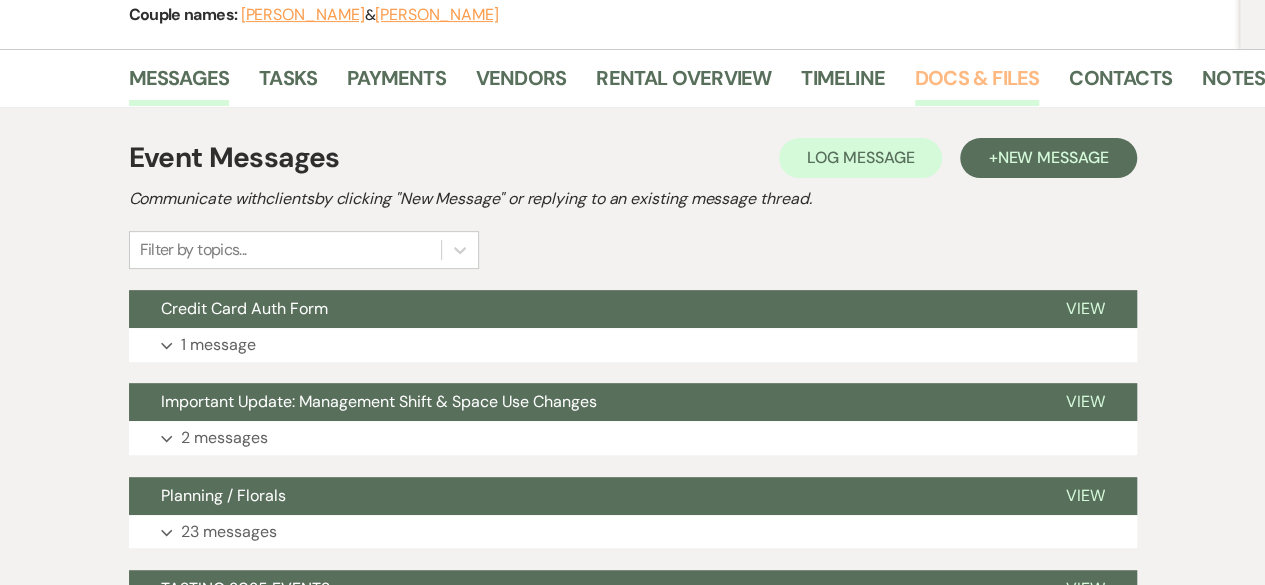 click on "Docs & Files" at bounding box center [977, 84] 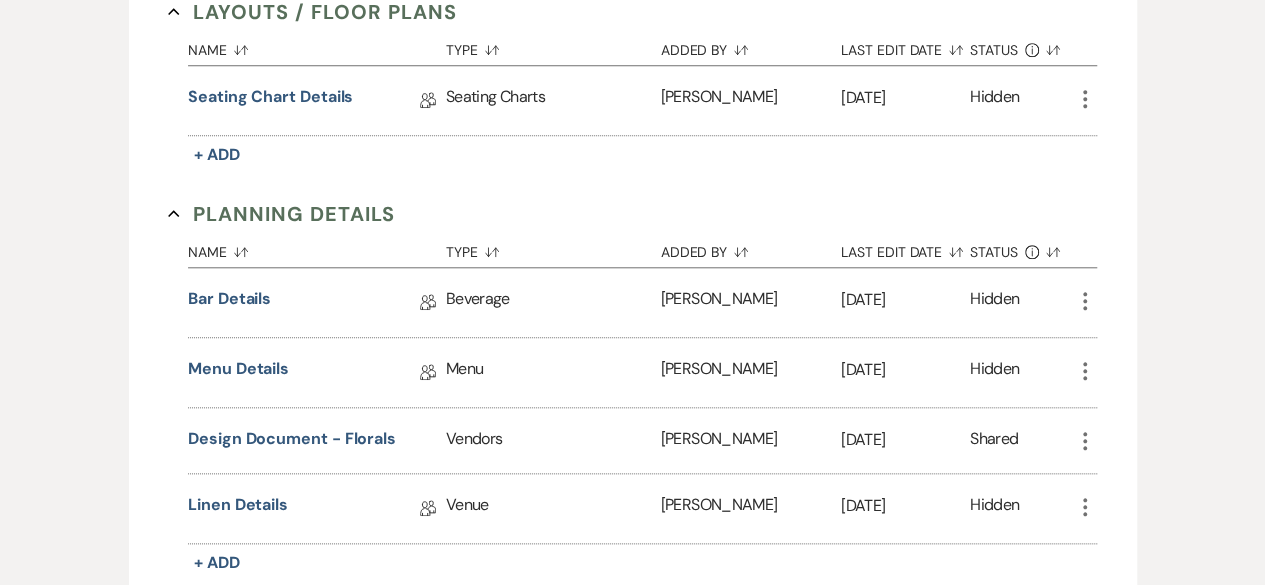 scroll, scrollTop: 880, scrollLeft: 0, axis: vertical 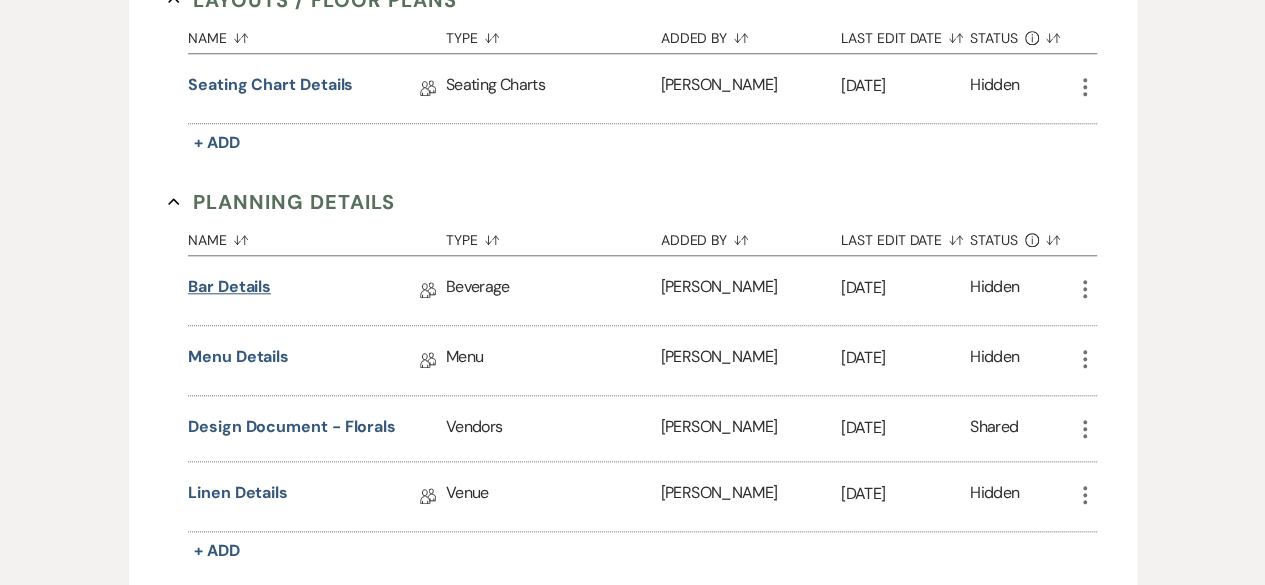 click on "Bar Details" at bounding box center [229, 290] 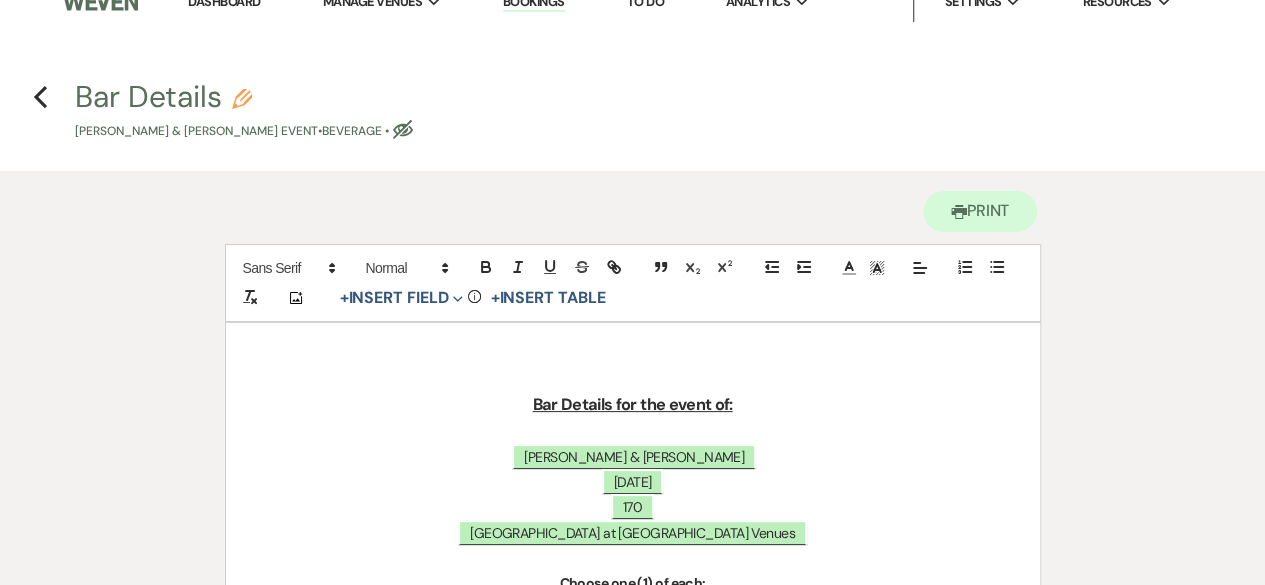 scroll, scrollTop: 0, scrollLeft: 0, axis: both 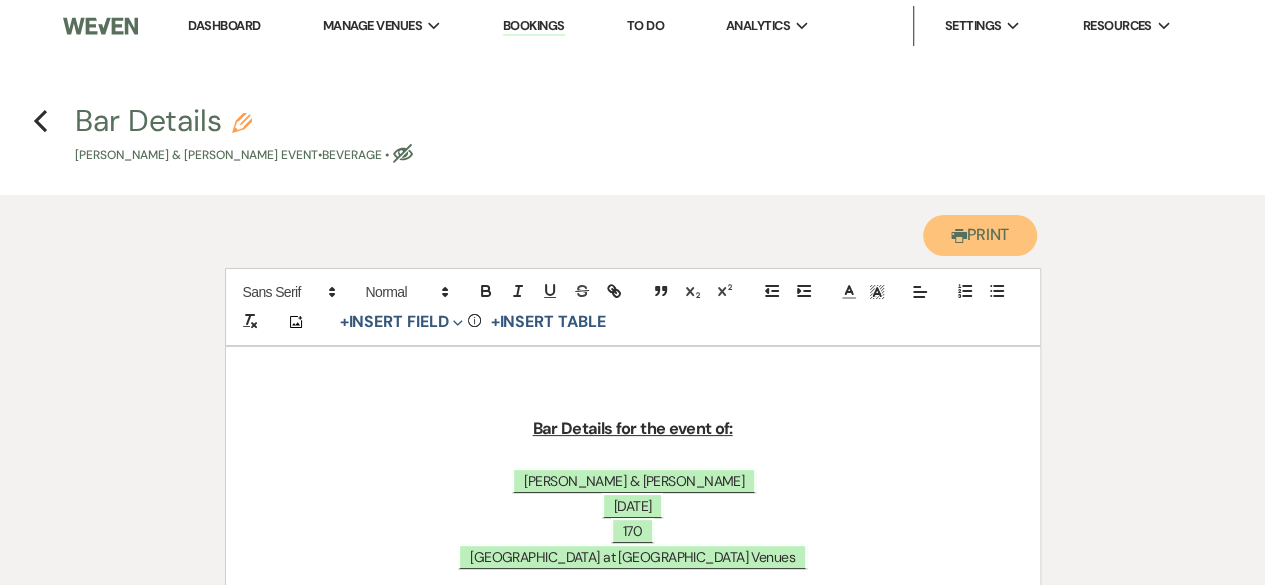click on "Printer  Print" at bounding box center [980, 235] 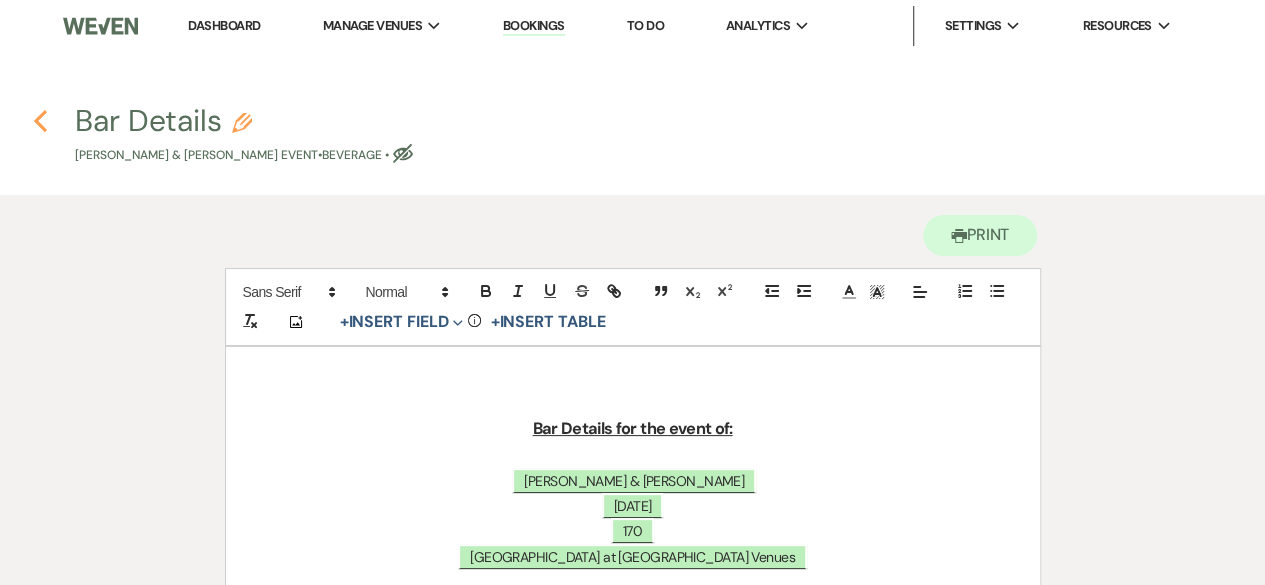 click on "Previous" 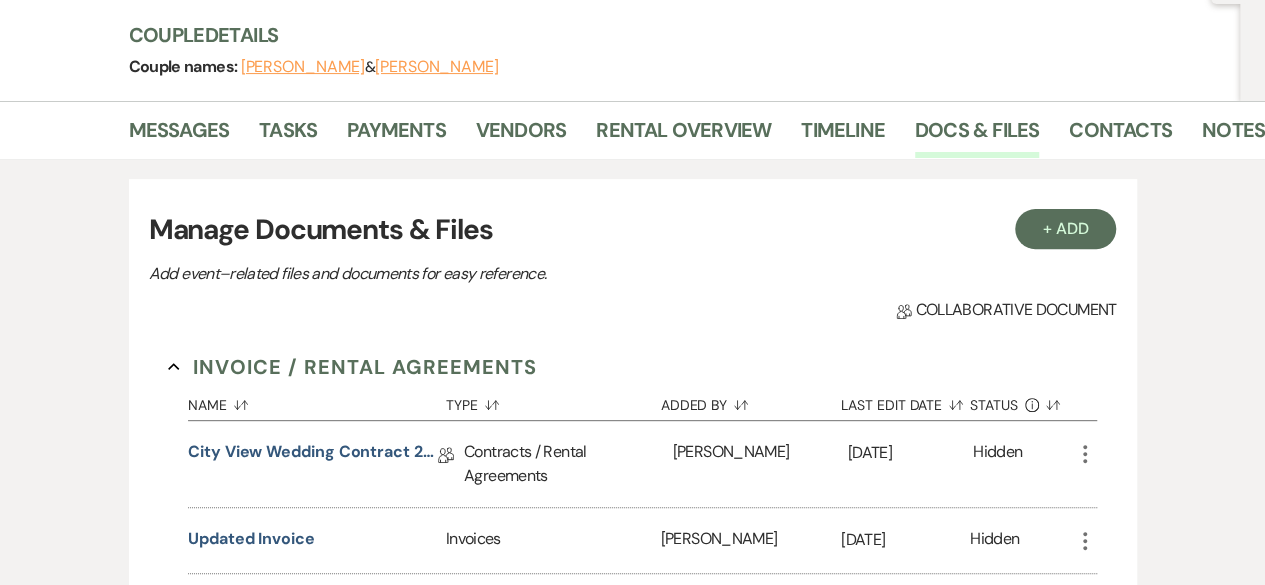 scroll, scrollTop: 0, scrollLeft: 0, axis: both 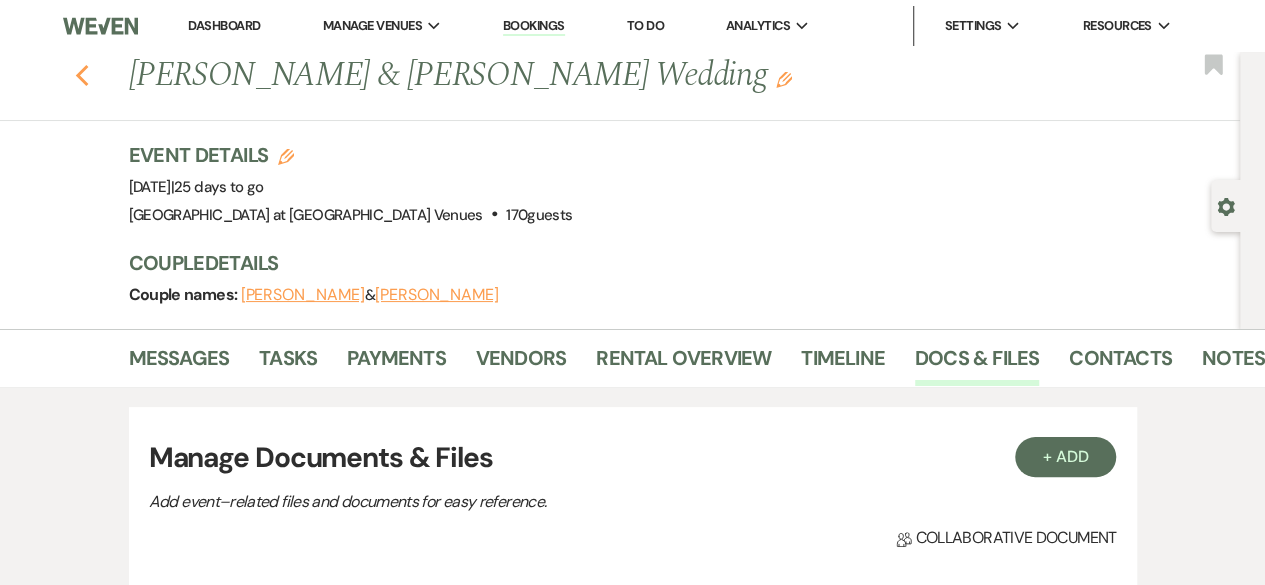 click on "Previous" 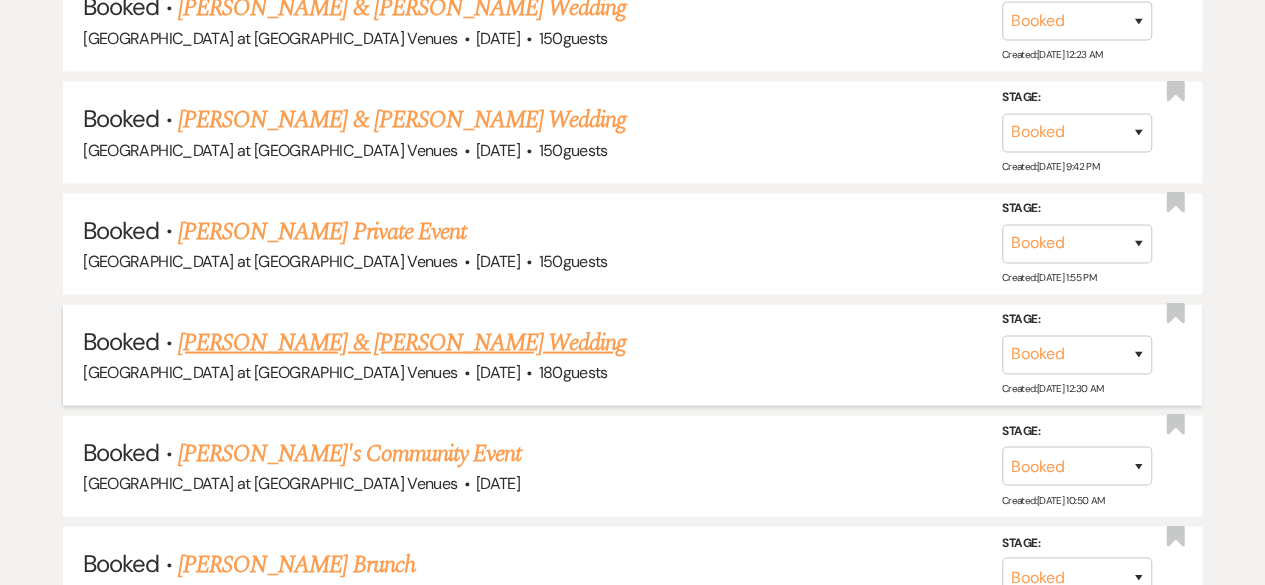 scroll, scrollTop: 1829, scrollLeft: 0, axis: vertical 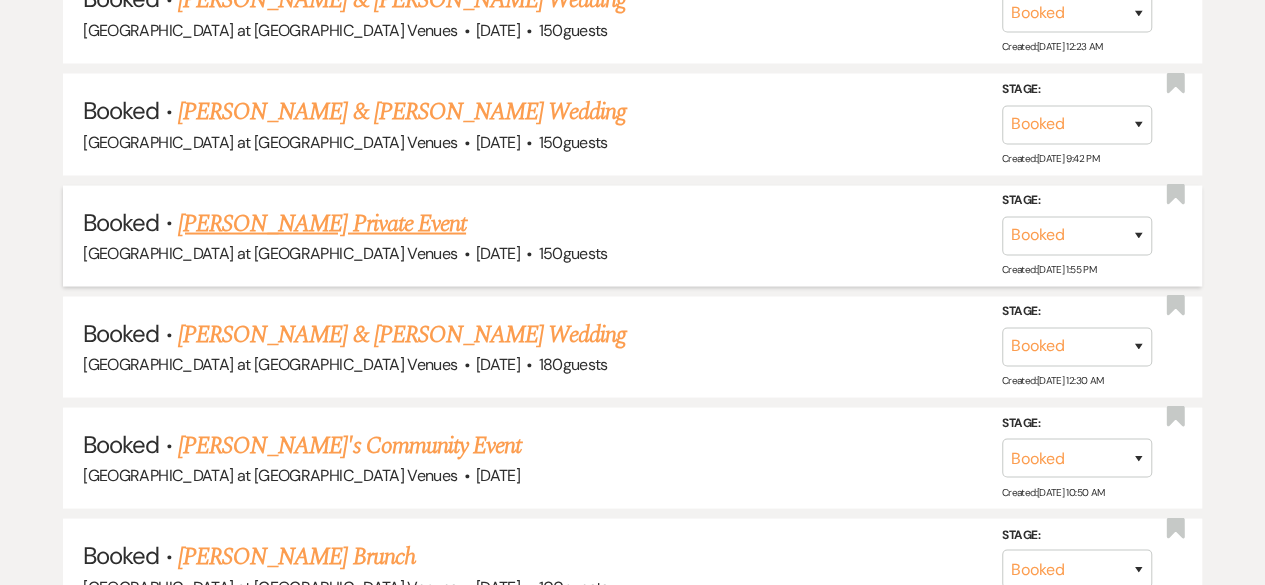 click on "[PERSON_NAME] Private Event" at bounding box center [322, 223] 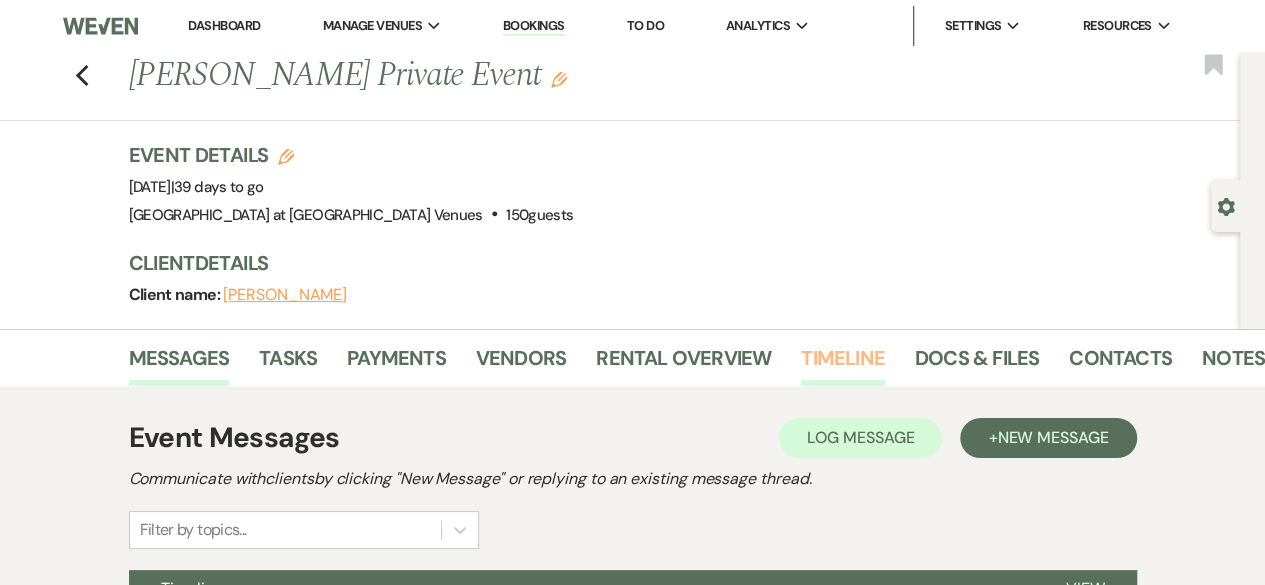 click on "Timeline" at bounding box center (843, 364) 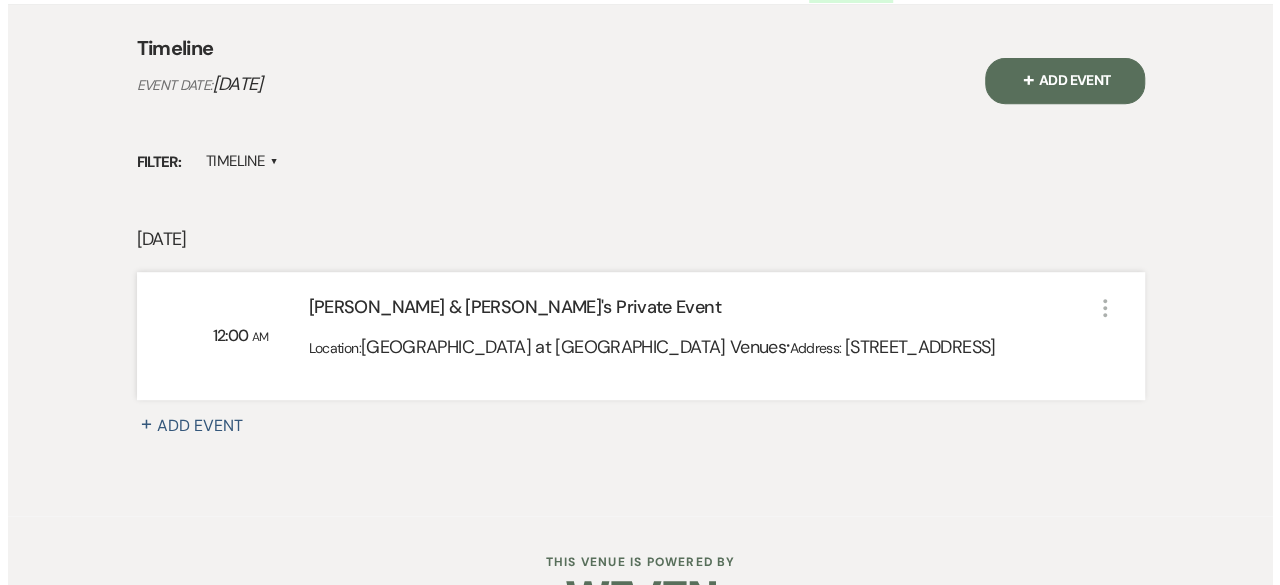 scroll, scrollTop: 400, scrollLeft: 0, axis: vertical 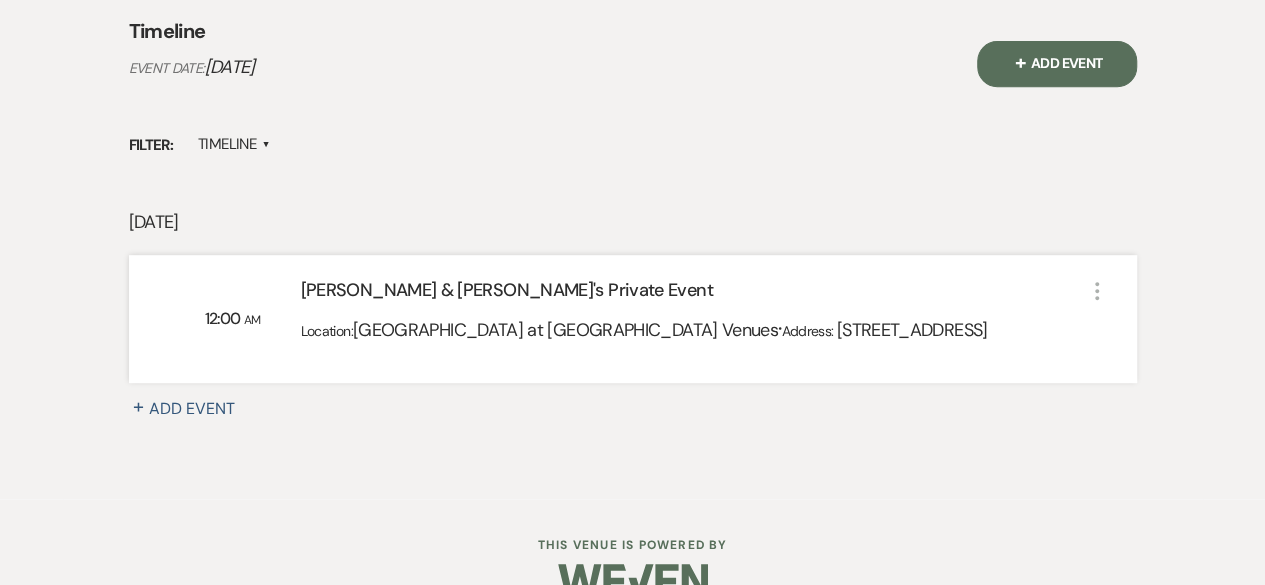 click on "+  Add Event" at bounding box center [1057, 64] 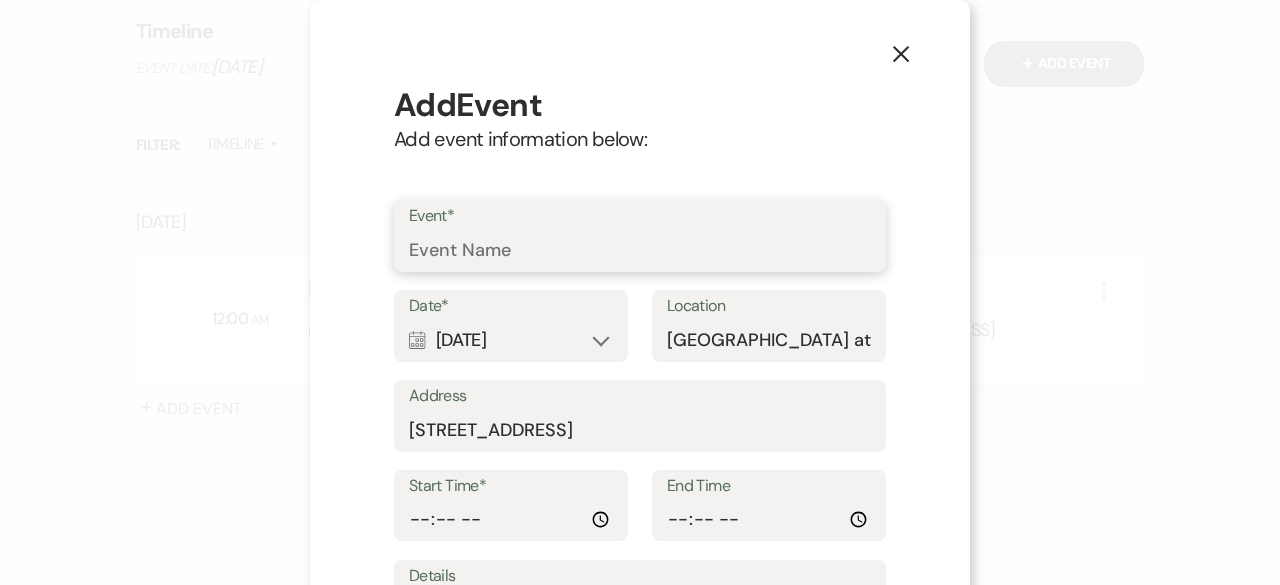 click on "Event*" at bounding box center [640, 250] 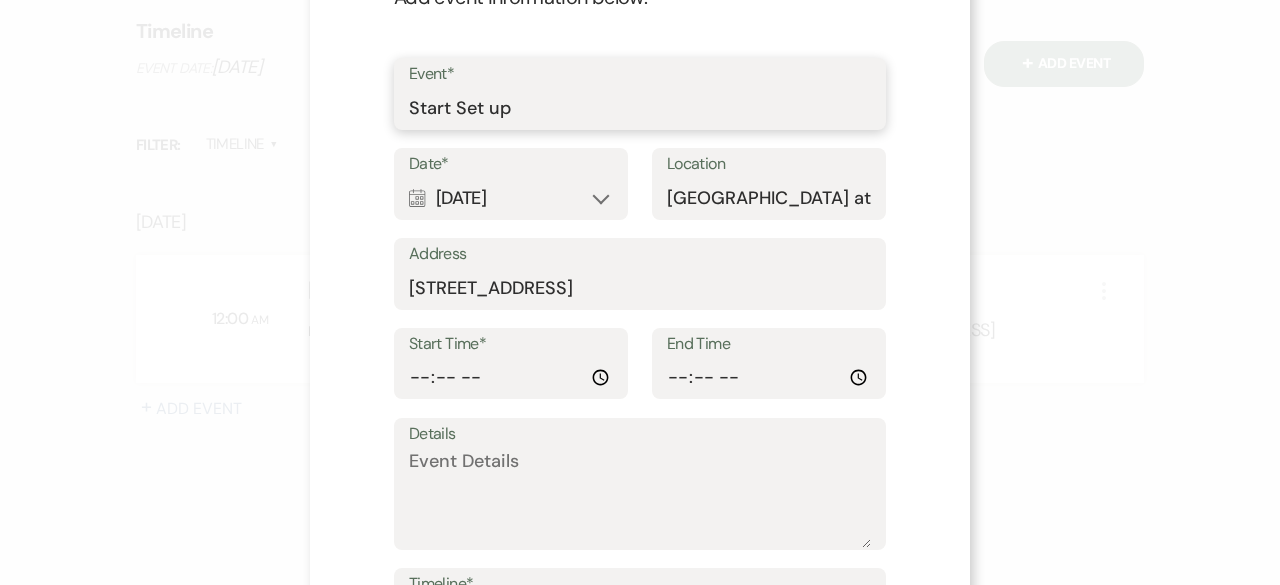 scroll, scrollTop: 200, scrollLeft: 0, axis: vertical 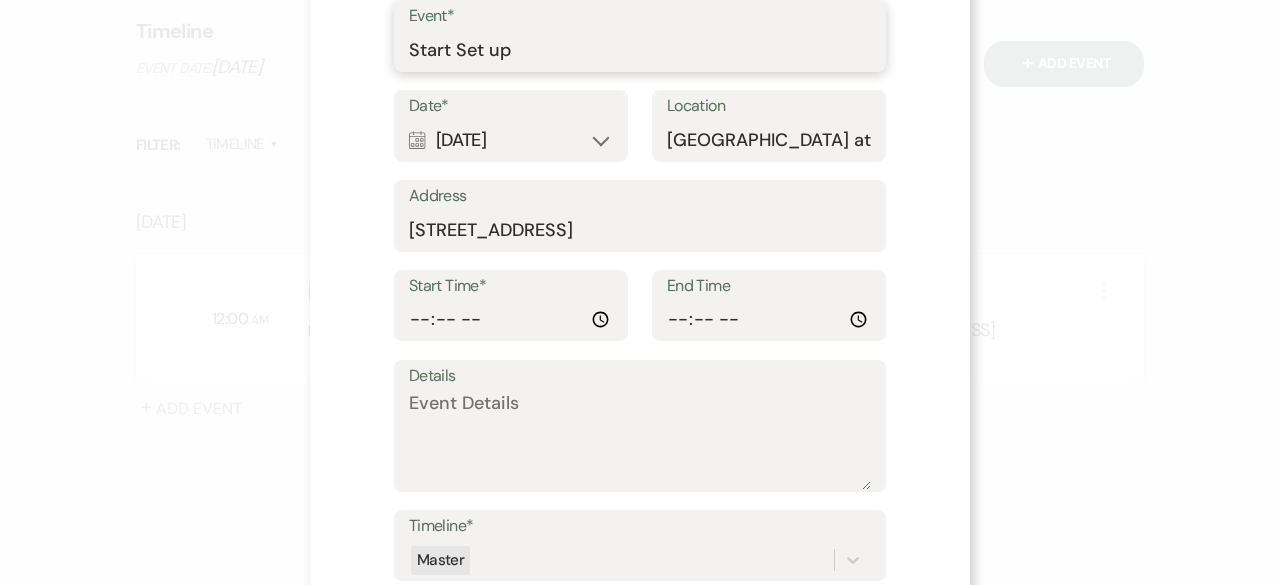 type on "Start Set up" 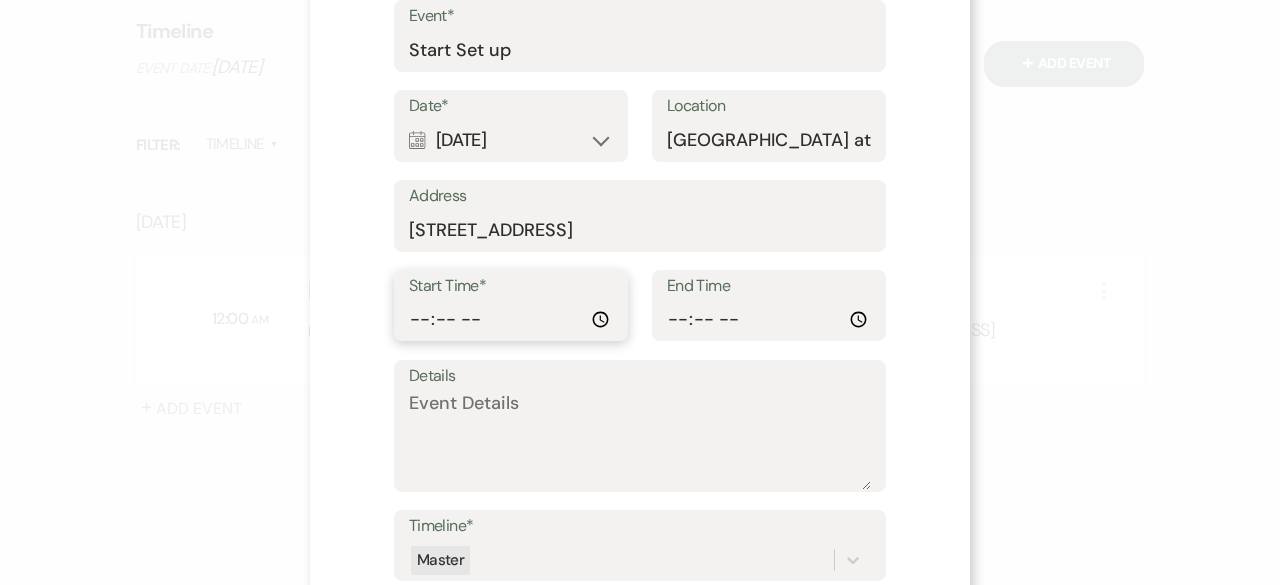 click on "Start Time*" at bounding box center (511, 319) 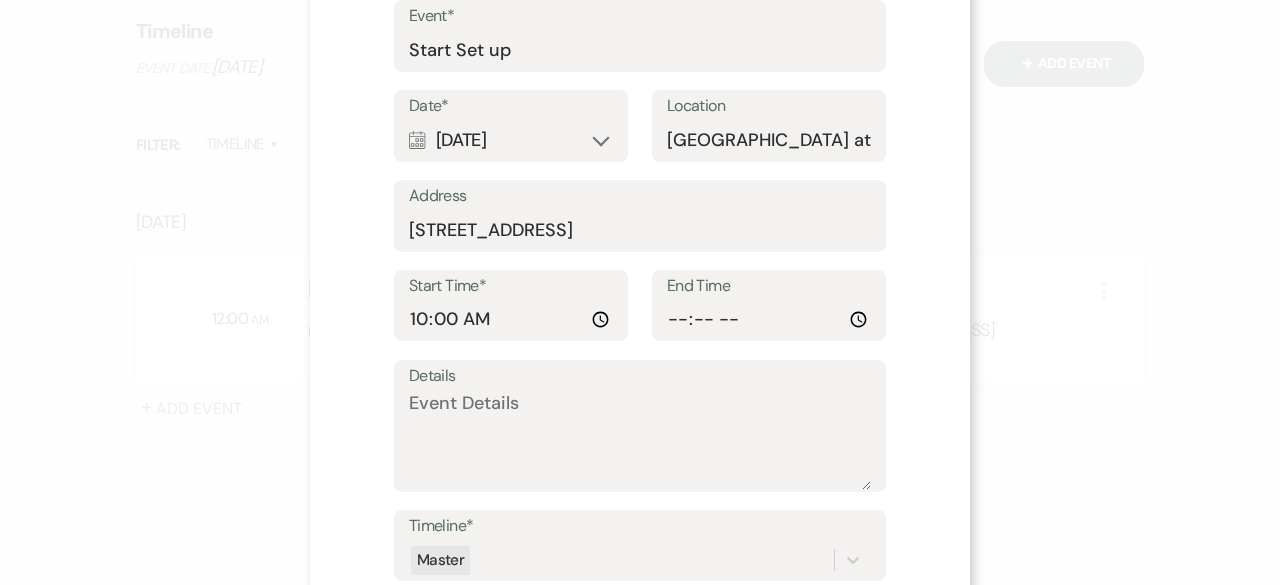 type on "10:00" 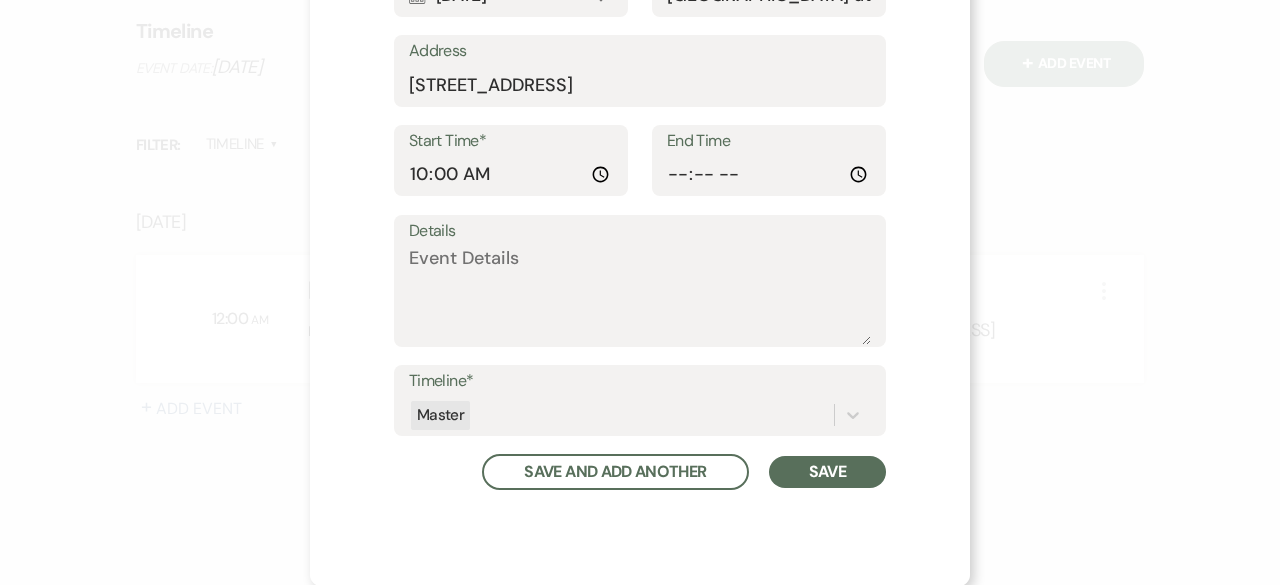 scroll, scrollTop: 346, scrollLeft: 0, axis: vertical 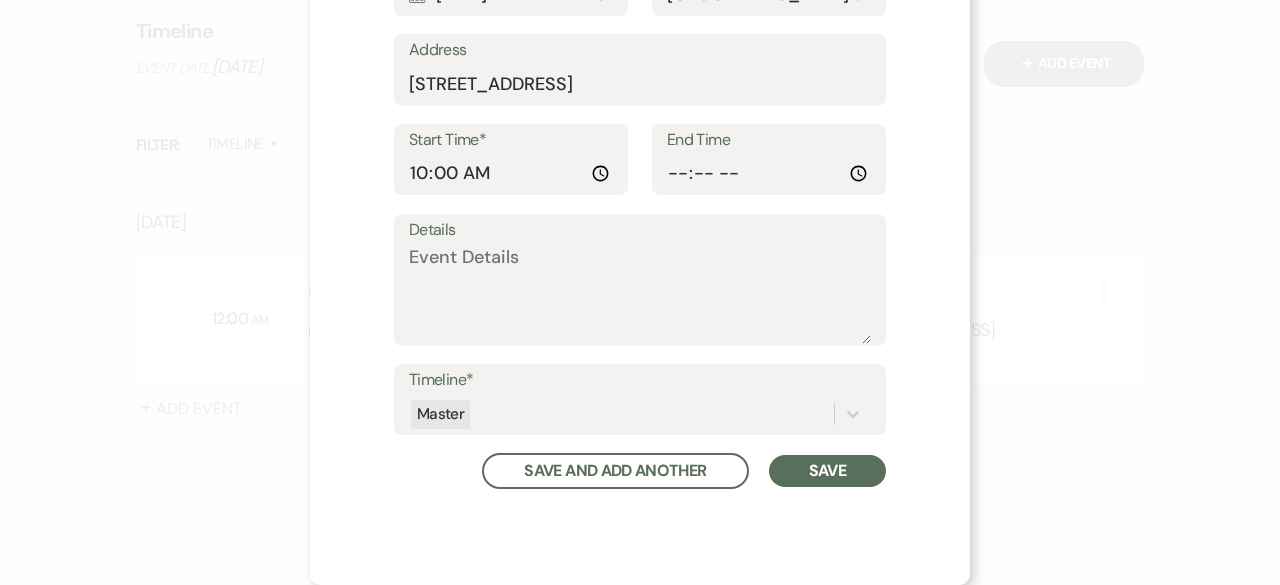 click on "Save" at bounding box center [827, 471] 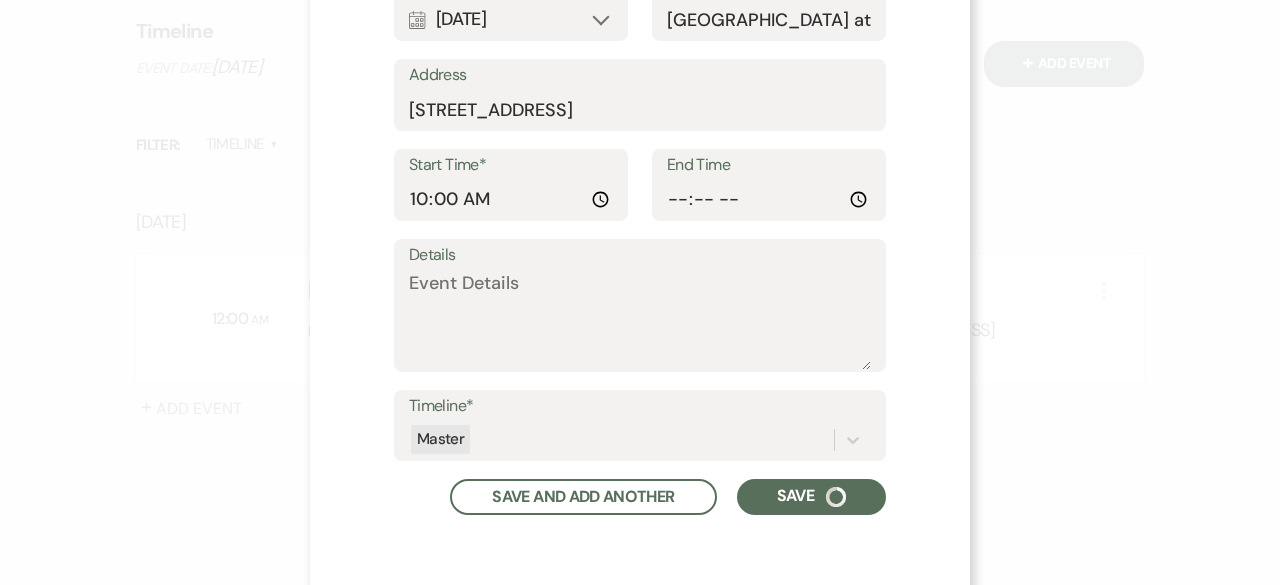 scroll, scrollTop: 371, scrollLeft: 0, axis: vertical 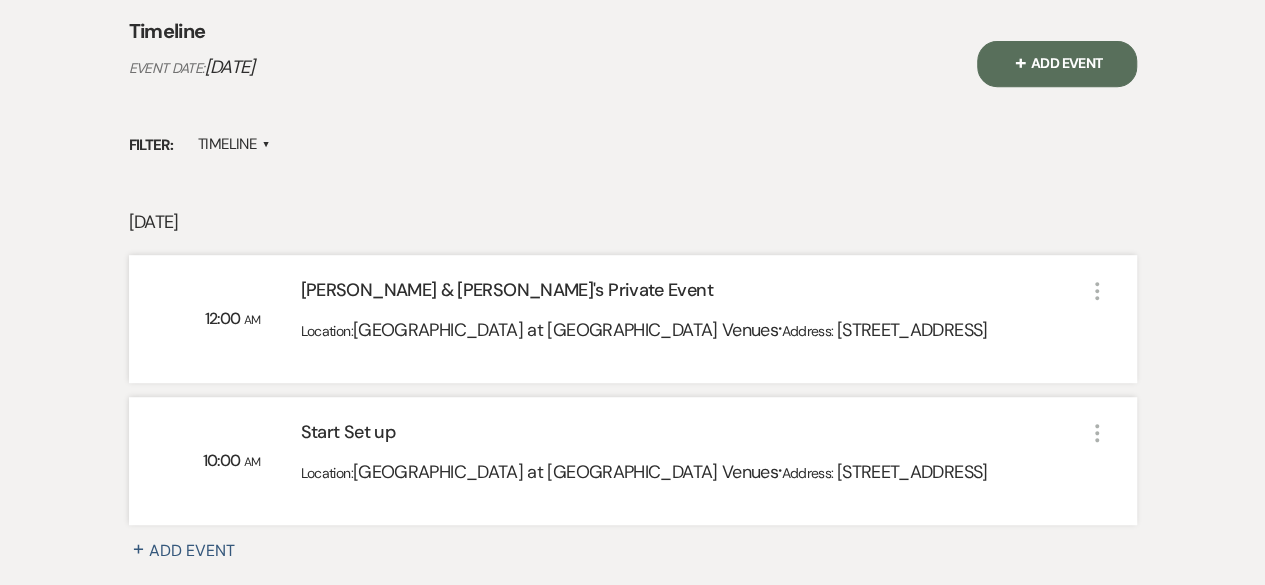 click on "+  Add Event" at bounding box center (1057, 64) 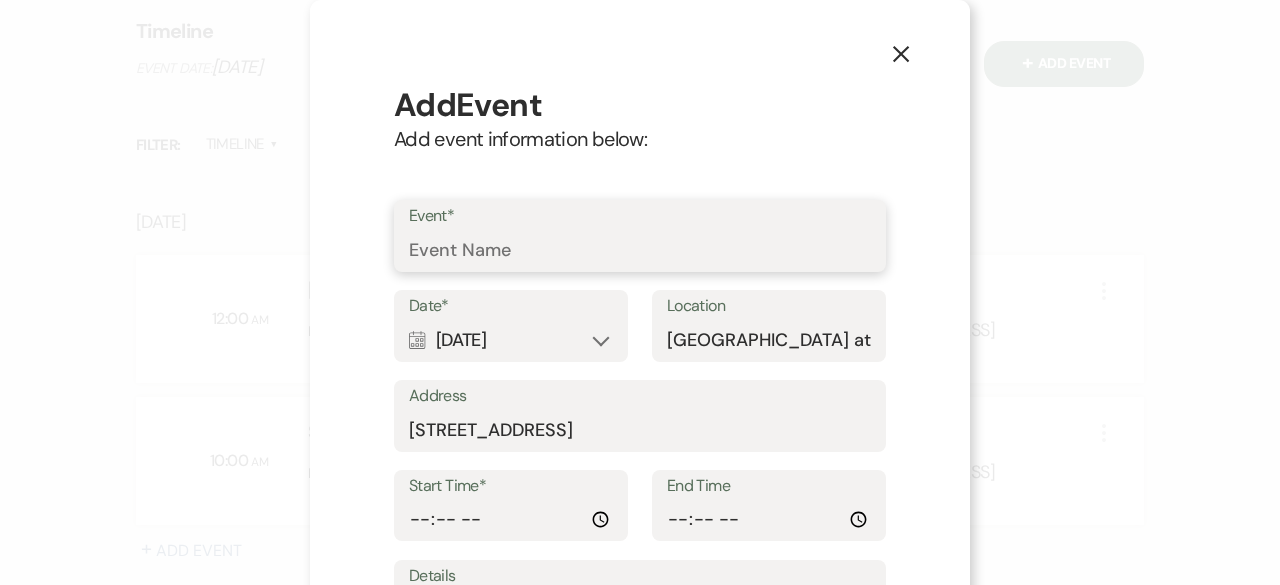 click on "Event*" at bounding box center (640, 250) 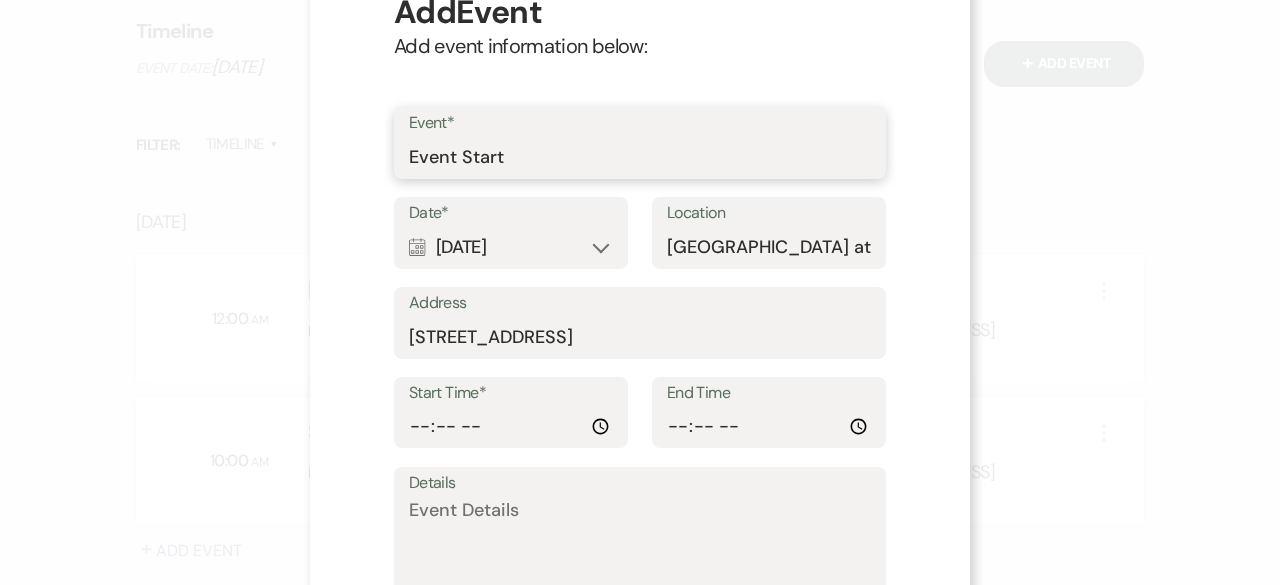 scroll, scrollTop: 200, scrollLeft: 0, axis: vertical 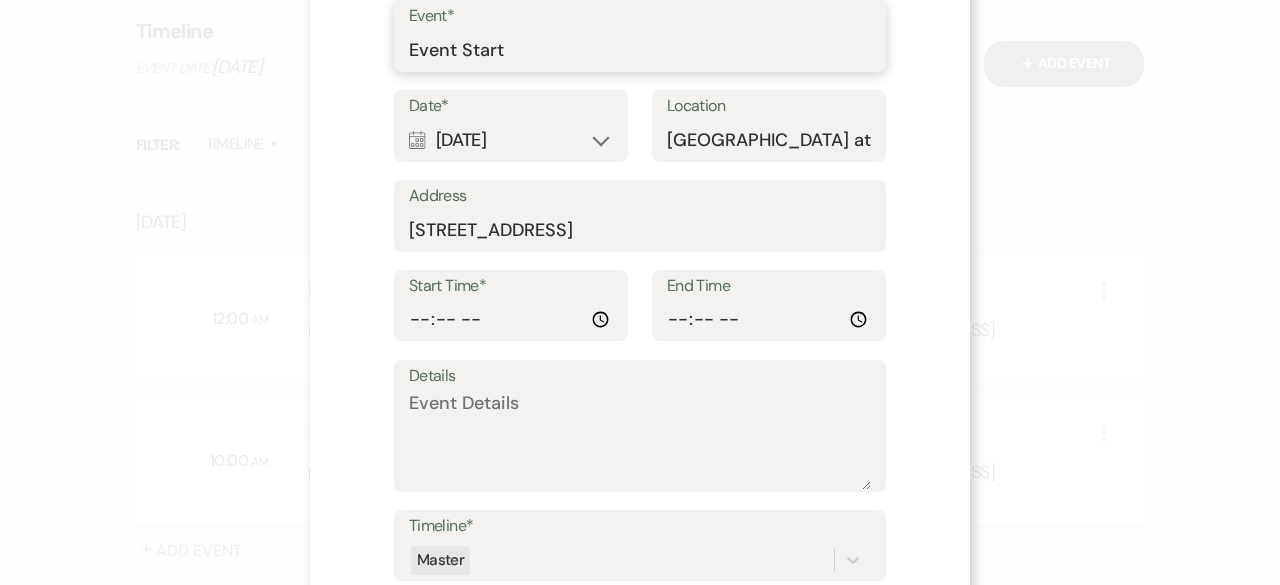 type on "Event Start" 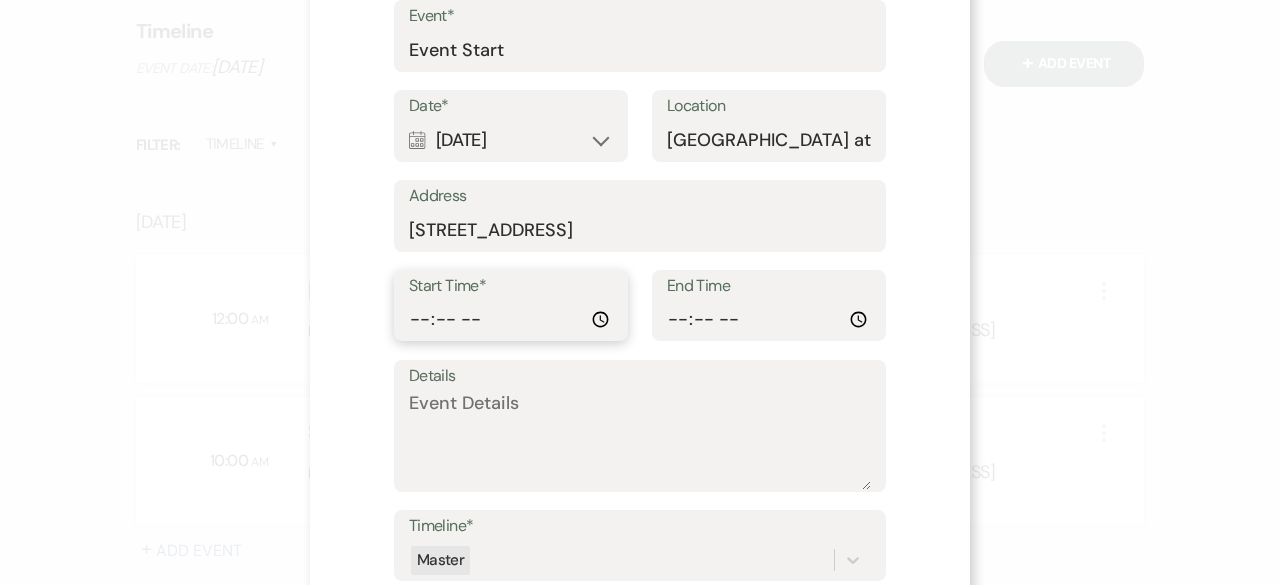 click on "Start Time*" at bounding box center (511, 319) 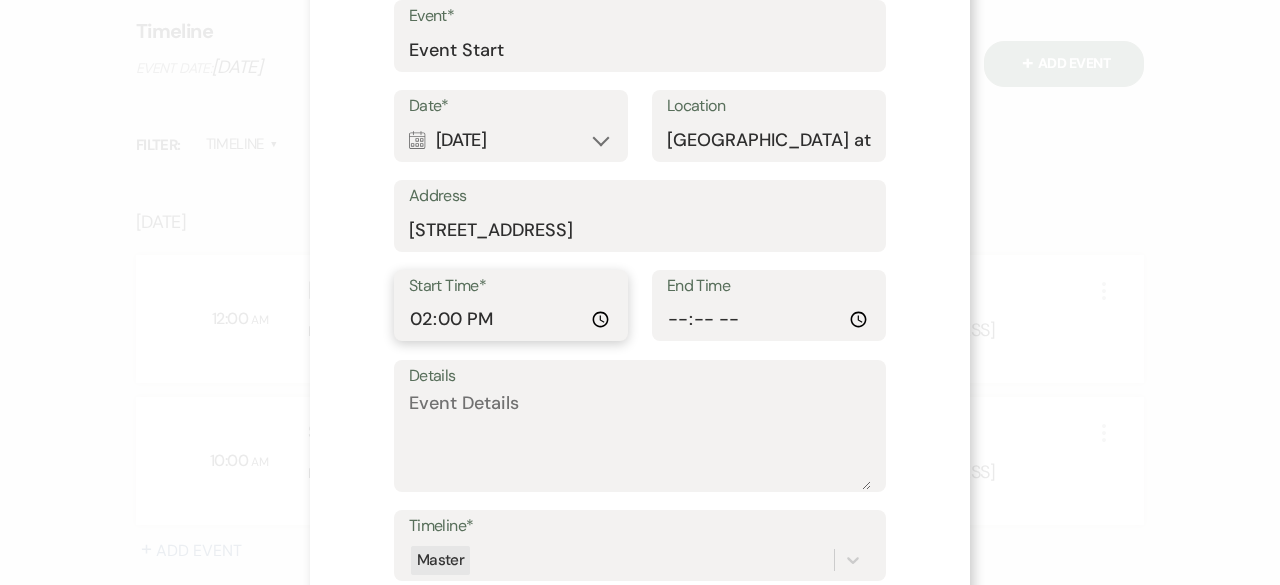 type on "14:00" 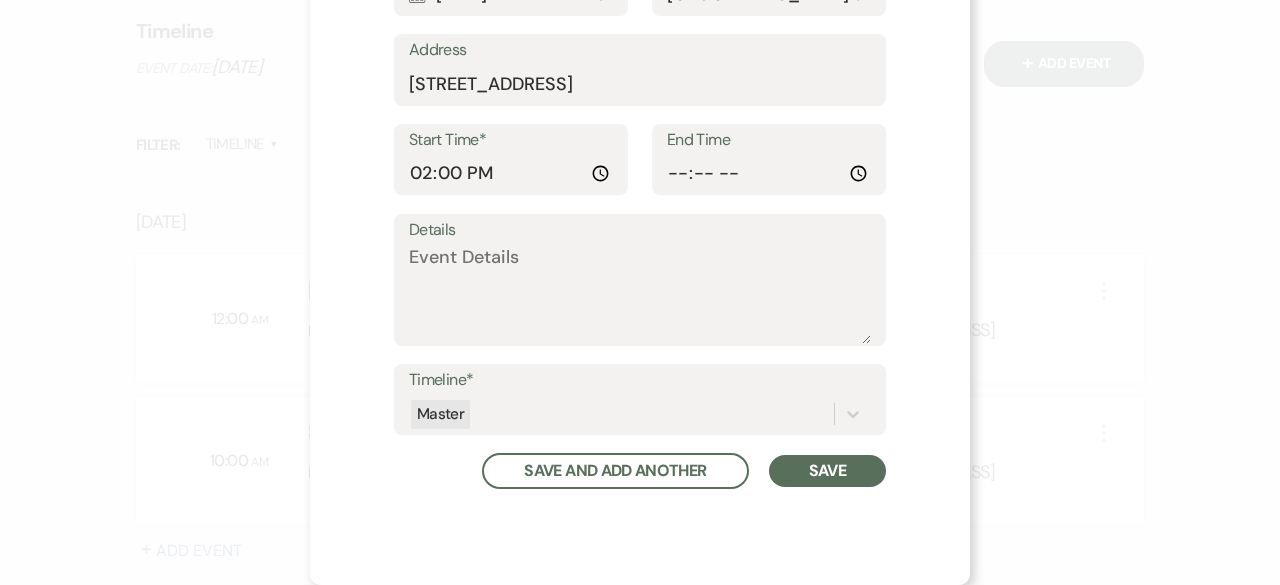 click on "Save" at bounding box center [827, 471] 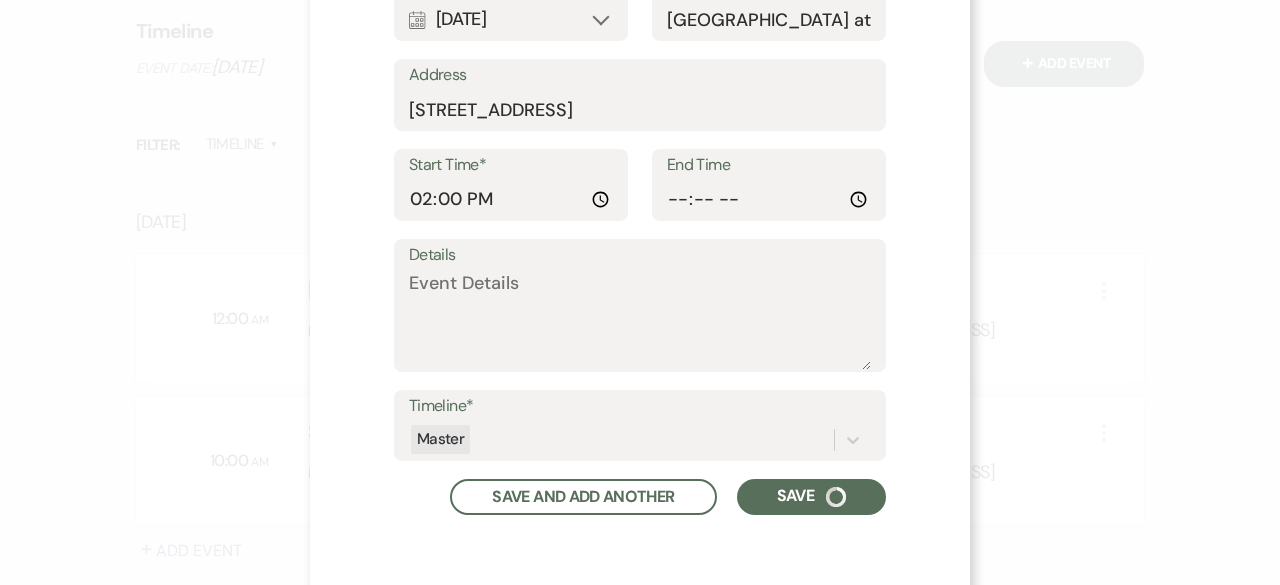 scroll, scrollTop: 371, scrollLeft: 0, axis: vertical 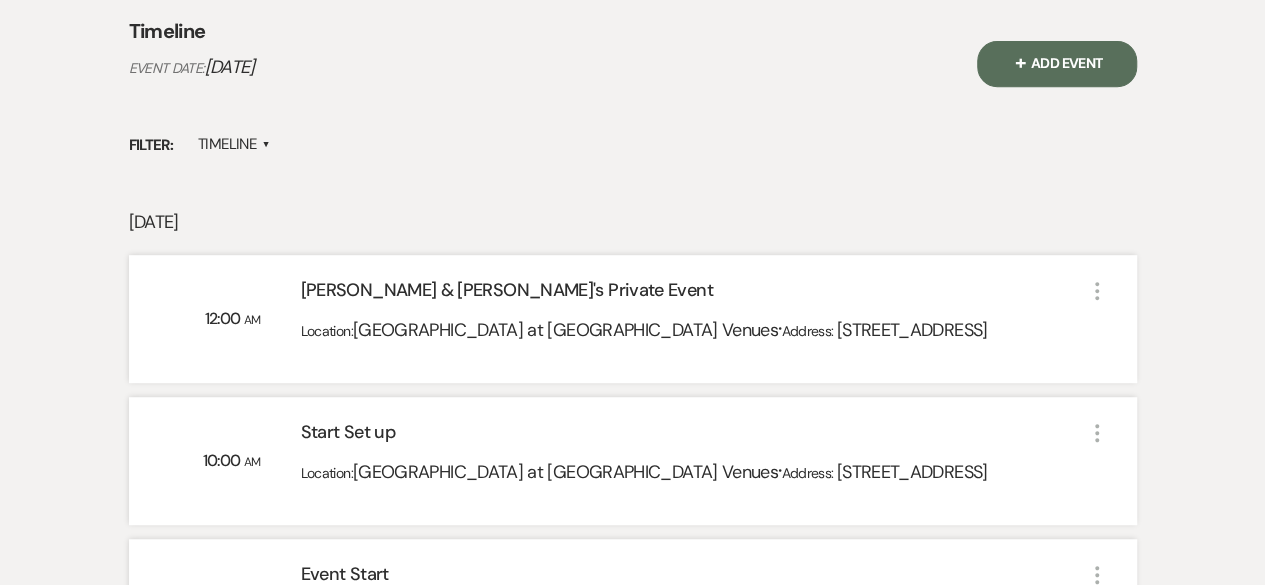 click on "+  Add Event" at bounding box center [1057, 64] 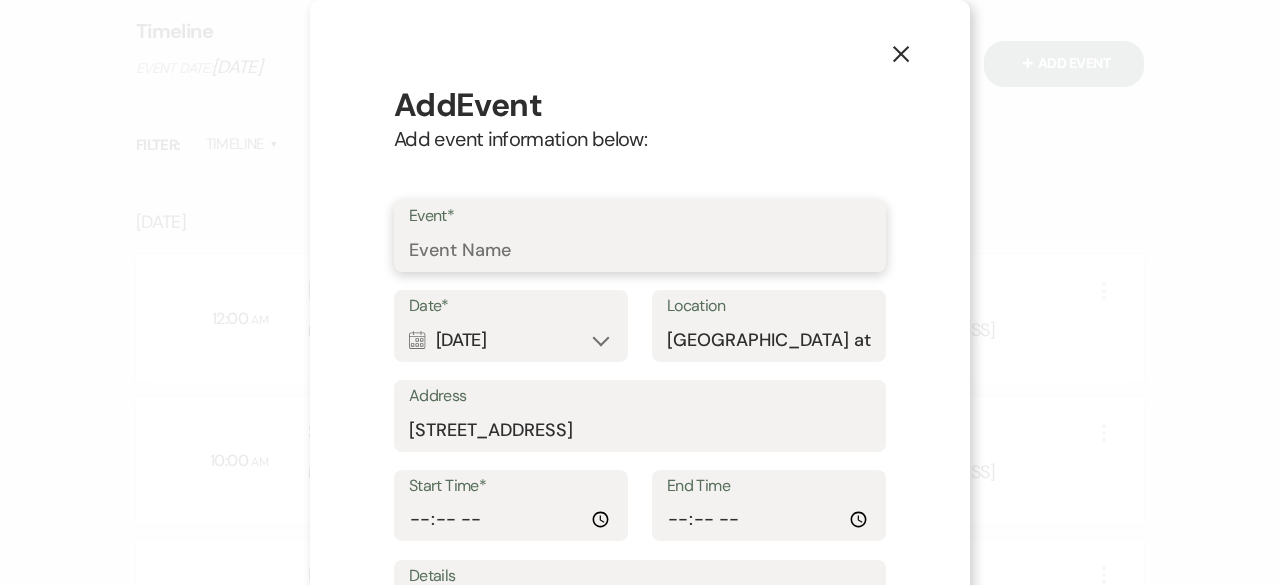 click on "Event*" at bounding box center (640, 250) 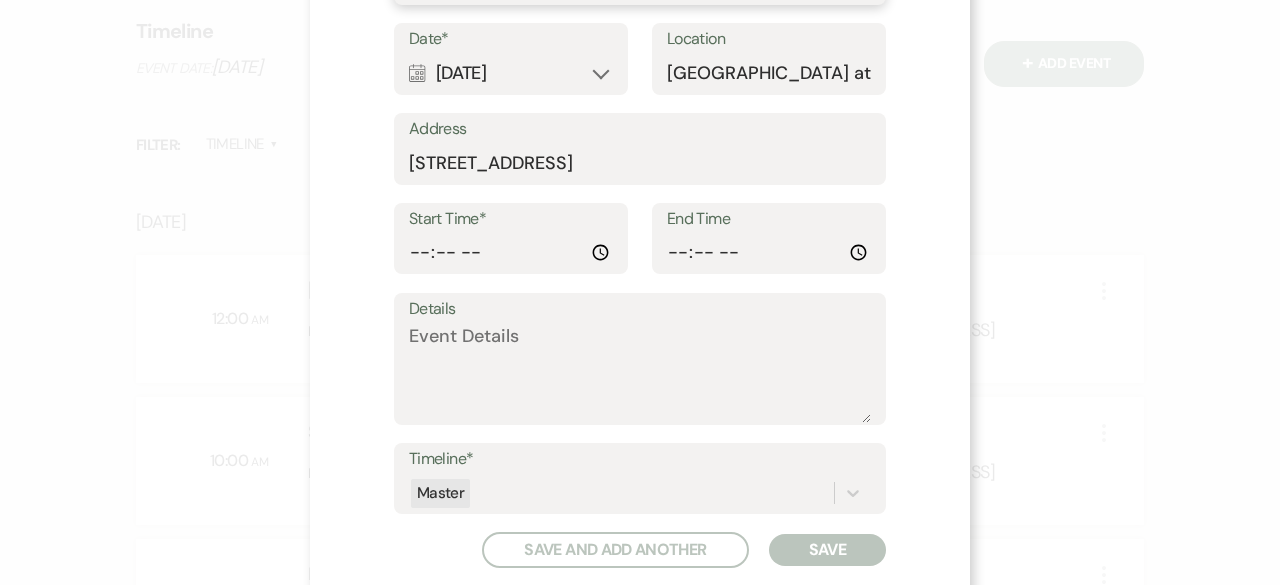 scroll, scrollTop: 300, scrollLeft: 0, axis: vertical 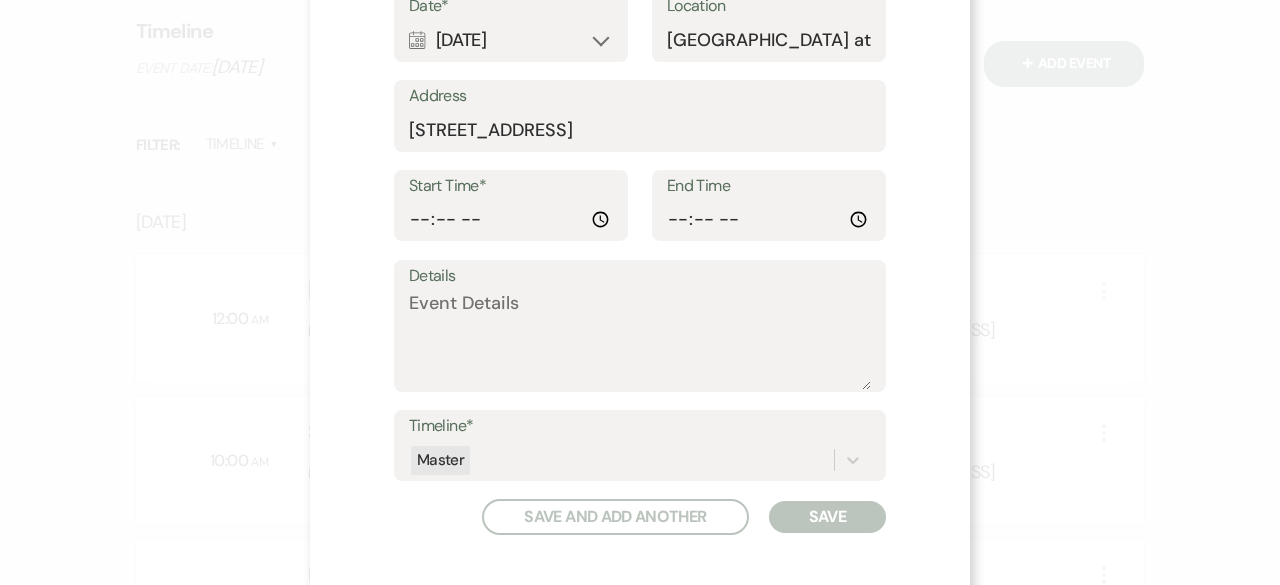 type on "Event End" 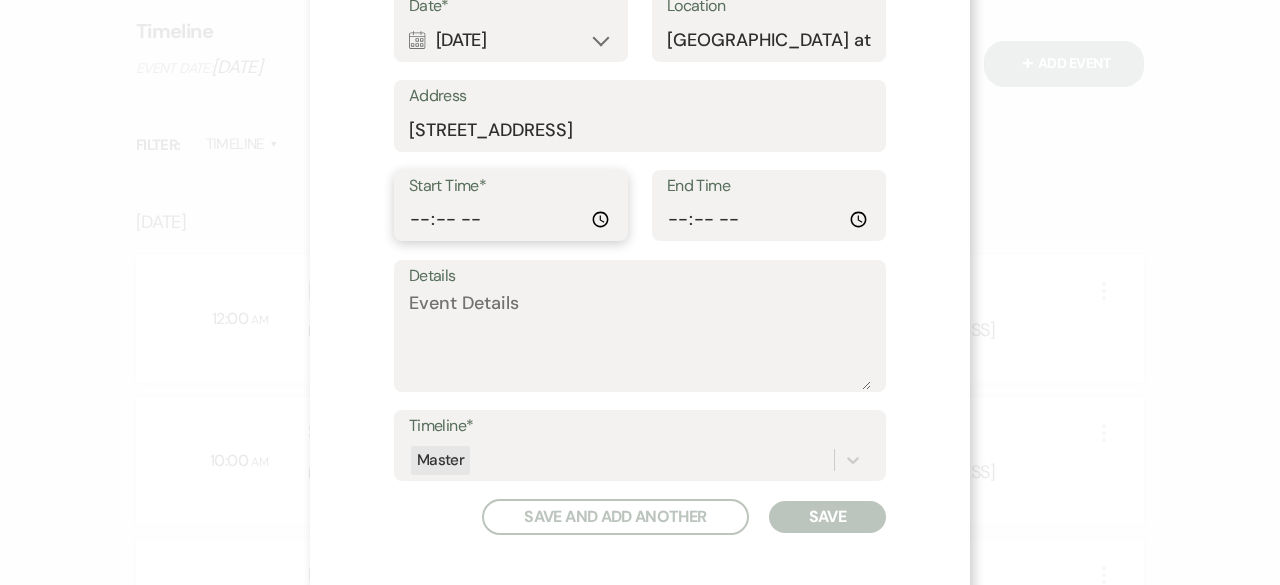 click on "Start Time*" at bounding box center (511, 219) 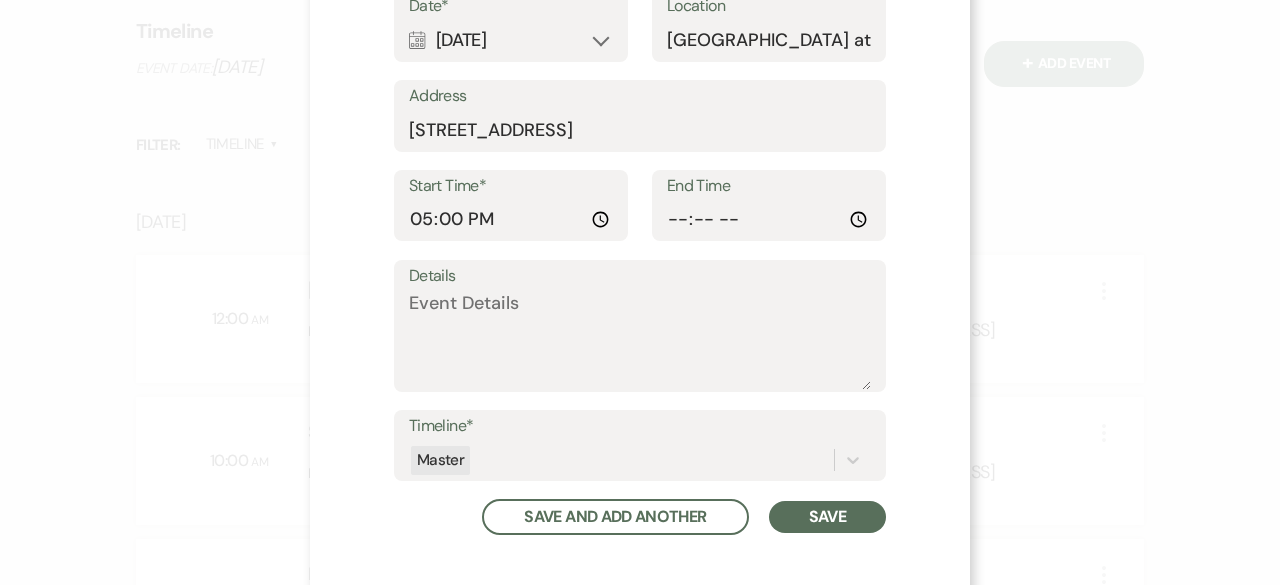 type on "17:00" 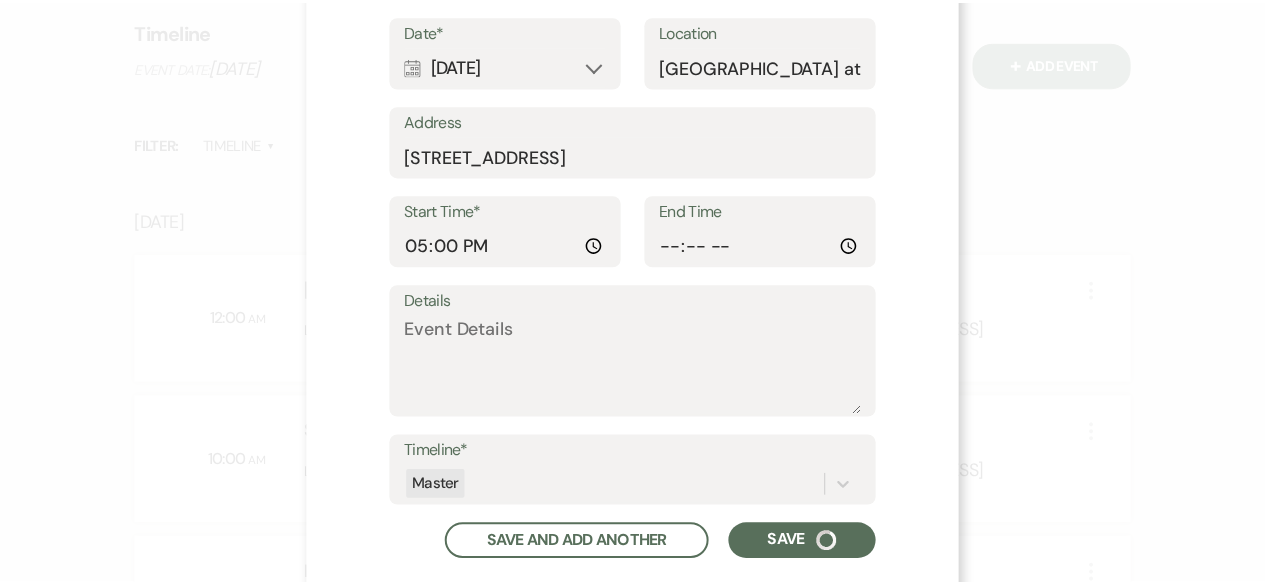 scroll, scrollTop: 325, scrollLeft: 0, axis: vertical 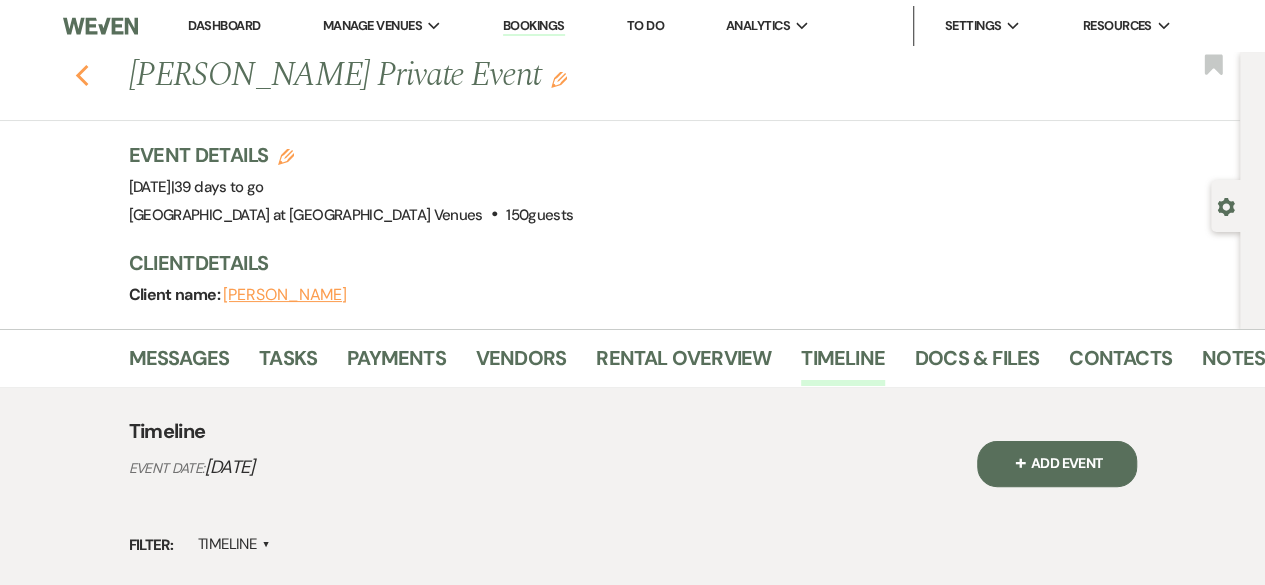click on "Previous" 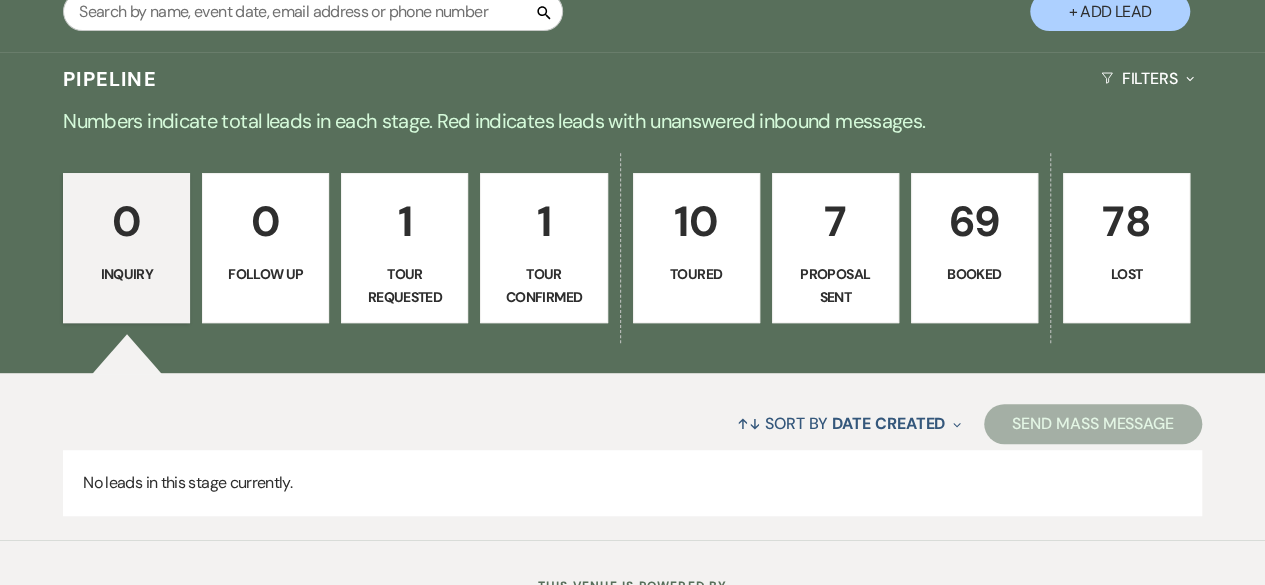 scroll, scrollTop: 478, scrollLeft: 0, axis: vertical 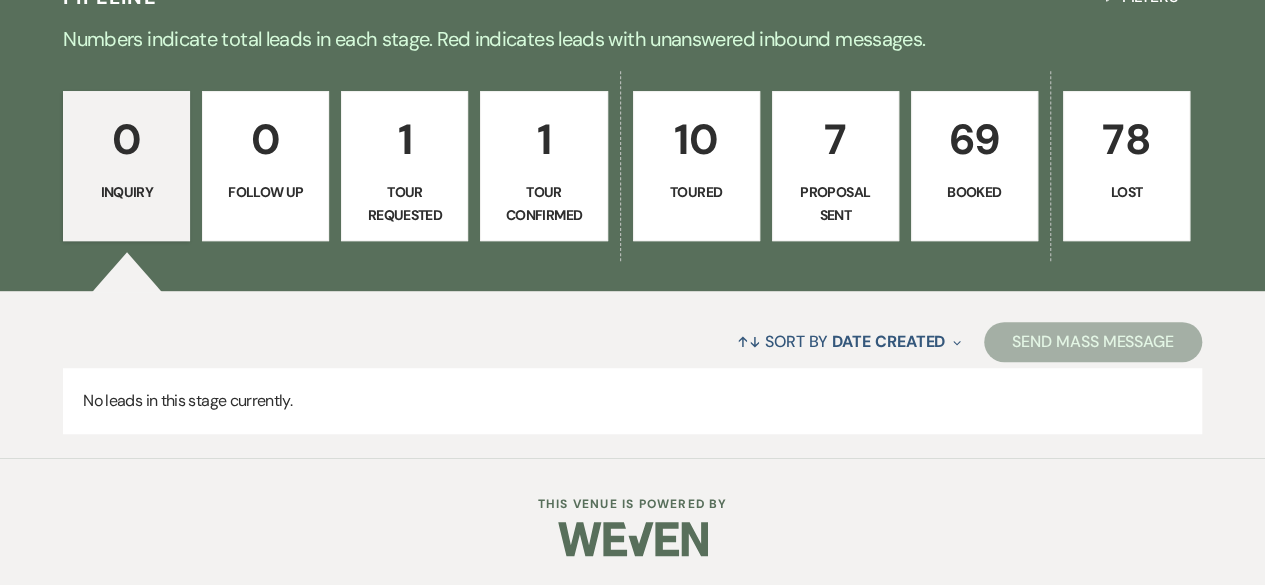 click on "69" at bounding box center (974, 139) 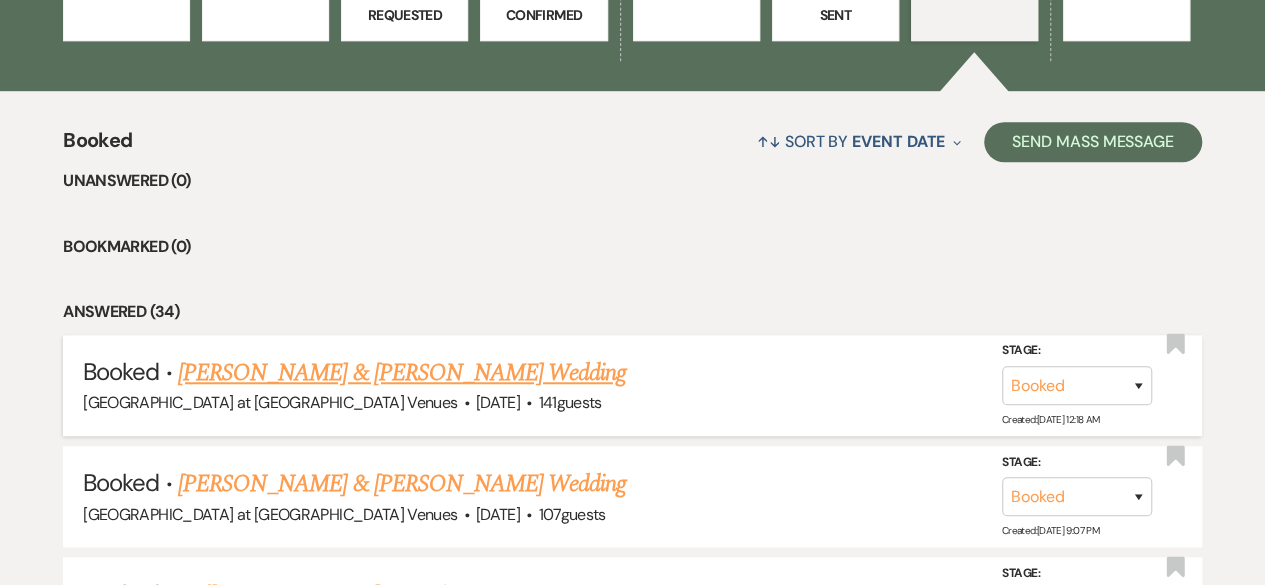 scroll, scrollTop: 478, scrollLeft: 0, axis: vertical 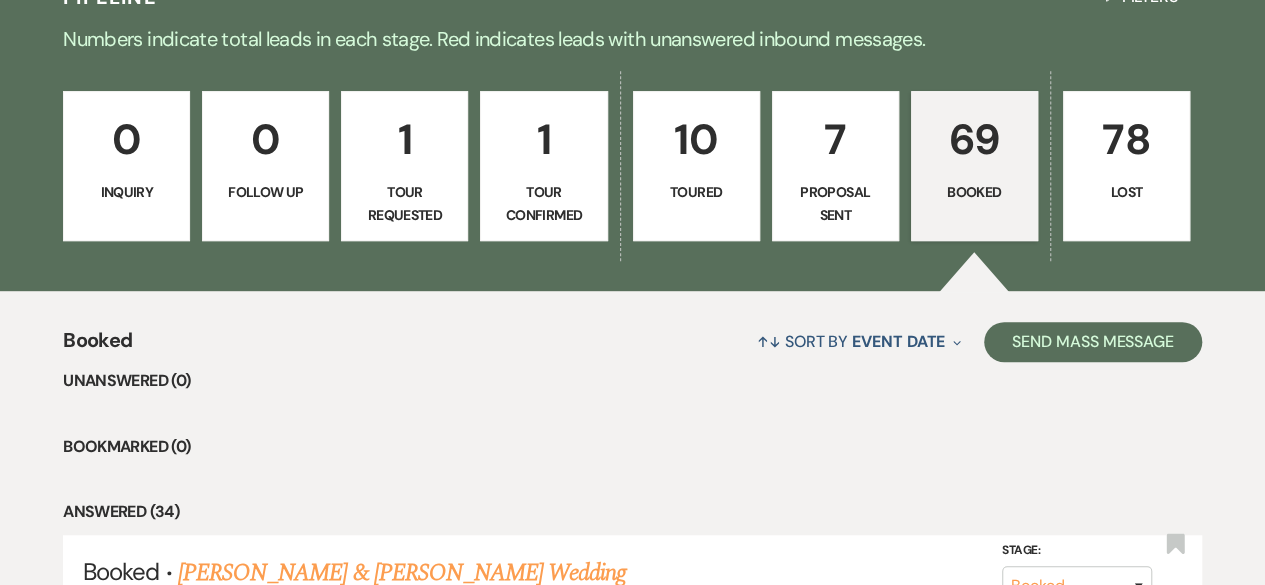 click on "10" at bounding box center [696, 139] 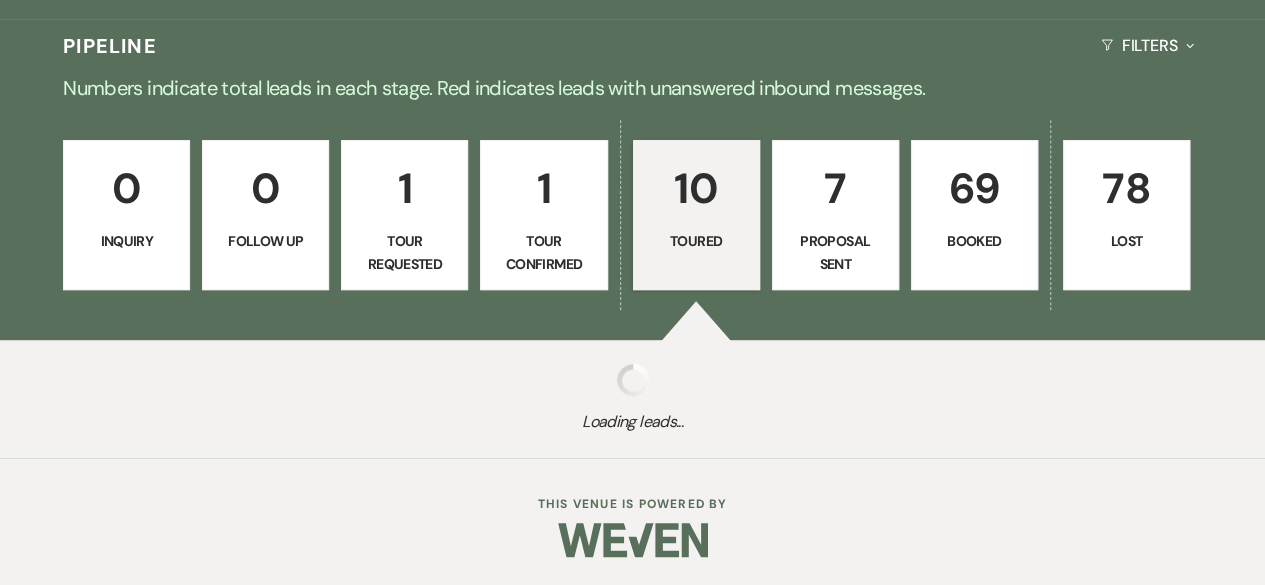 select on "5" 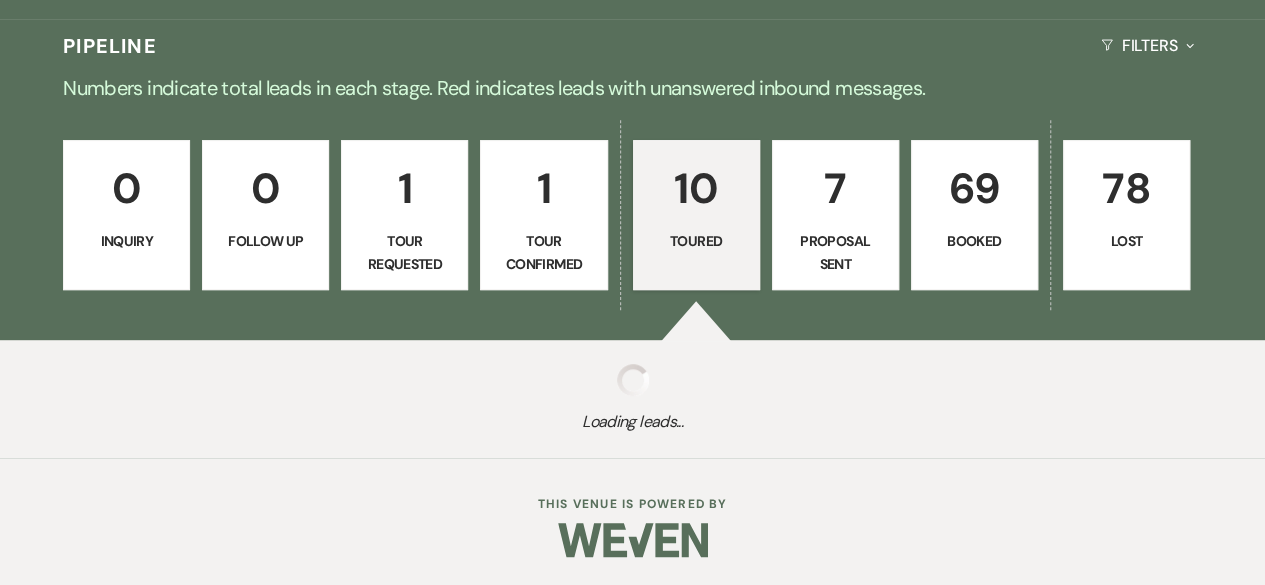 select on "5" 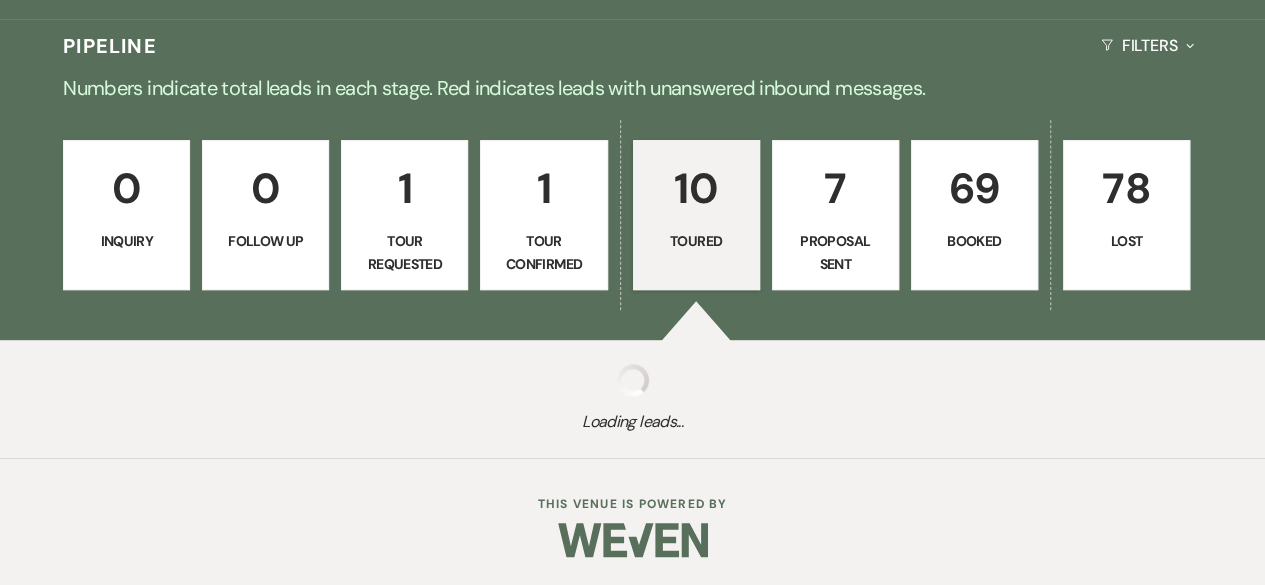 select on "5" 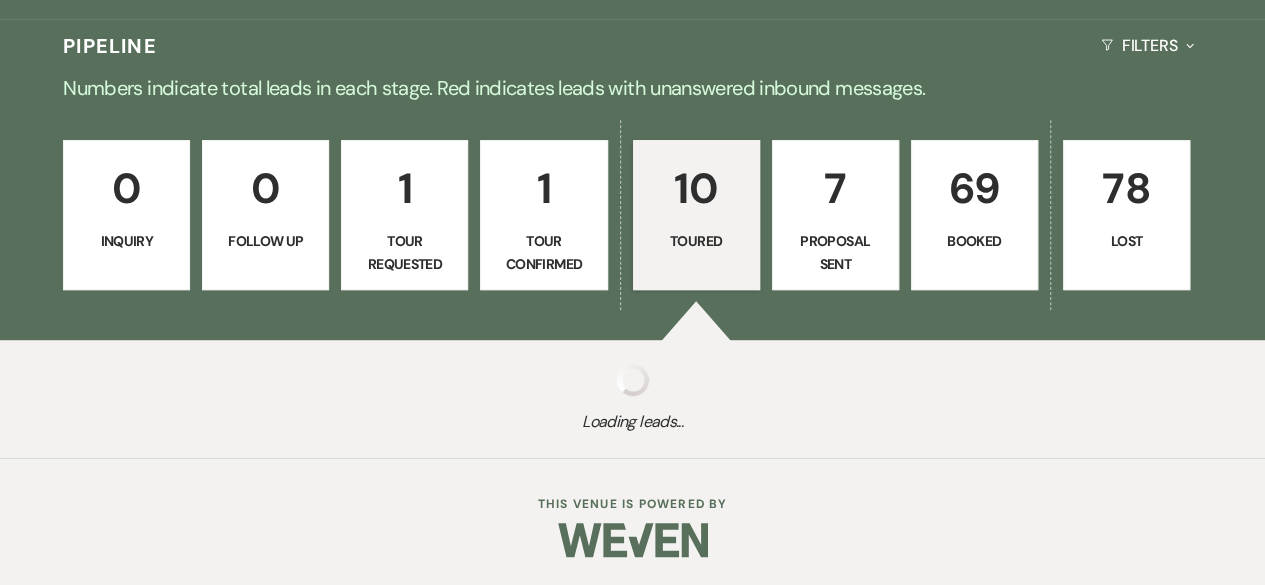 select on "5" 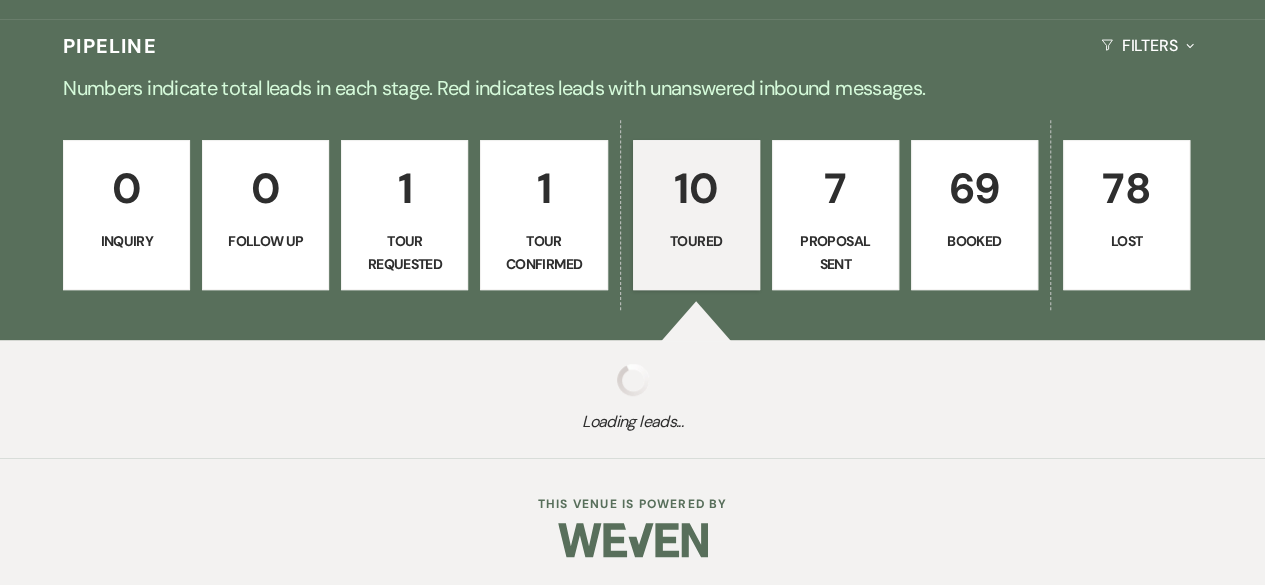 select on "5" 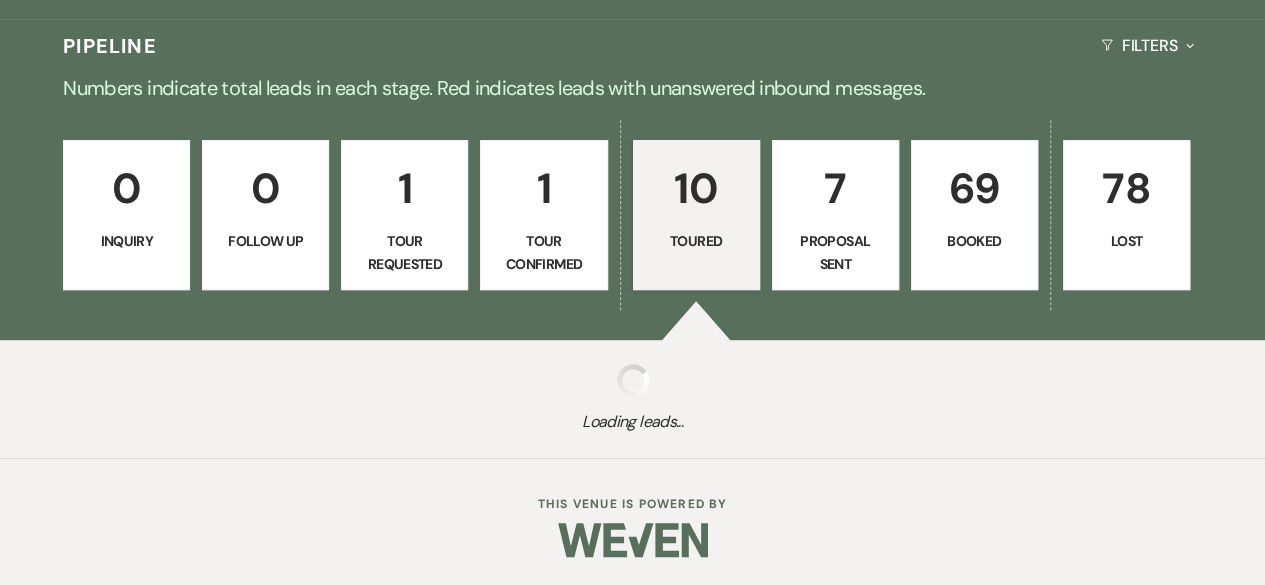 select on "5" 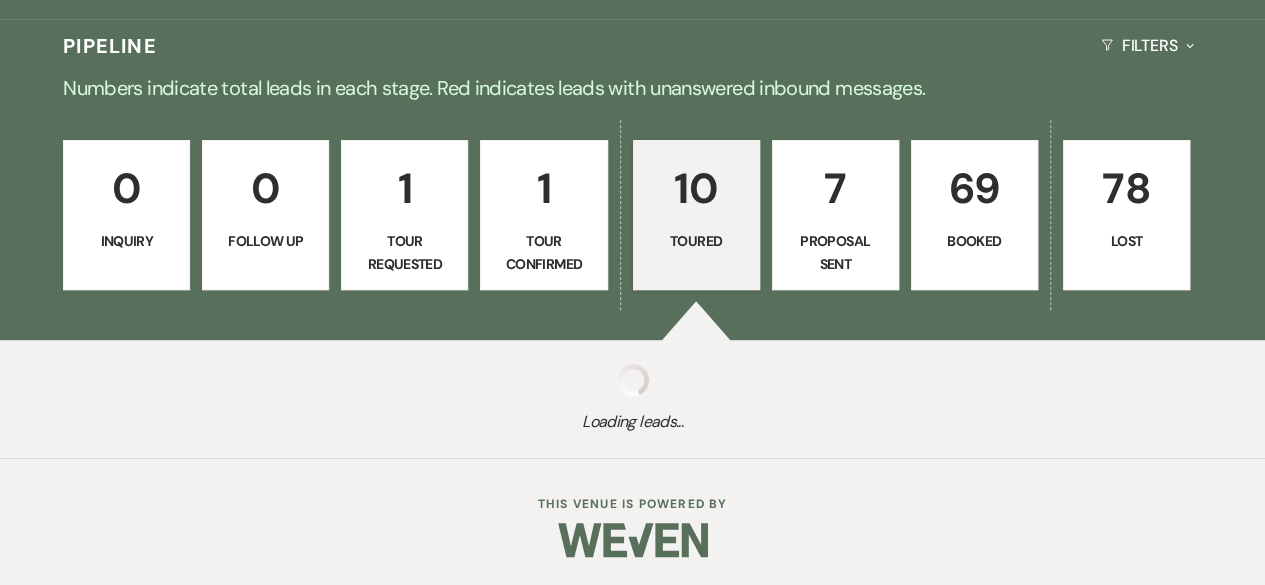 select on "5" 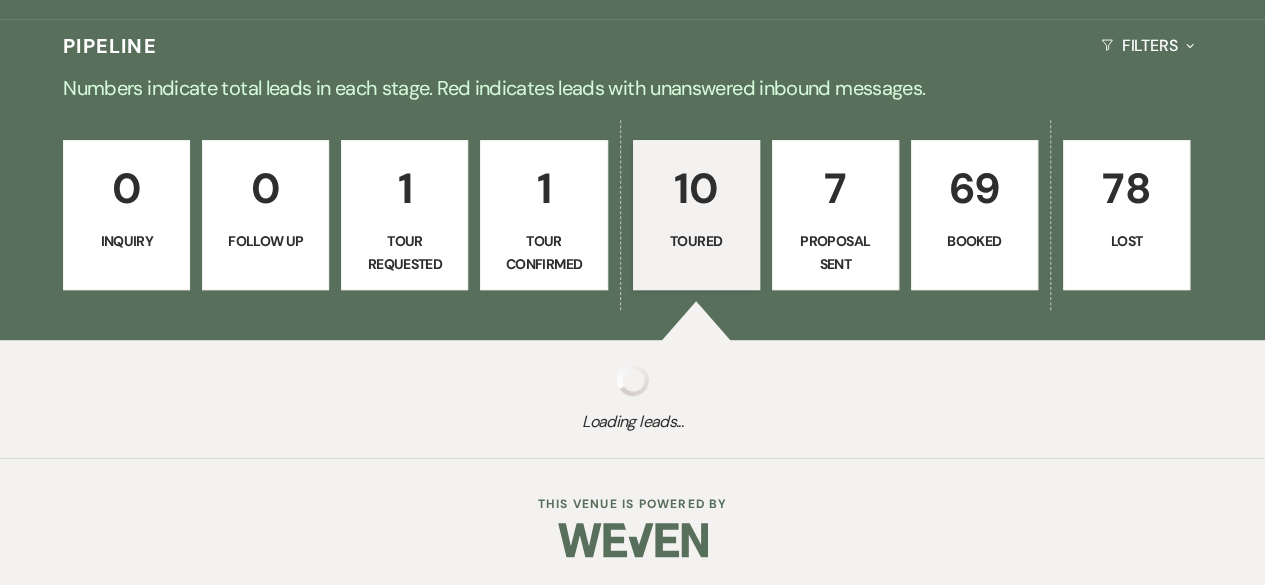 select on "5" 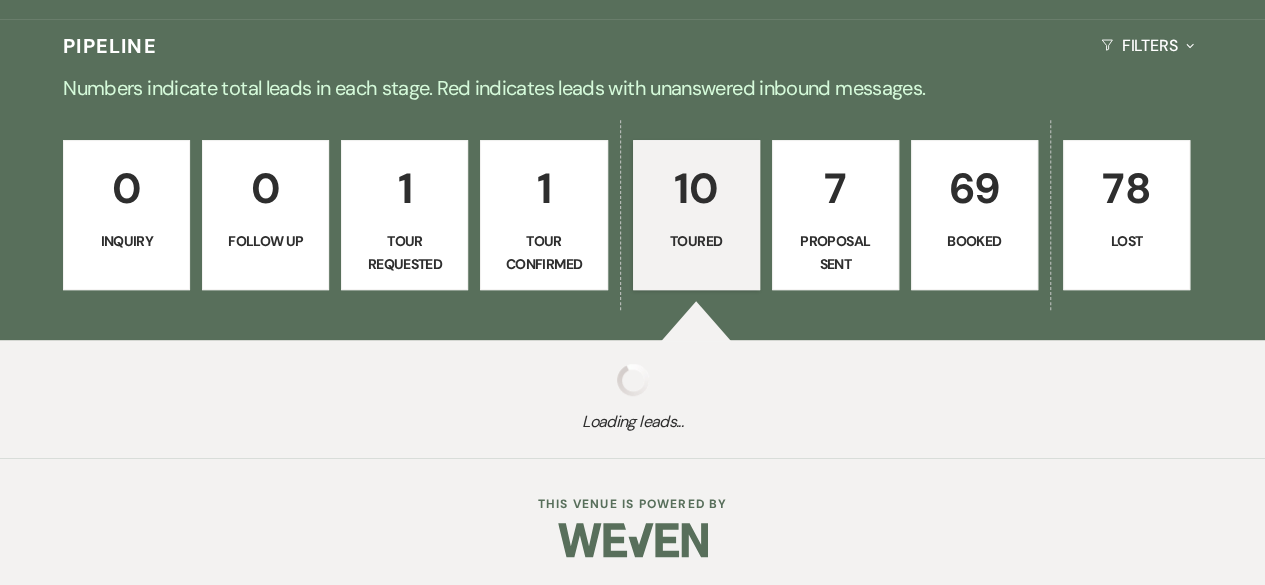 select on "5" 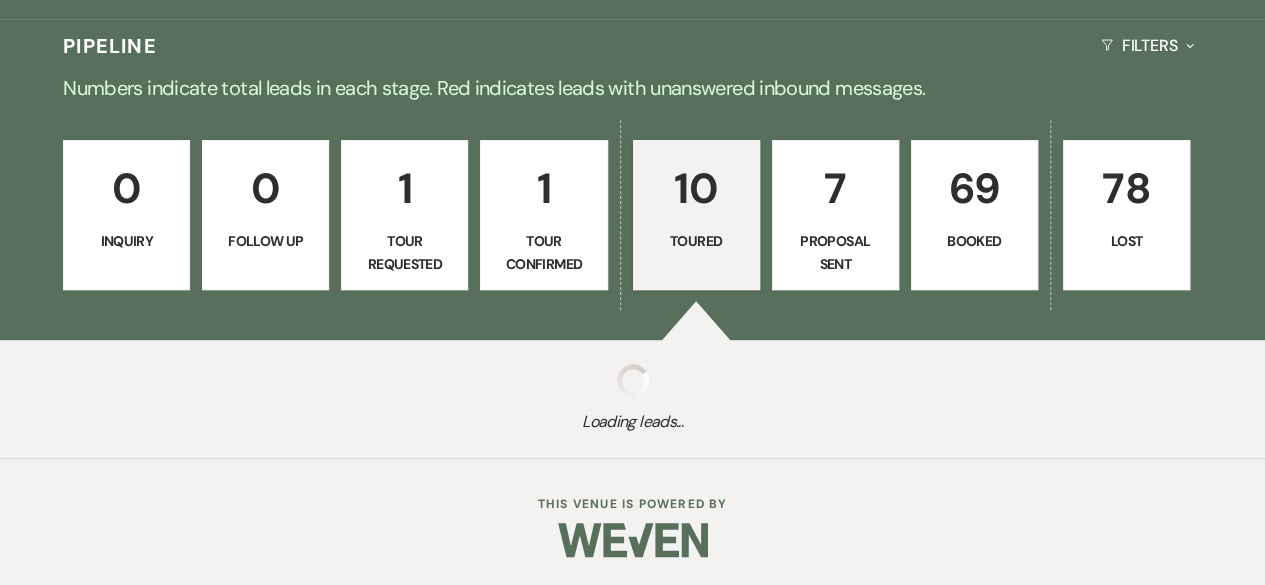 select on "5" 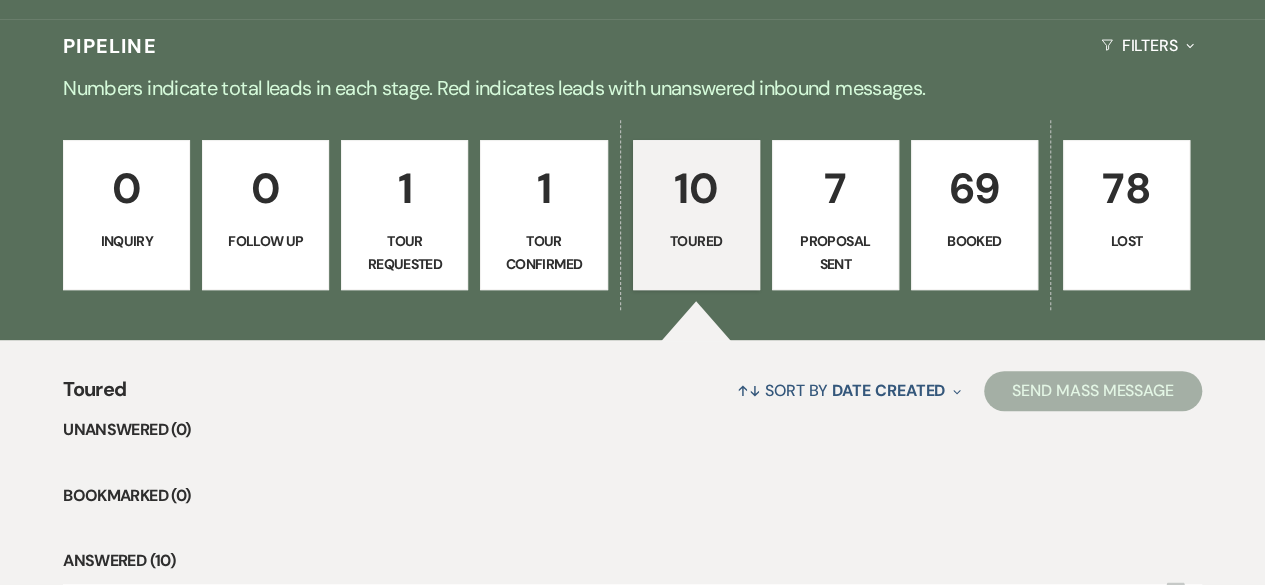 scroll, scrollTop: 478, scrollLeft: 0, axis: vertical 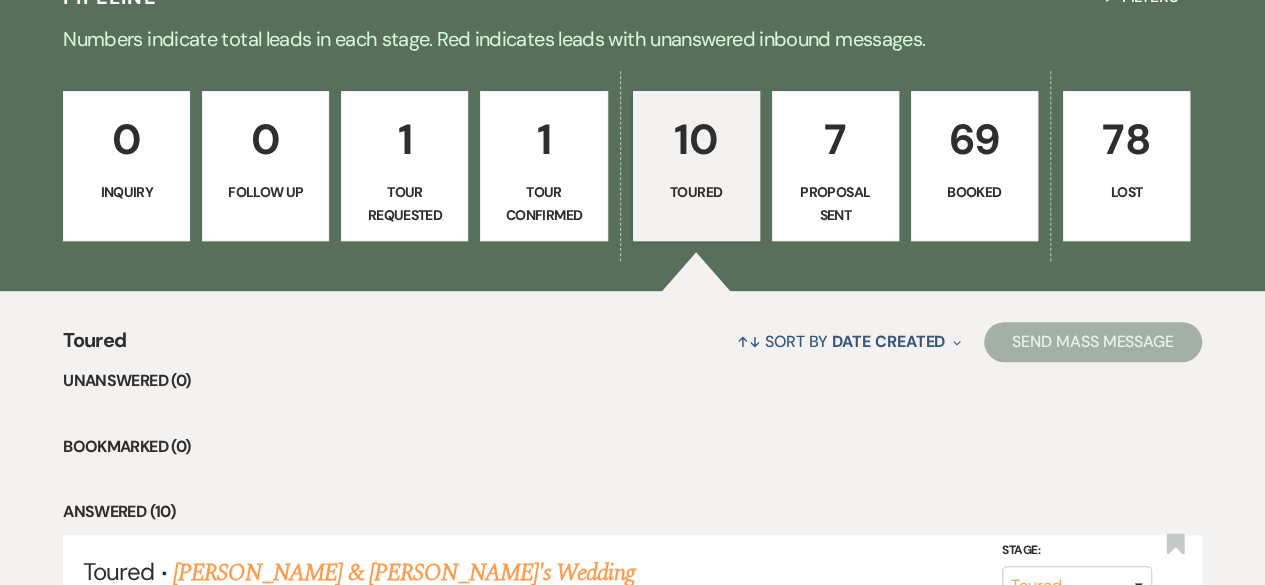 click on "Tour Confirmed" at bounding box center [543, 203] 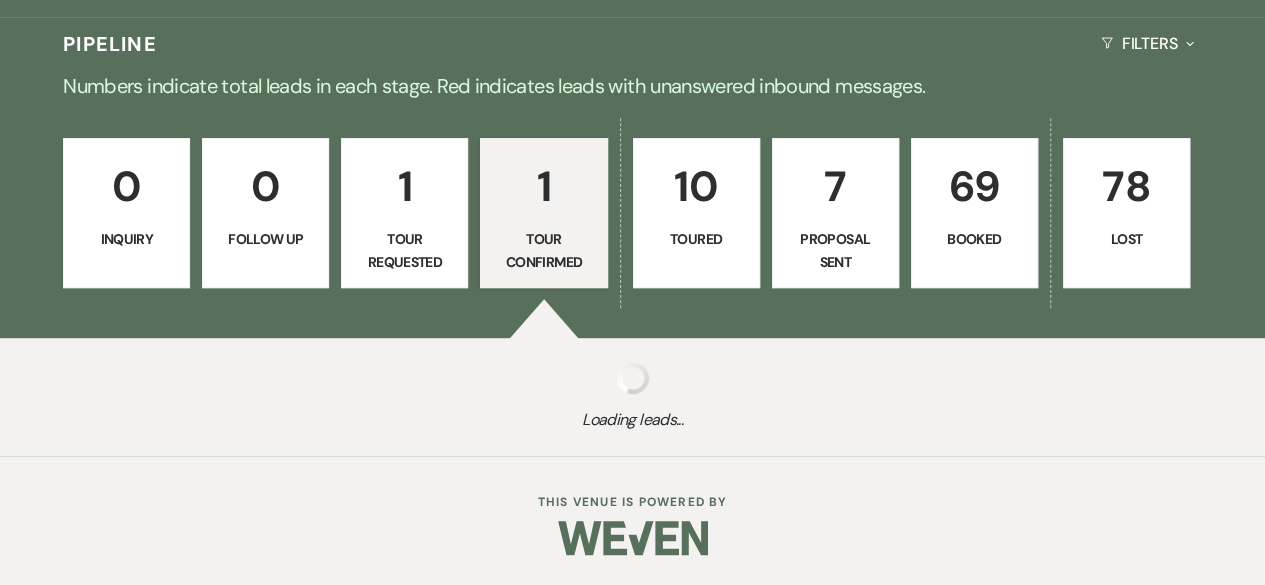 select on "4" 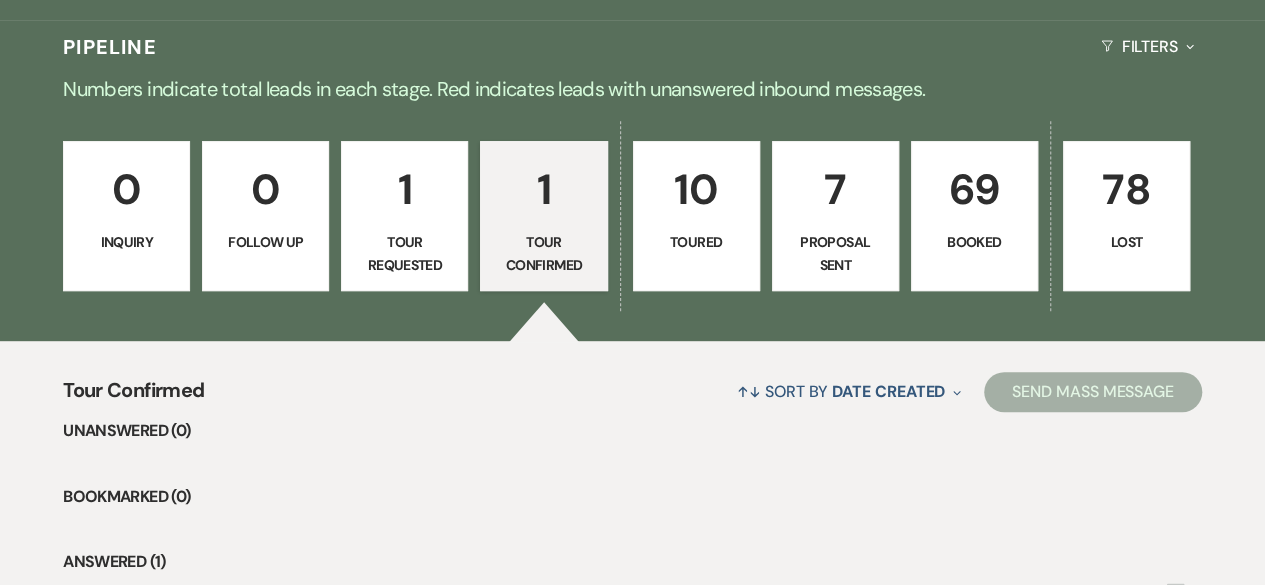 scroll, scrollTop: 190, scrollLeft: 0, axis: vertical 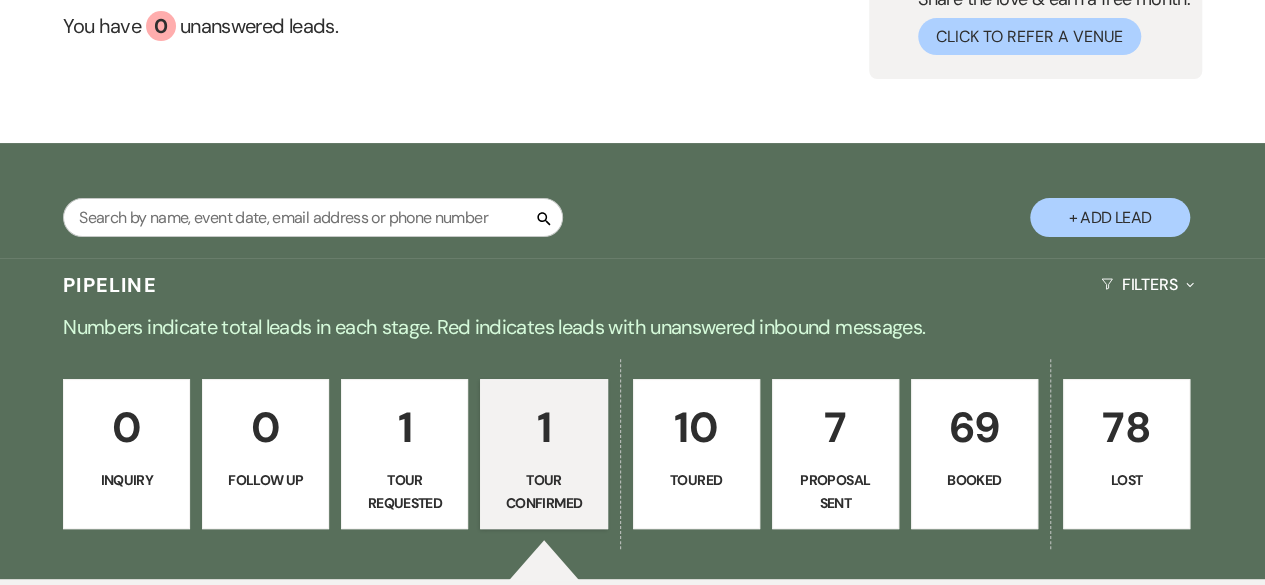click on "+ Add Lead" at bounding box center (1110, 217) 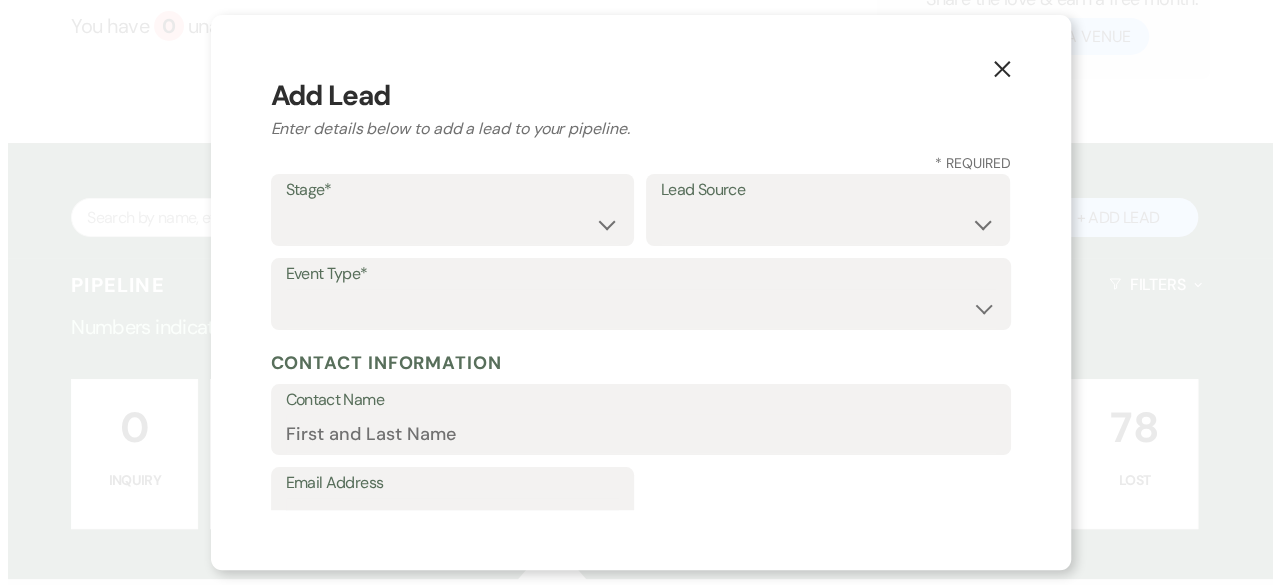 scroll, scrollTop: 191, scrollLeft: 0, axis: vertical 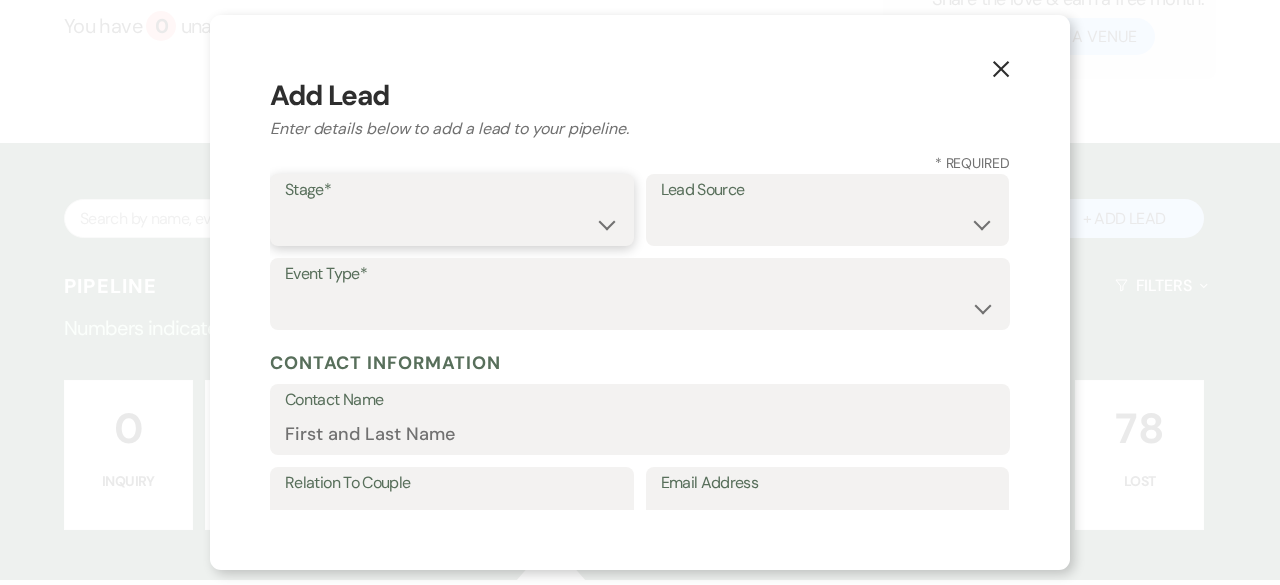 click on "Inquiry Follow Up Tour Requested Tour Confirmed Toured Proposal Sent Booked Lost" at bounding box center [452, 224] 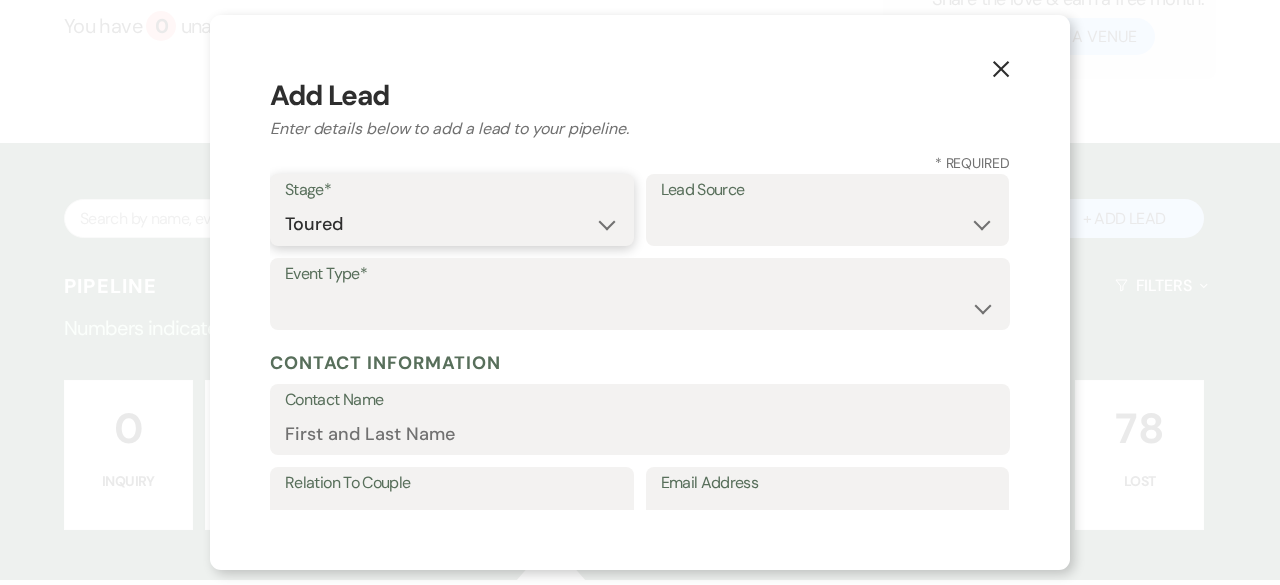click on "Inquiry Follow Up Tour Requested Tour Confirmed Toured Proposal Sent Booked Lost" at bounding box center [452, 224] 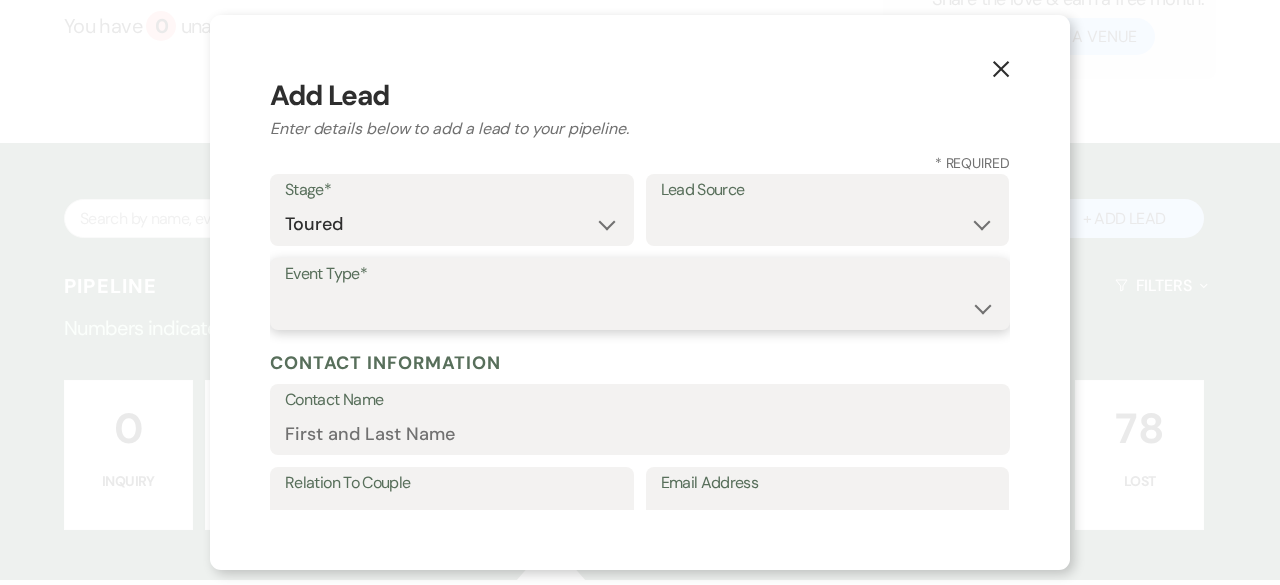 click on "Wedding Anniversary Party Baby Shower Bachelorette / Bachelor Party Birthday Party Bridal Shower Brunch Community Event Concert Corporate Event Elopement End of Life Celebration Engagement Party Fundraiser Graduation Party Micro Wedding Prom Quinceañera Rehearsal Dinner Religious Event Retreat Other" at bounding box center [640, 308] 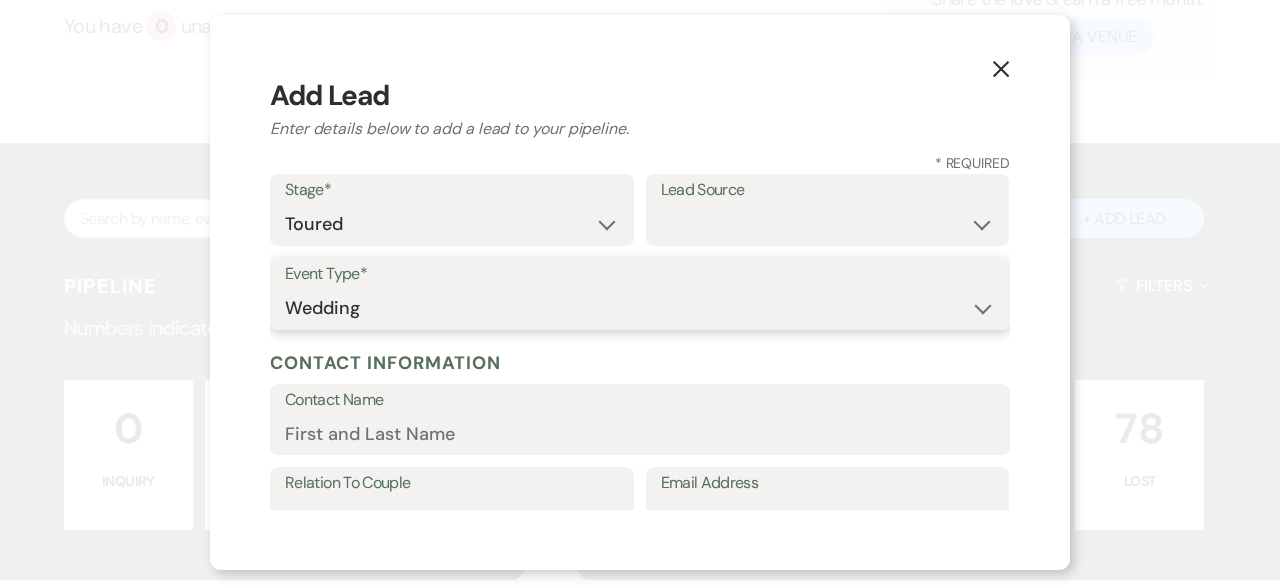 click on "Wedding Anniversary Party Baby Shower Bachelorette / Bachelor Party Birthday Party Bridal Shower Brunch Community Event Concert Corporate Event Elopement End of Life Celebration Engagement Party Fundraiser Graduation Party Micro Wedding Prom Quinceañera Rehearsal Dinner Religious Event Retreat Other" at bounding box center [640, 308] 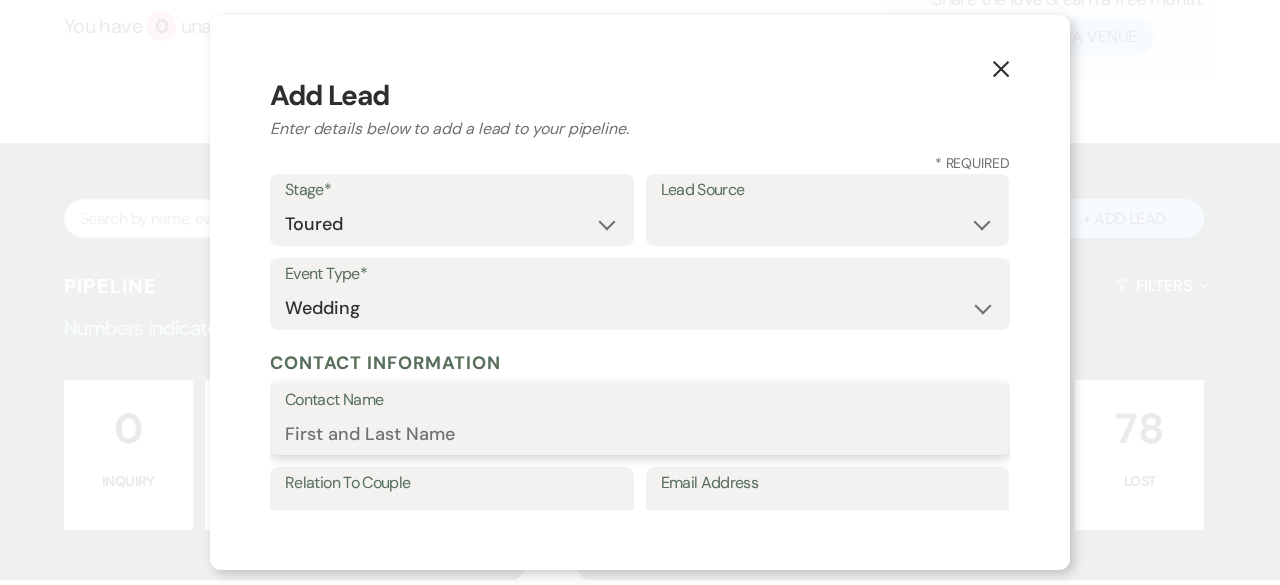 click on "Contact Name" at bounding box center [640, 433] 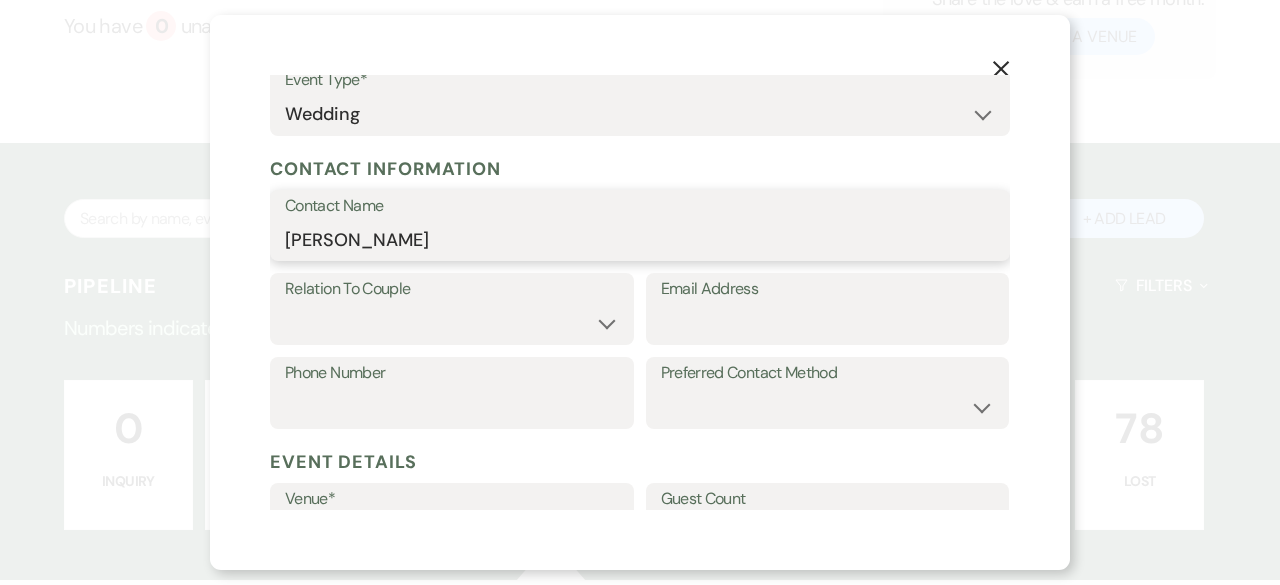 scroll, scrollTop: 200, scrollLeft: 0, axis: vertical 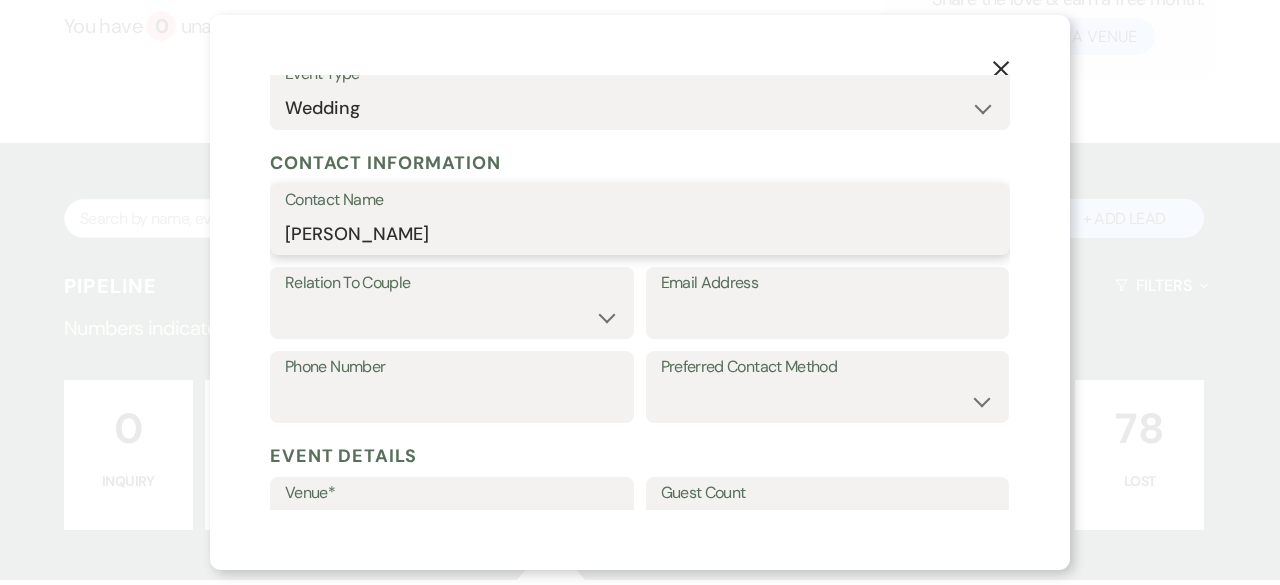 type on "[PERSON_NAME]" 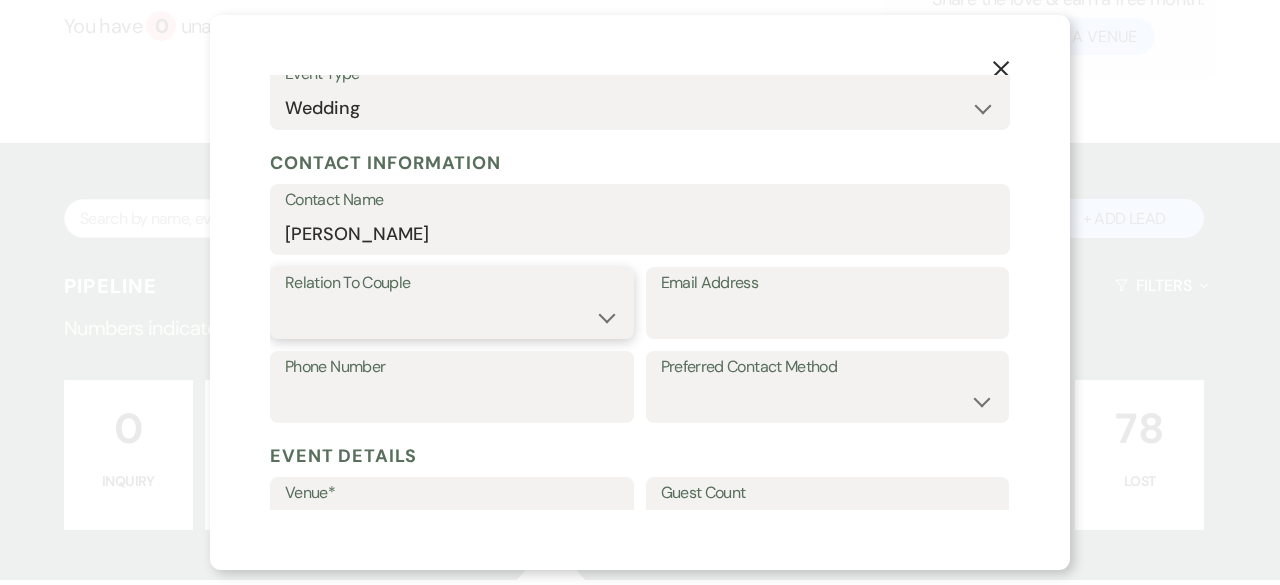 click on "Couple Planner Parent of Couple Family Member Friend Other" at bounding box center [452, 317] 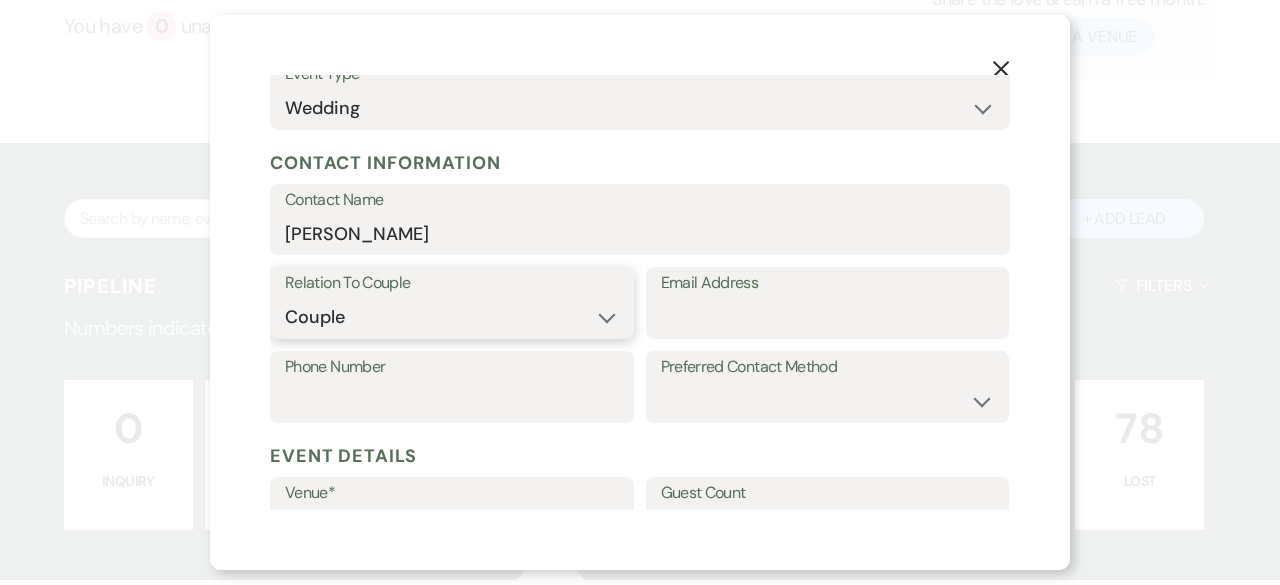 click on "Couple Planner Parent of Couple Family Member Friend Other" at bounding box center [452, 317] 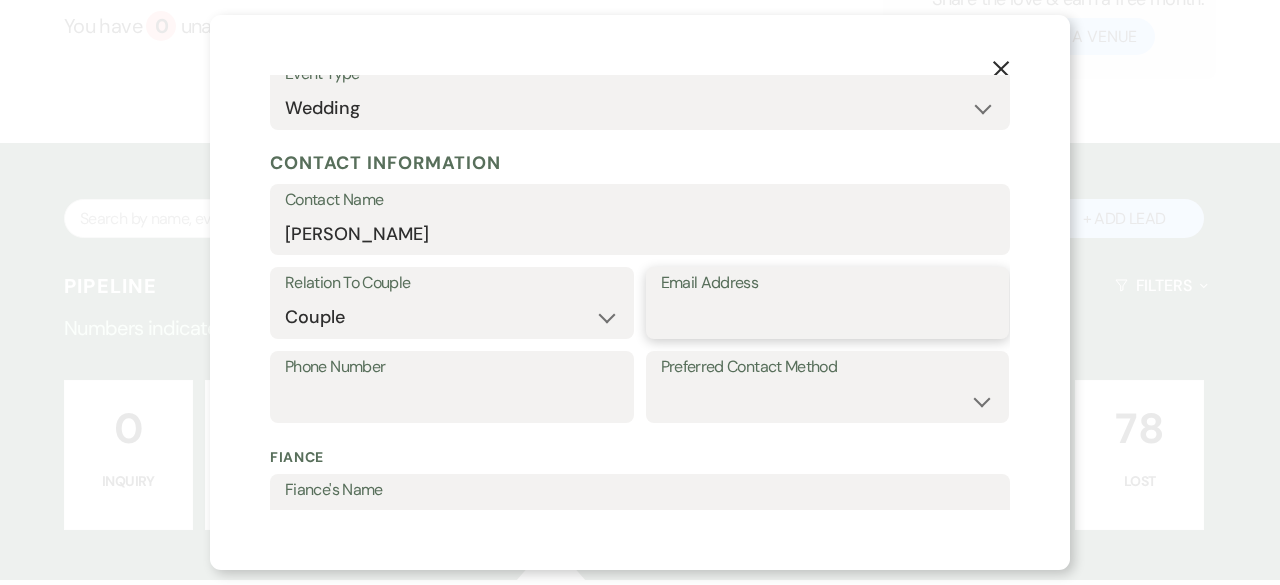 click on "Email Address" at bounding box center (828, 317) 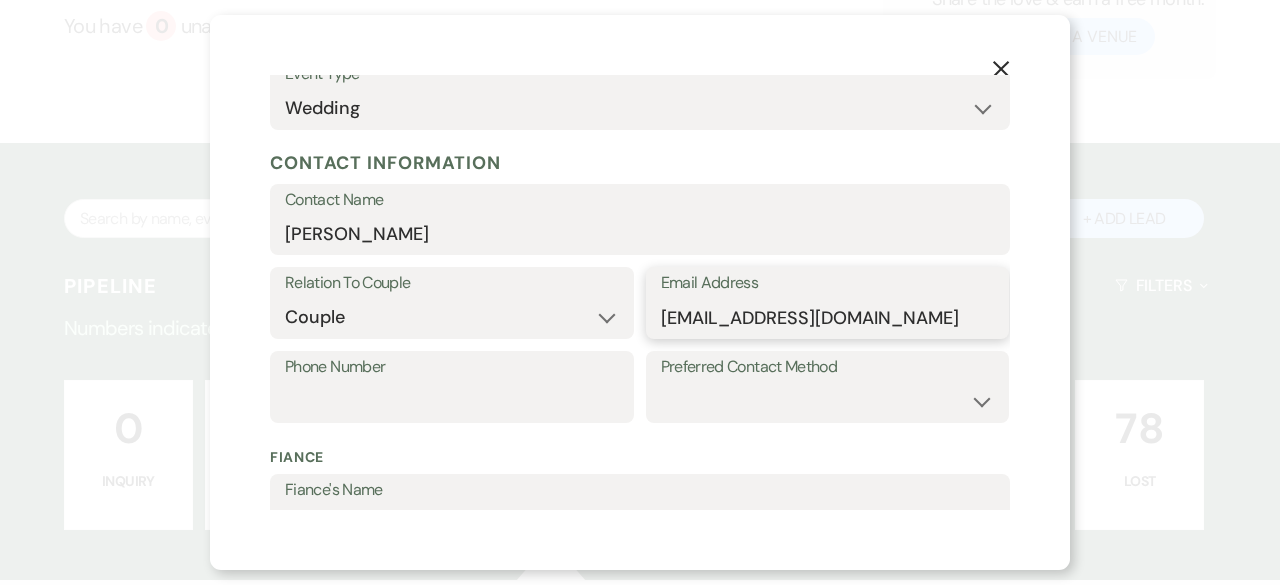 type on "[EMAIL_ADDRESS][DOMAIN_NAME]" 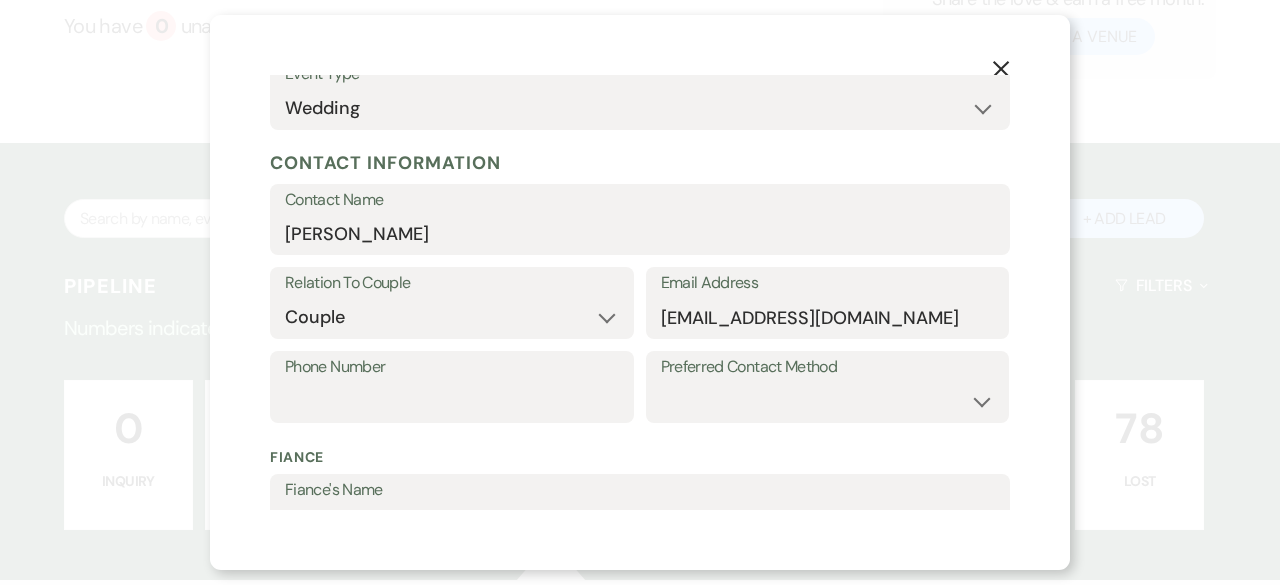 click on "Phone Number" at bounding box center (452, 367) 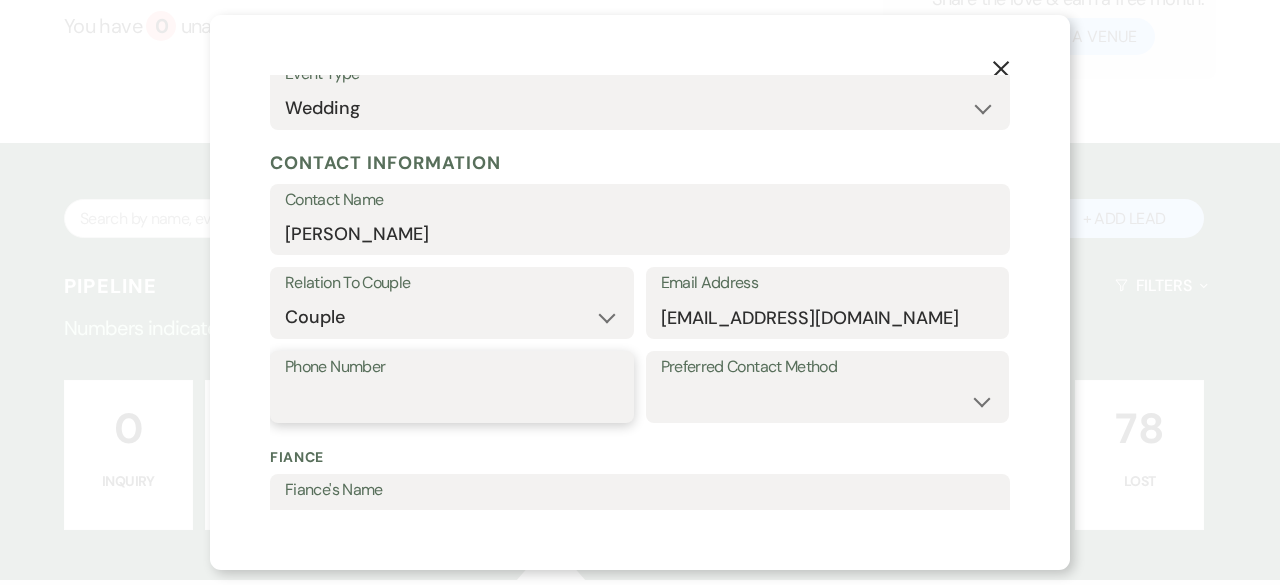 click on "Phone Number" at bounding box center (452, 401) 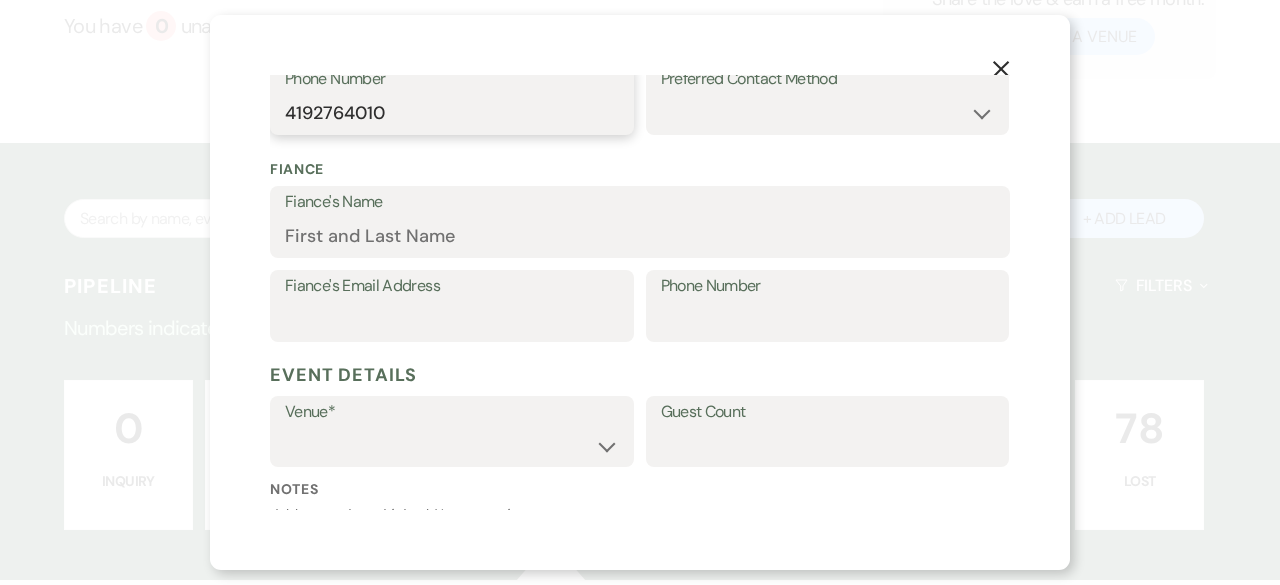 scroll, scrollTop: 500, scrollLeft: 0, axis: vertical 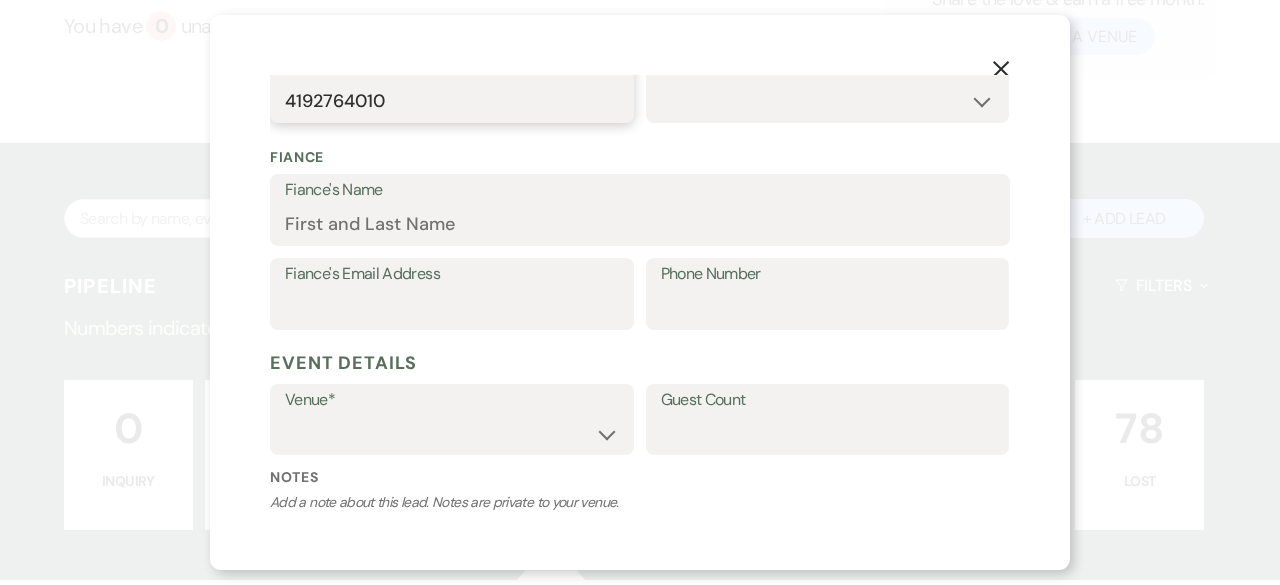 type on "4192764010" 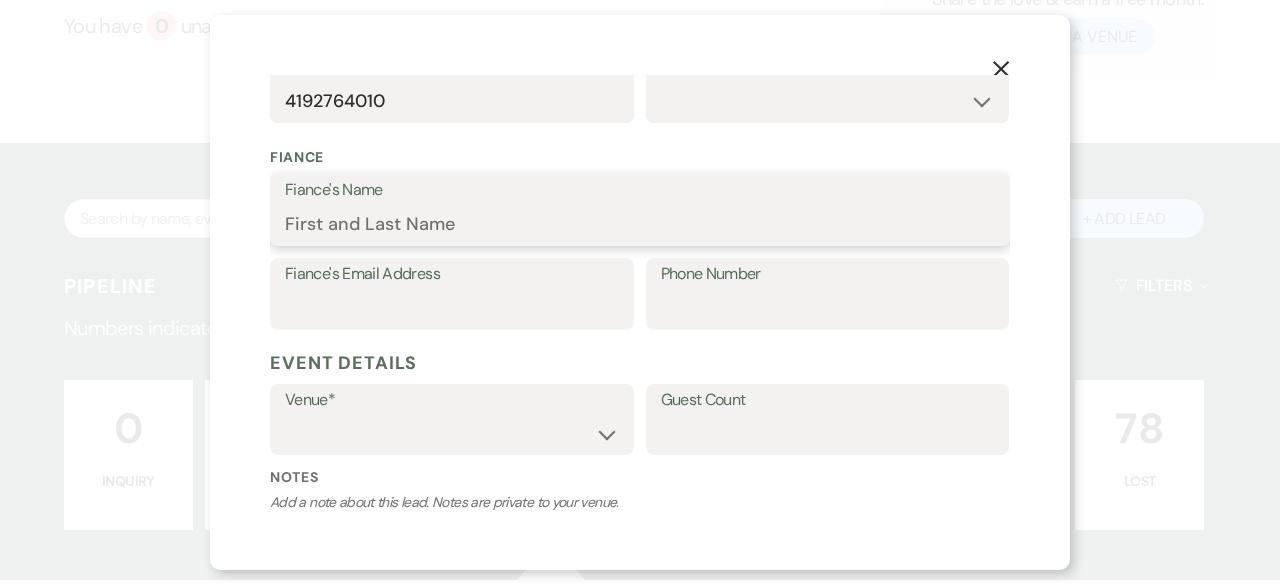 click on "Fiance's Name" at bounding box center [640, 224] 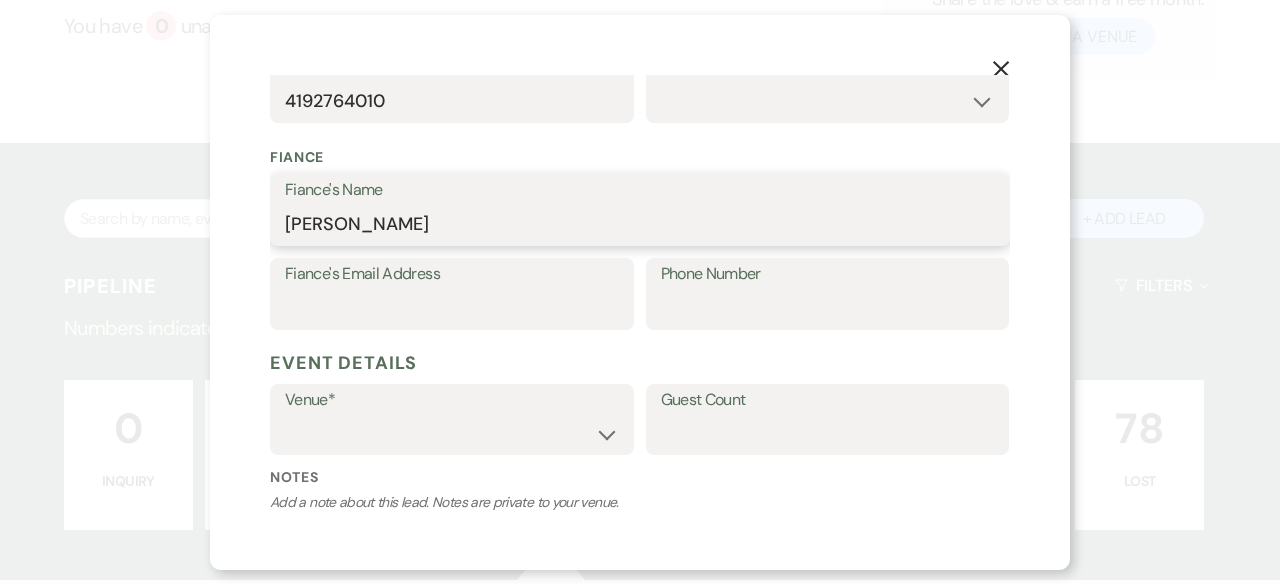 type on "[PERSON_NAME]" 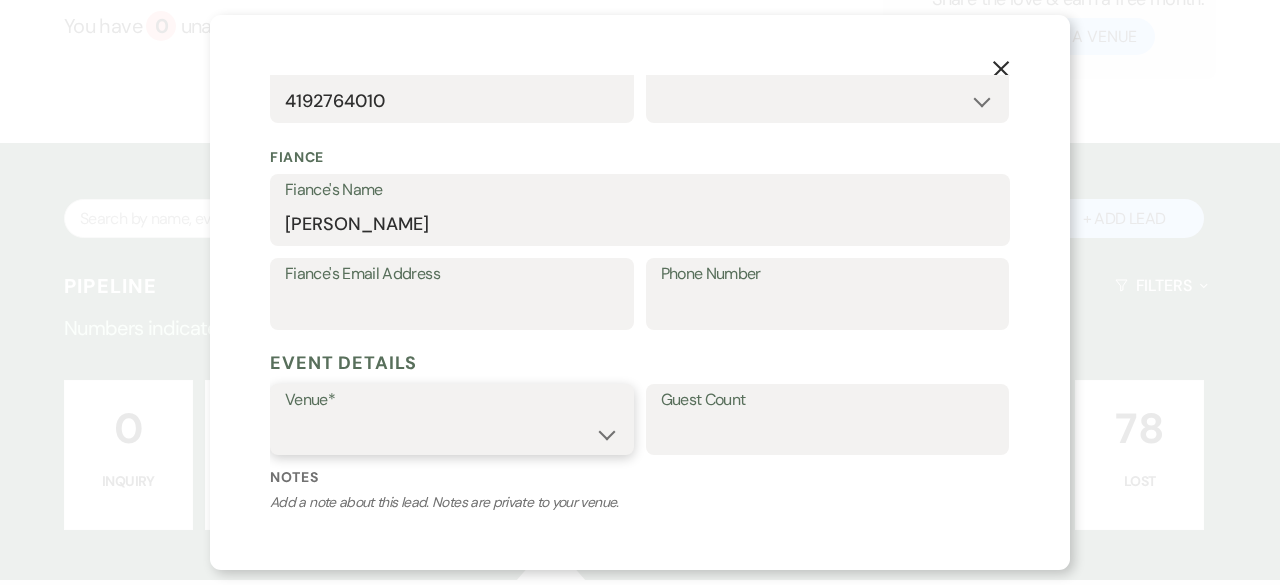 click on "[GEOGRAPHIC_DATA] at [GEOGRAPHIC_DATA] Venues [GEOGRAPHIC_DATA] at [GEOGRAPHIC_DATA] Venues" at bounding box center [452, 433] 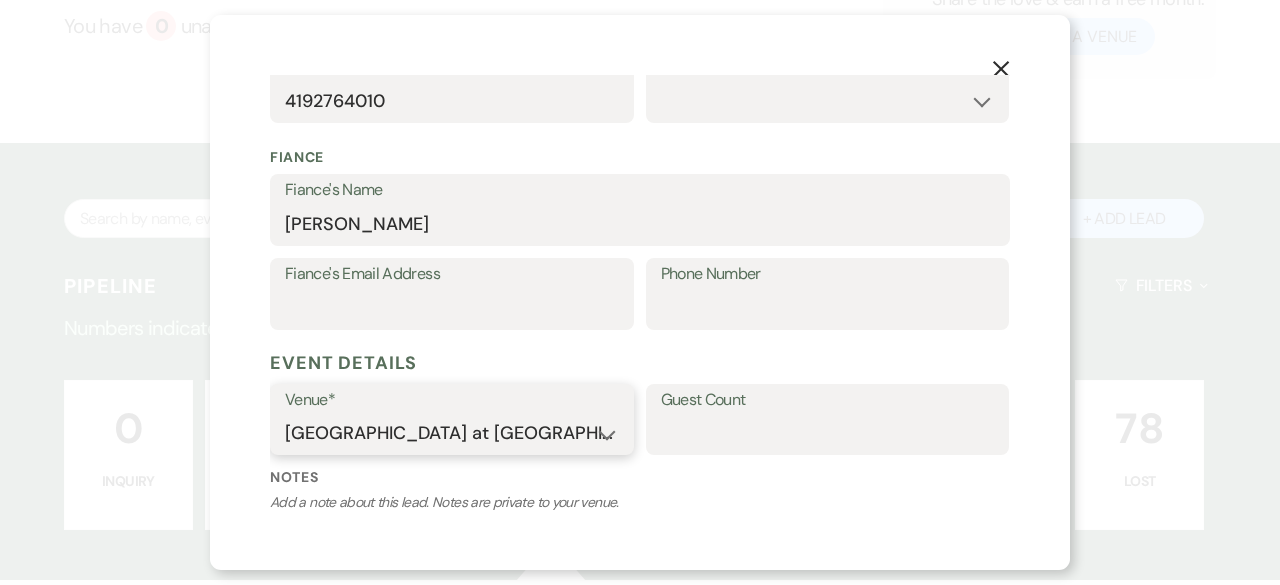click on "[GEOGRAPHIC_DATA] at [GEOGRAPHIC_DATA] Venues [GEOGRAPHIC_DATA] at [GEOGRAPHIC_DATA] Venues" at bounding box center [452, 433] 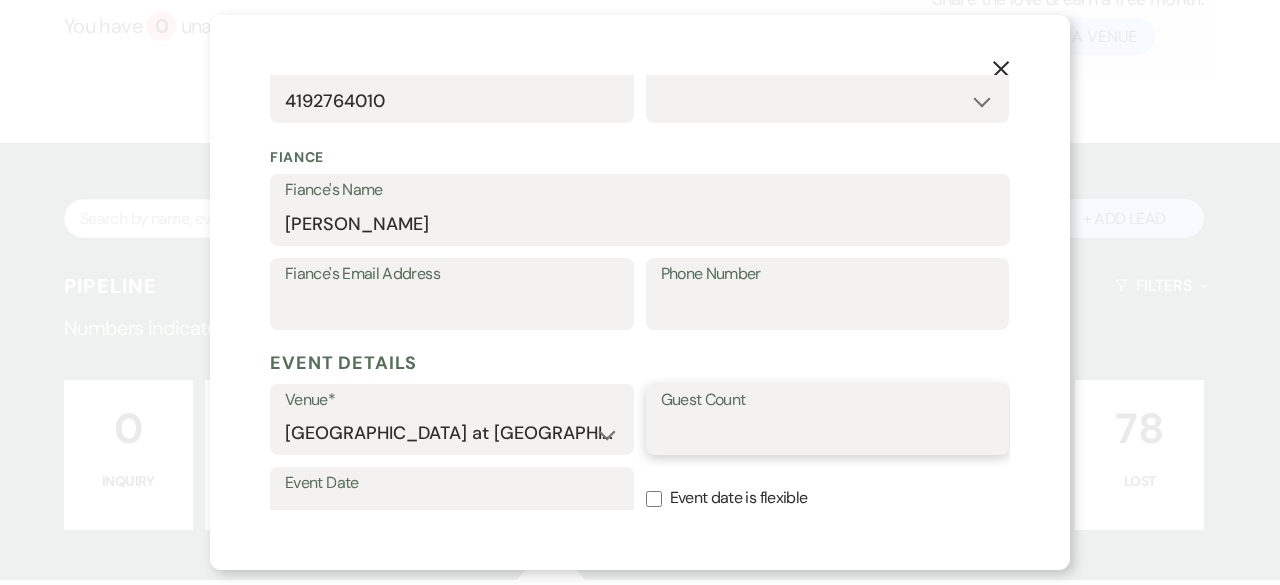 click on "Guest Count" at bounding box center (828, 433) 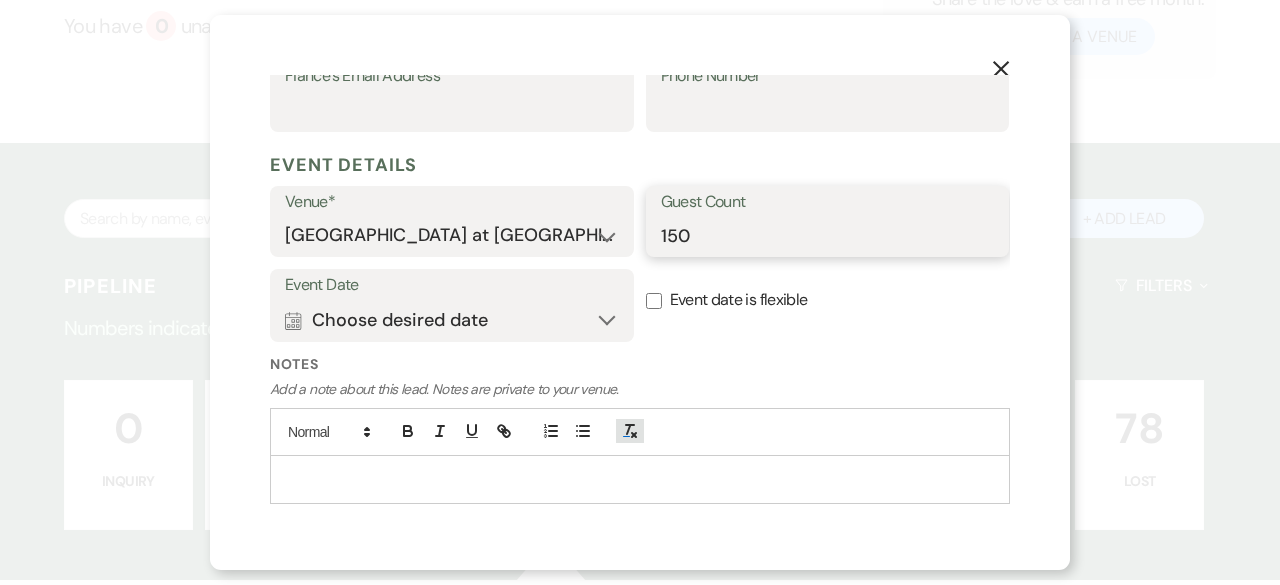 scroll, scrollTop: 700, scrollLeft: 0, axis: vertical 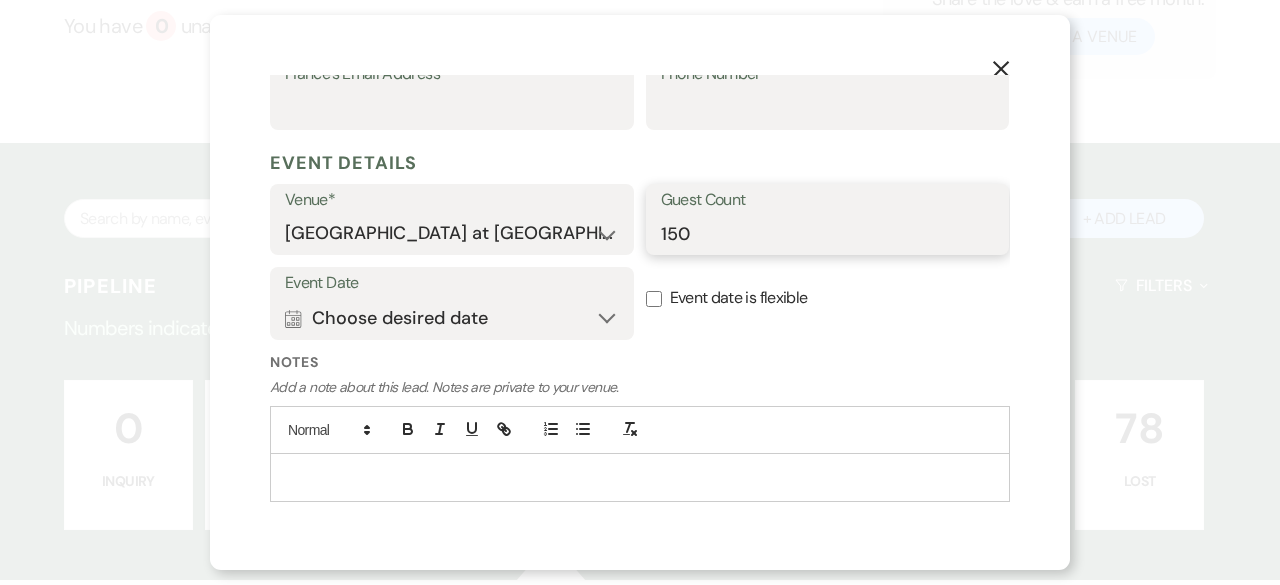 type on "150" 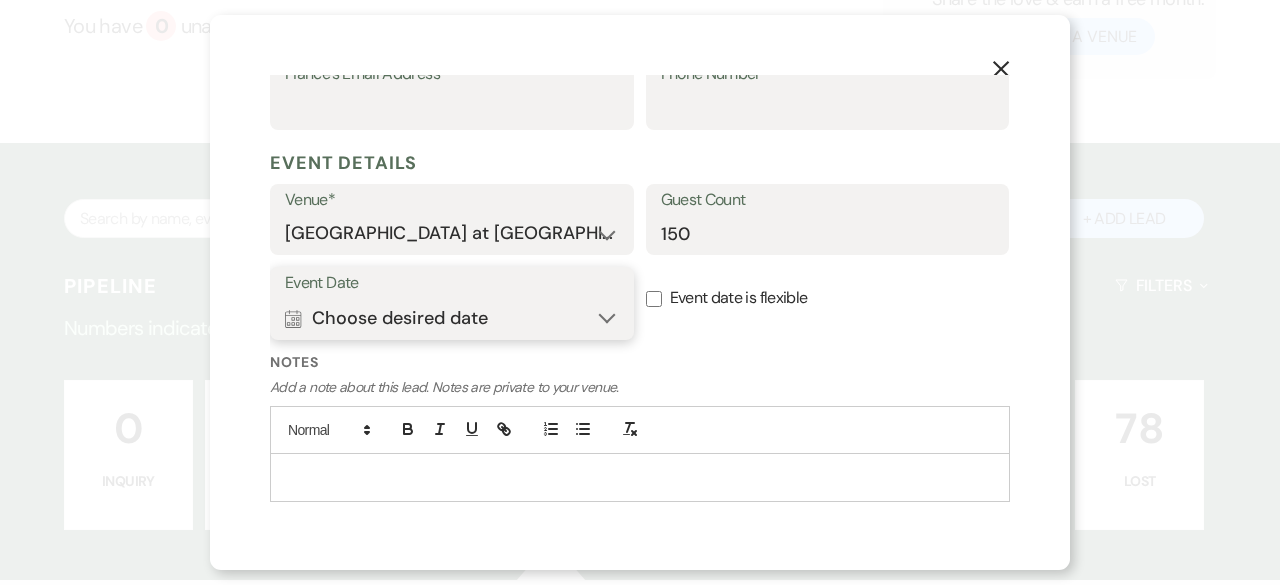 click on "Calendar Choose desired date Expand" at bounding box center (452, 318) 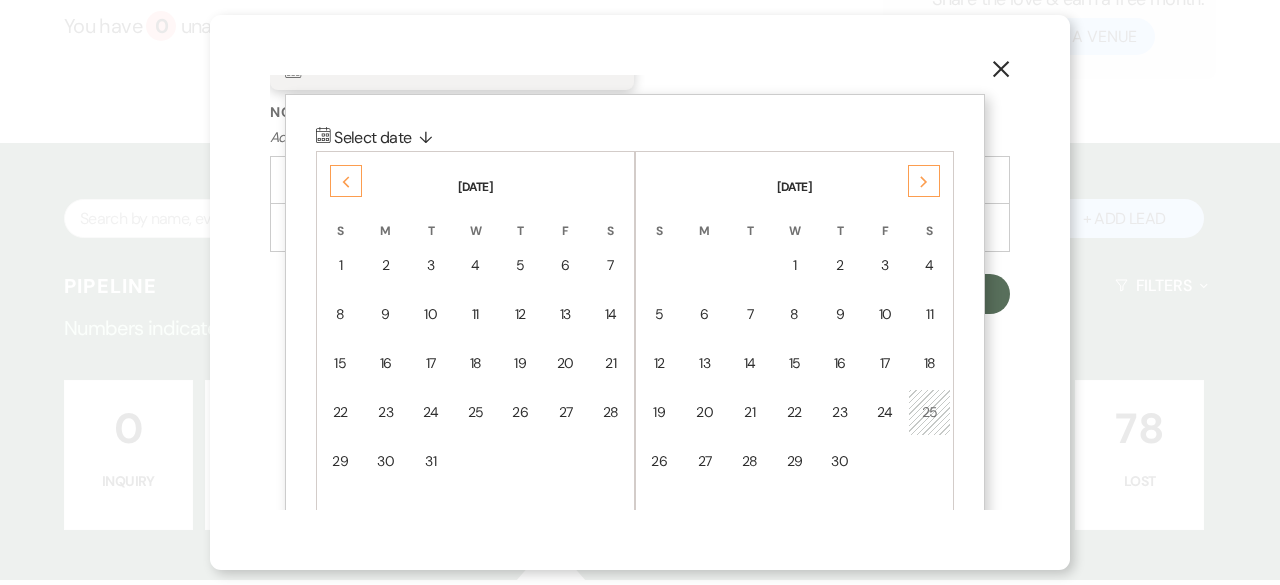 scroll, scrollTop: 951, scrollLeft: 0, axis: vertical 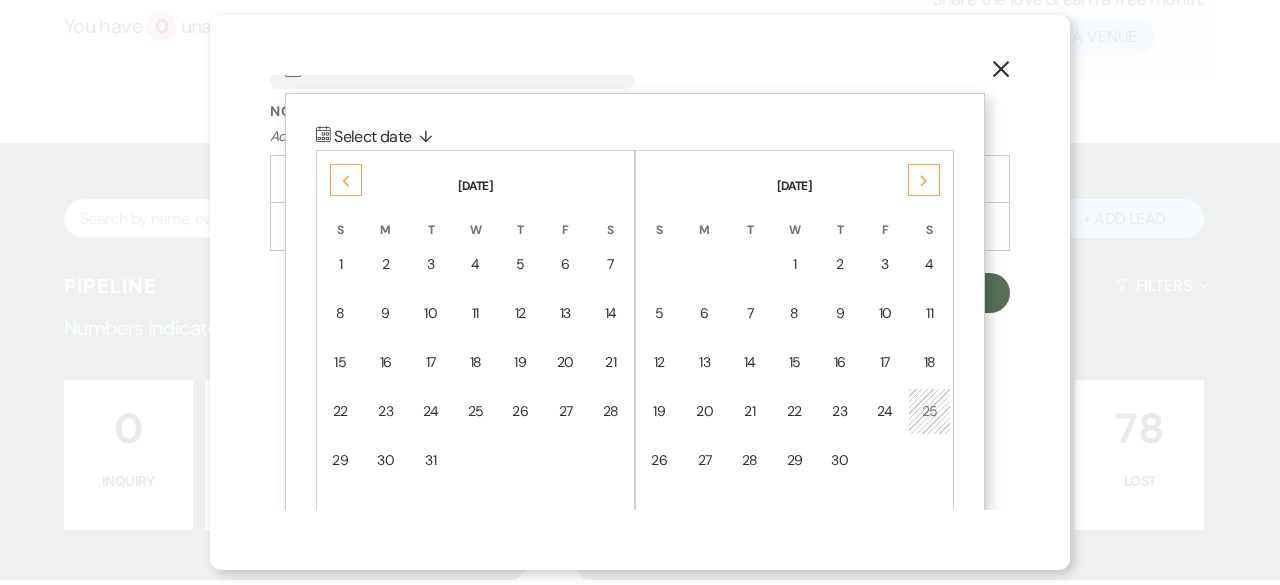 click on "Next" 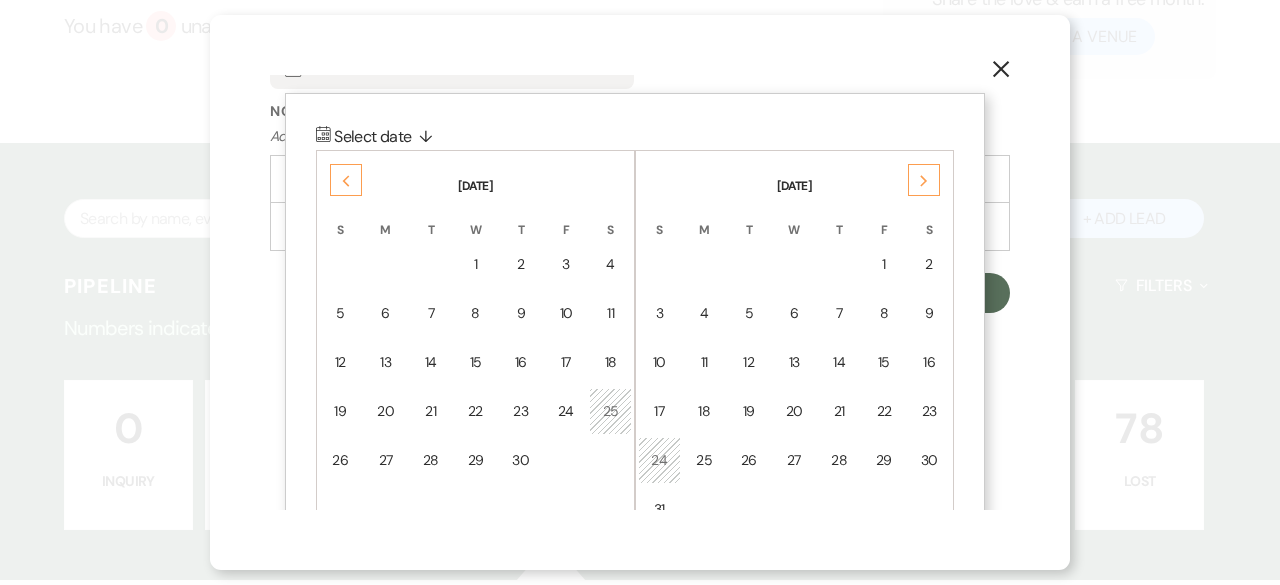 click on "Next" 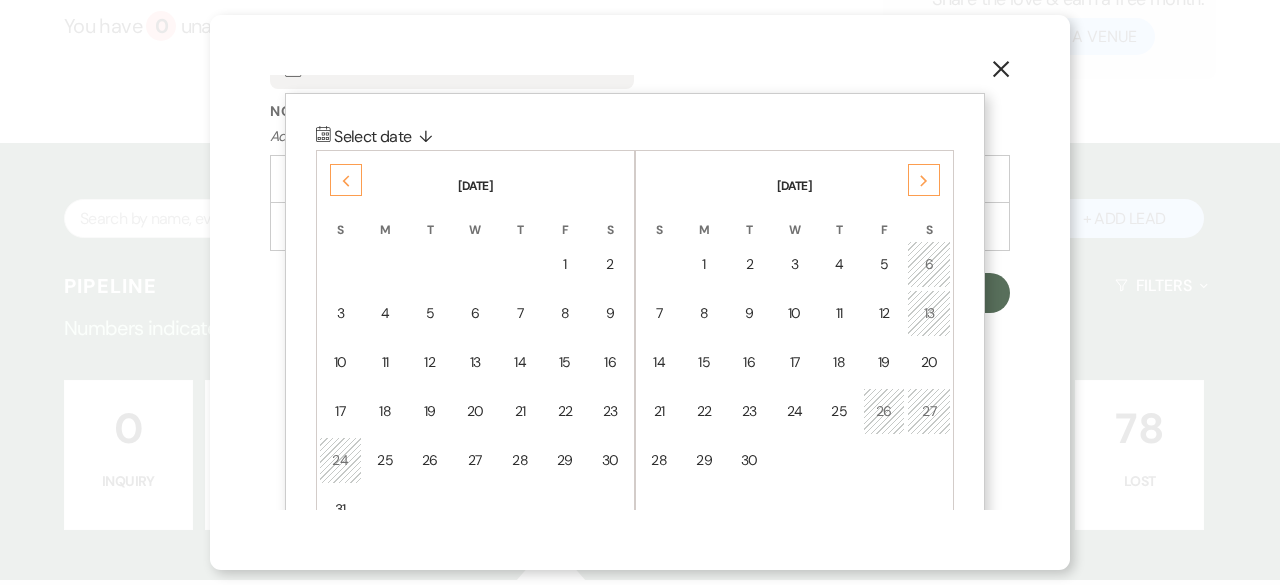 click on "Next" 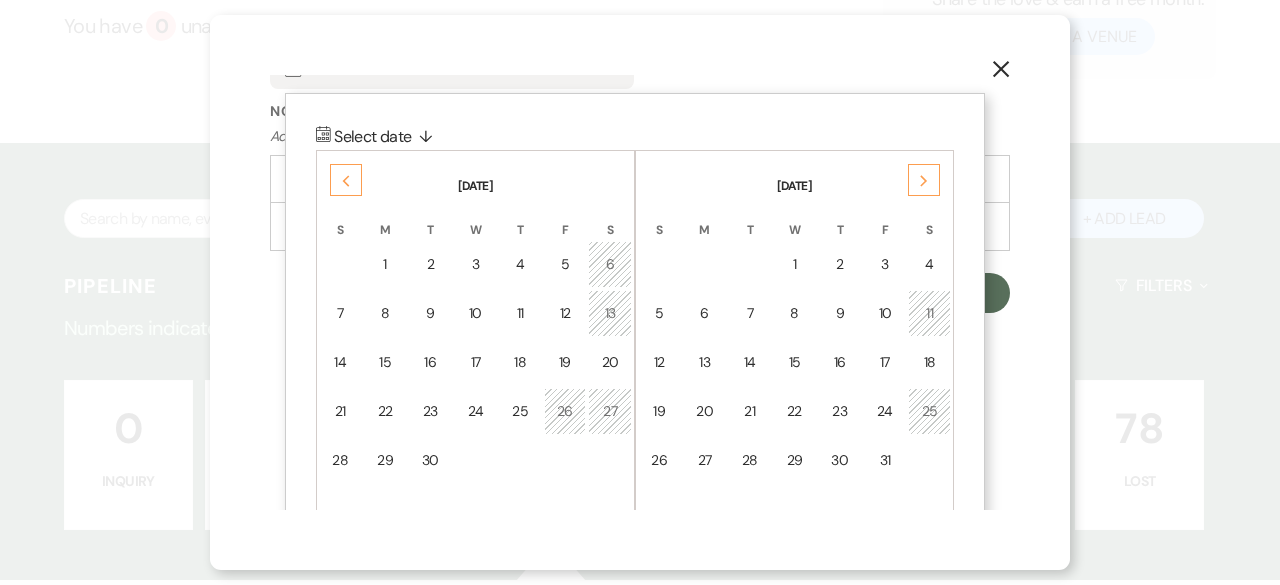 click on "Next" 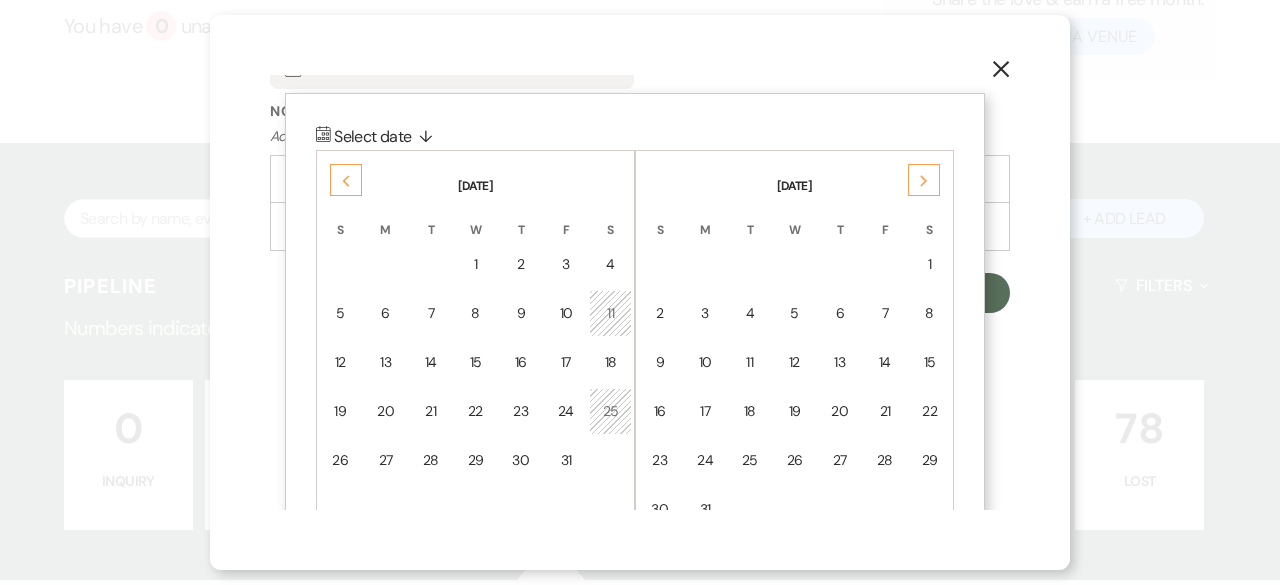 click on "Next" 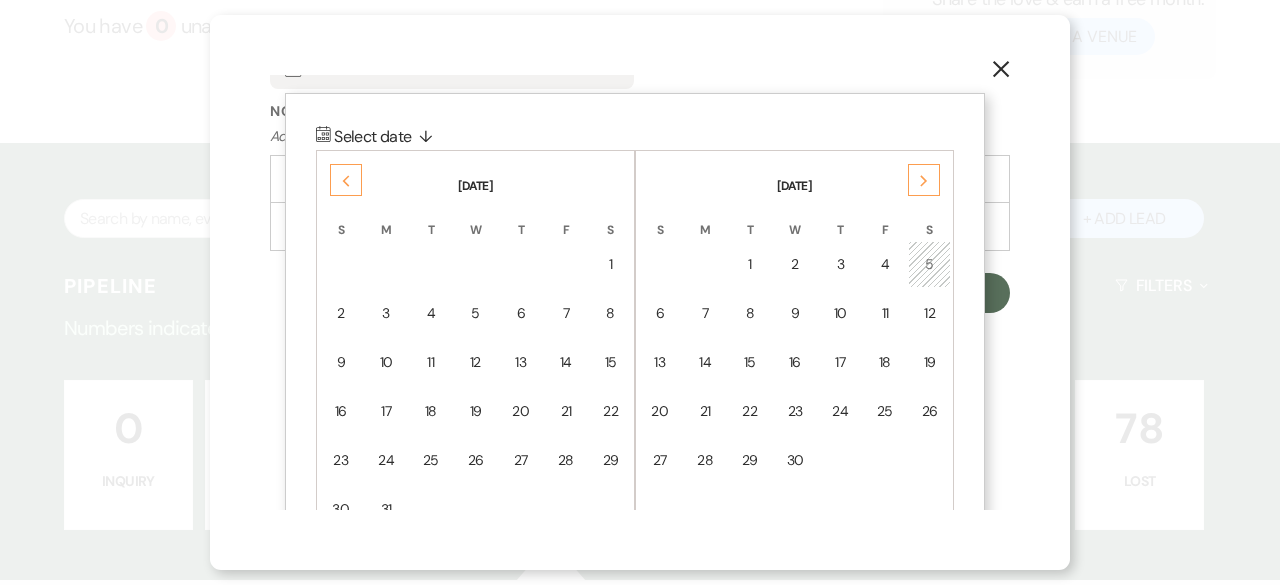 click on "Next" 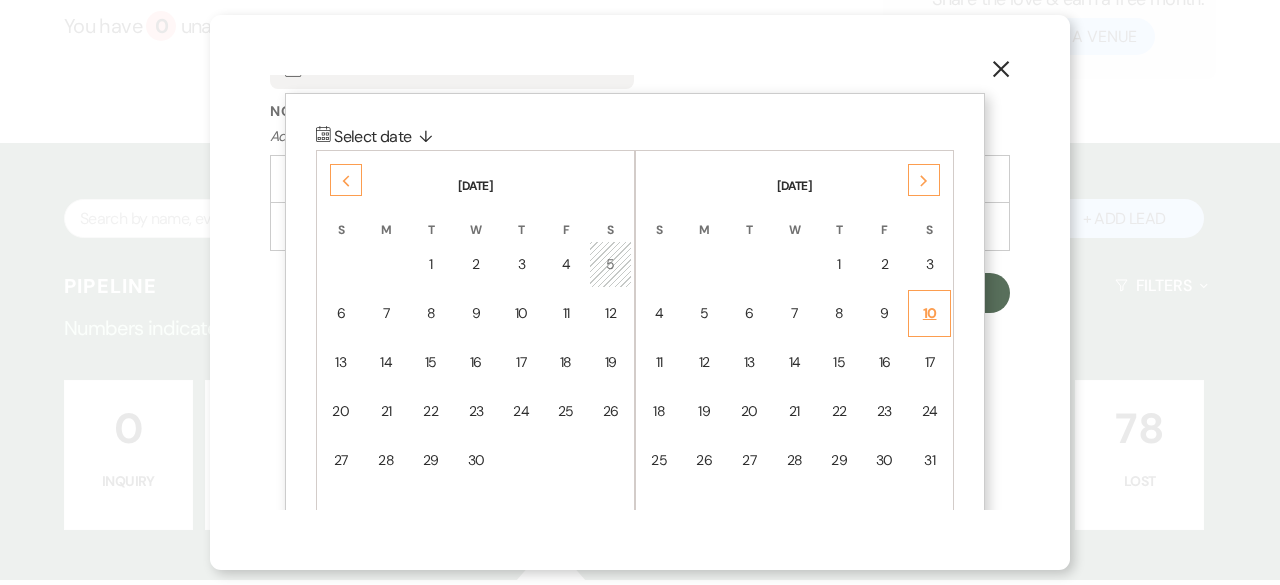 click on "10" at bounding box center [929, 313] 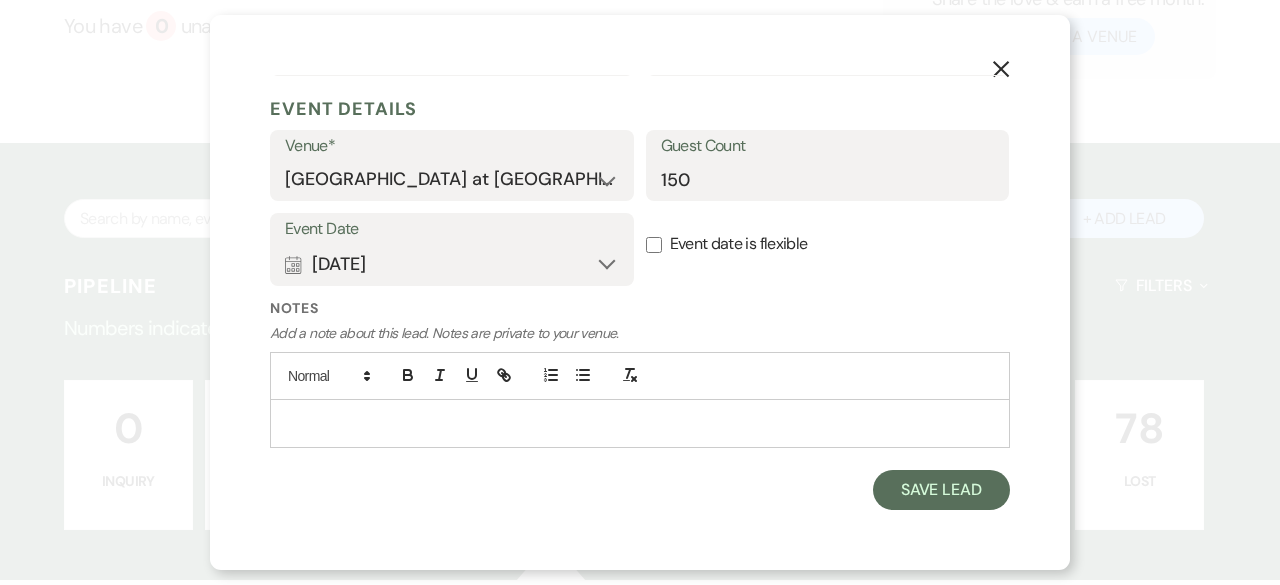 scroll, scrollTop: 752, scrollLeft: 0, axis: vertical 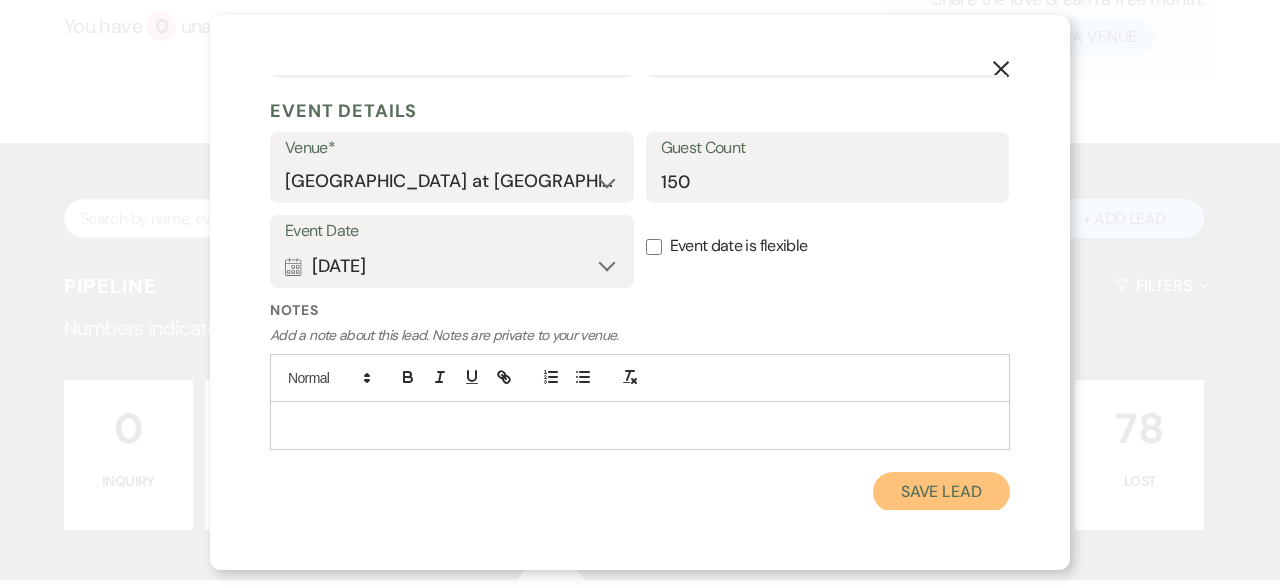 click on "Save Lead" at bounding box center (941, 492) 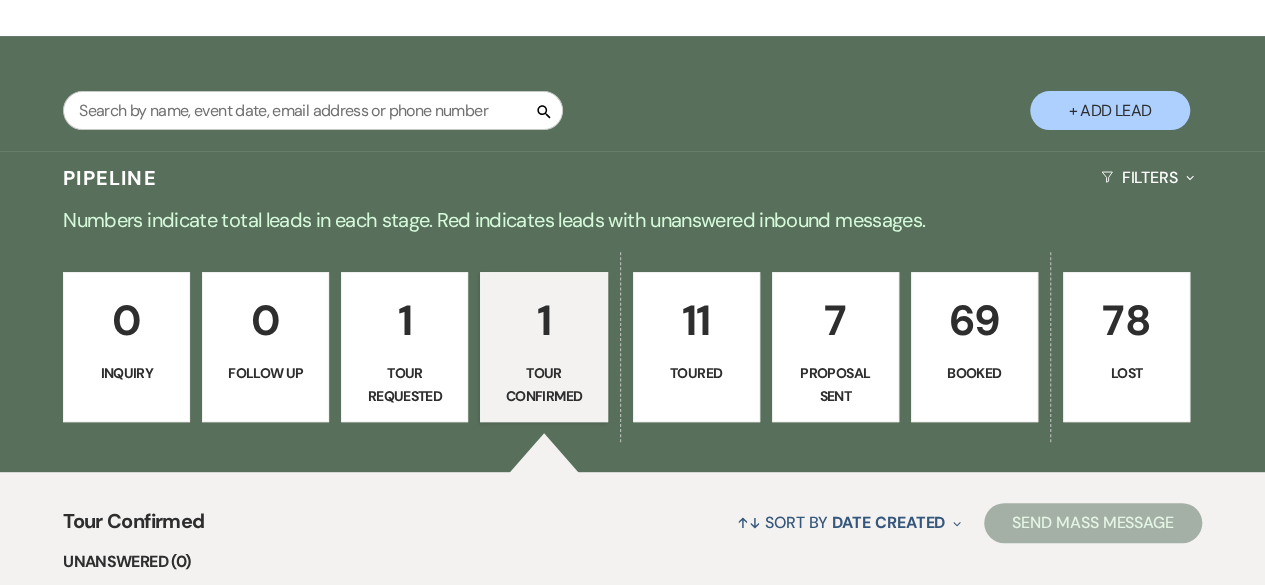 scroll, scrollTop: 490, scrollLeft: 0, axis: vertical 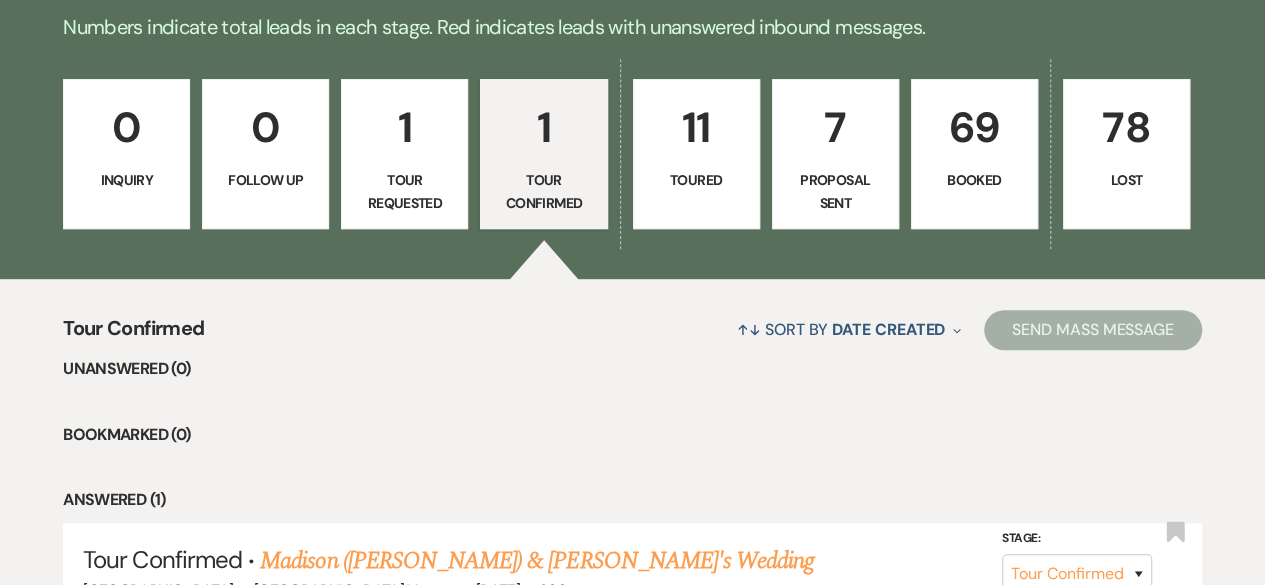 click on "11 Toured" at bounding box center (696, 154) 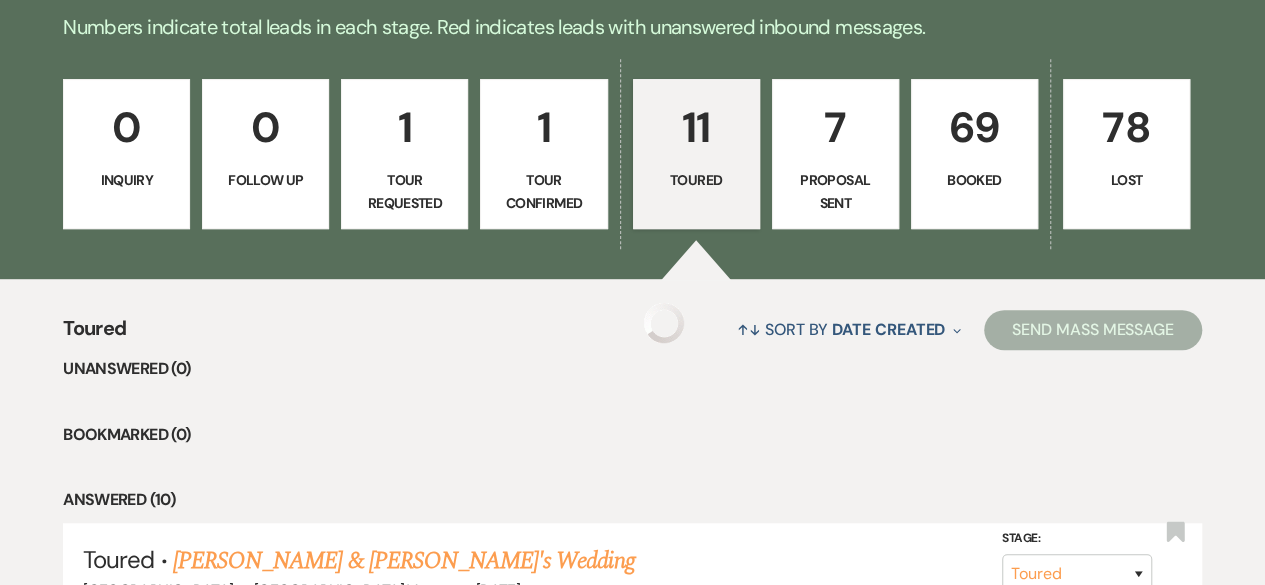 select on "5" 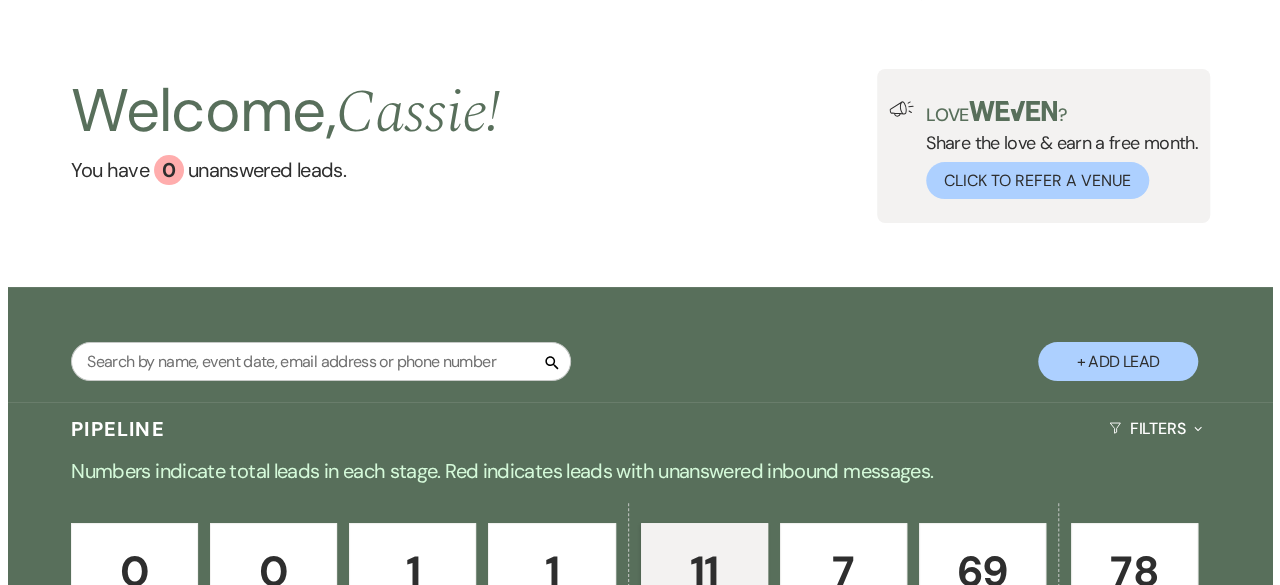 scroll, scrollTop: 0, scrollLeft: 0, axis: both 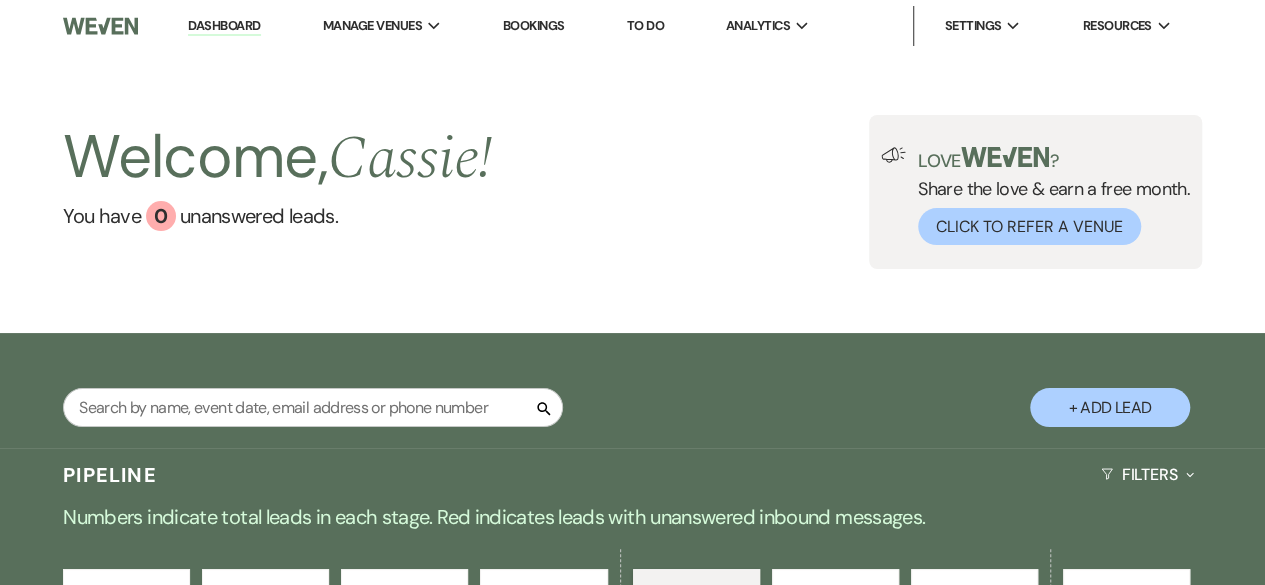 click on "+ Add Lead" at bounding box center (1110, 407) 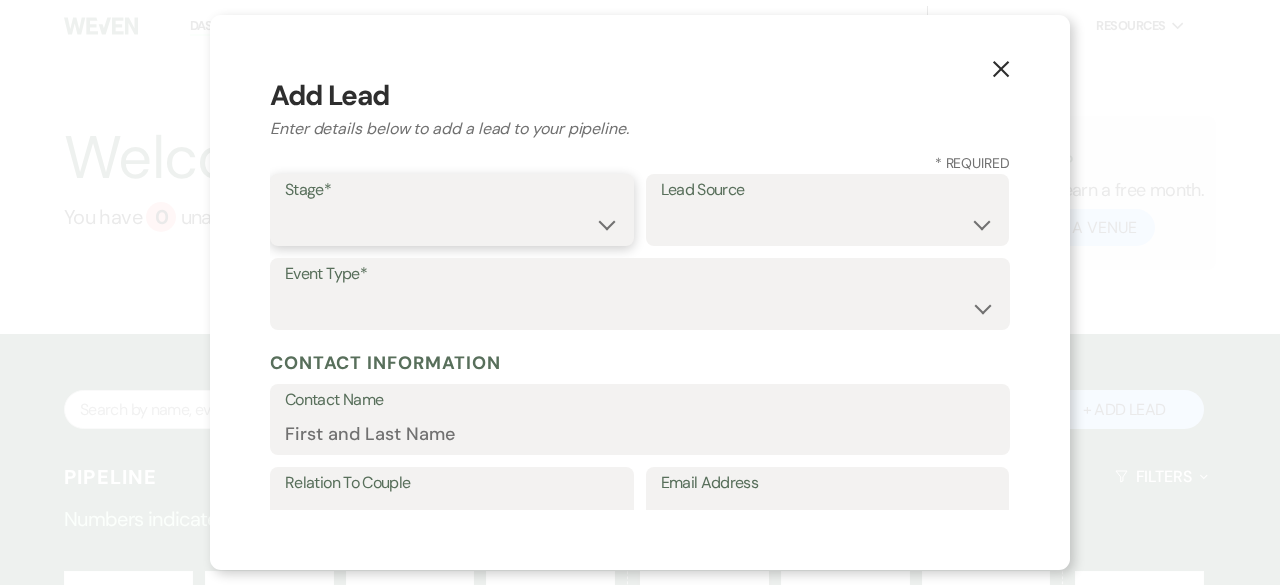 click on "Inquiry Follow Up Tour Requested Tour Confirmed Toured Proposal Sent Booked Lost" at bounding box center (452, 224) 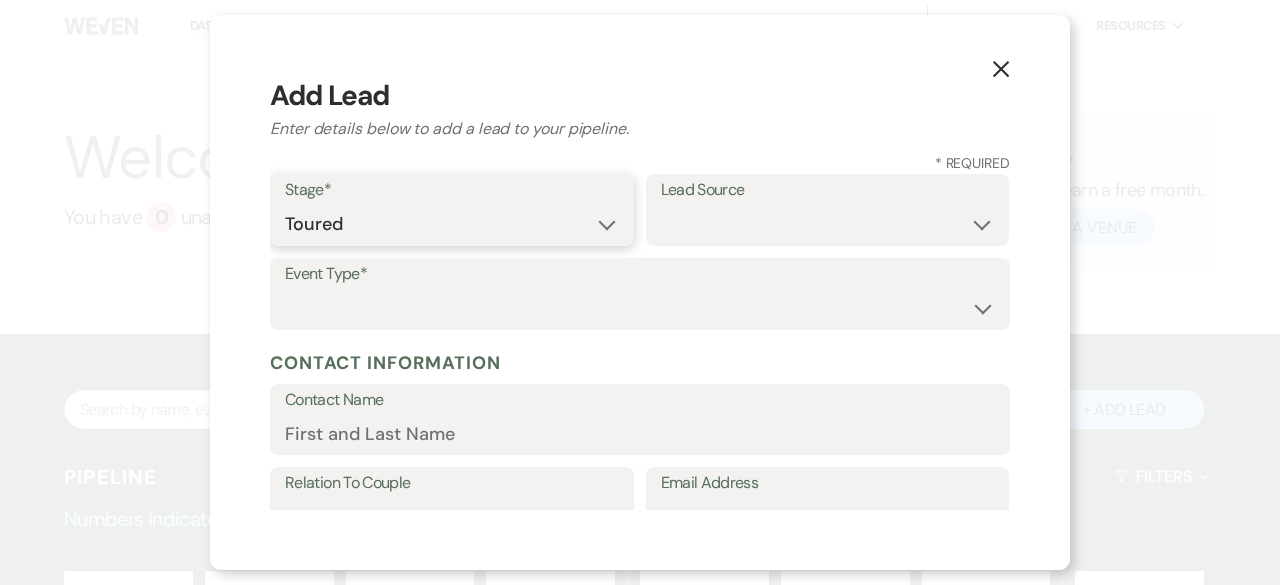 click on "Inquiry Follow Up Tour Requested Tour Confirmed Toured Proposal Sent Booked Lost" at bounding box center [452, 224] 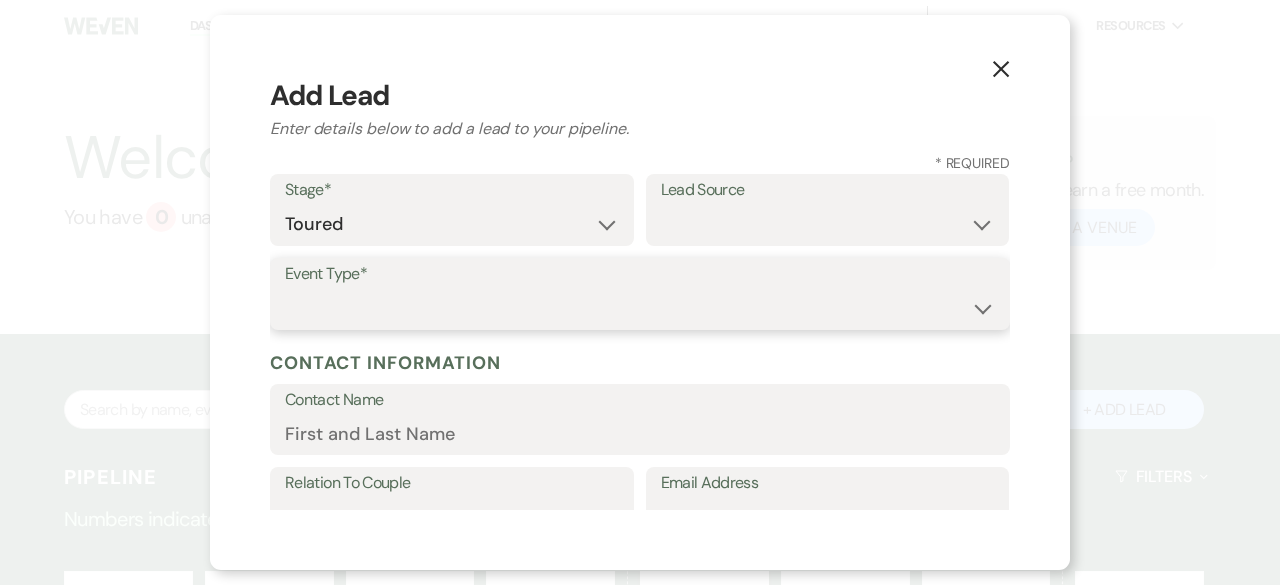 click on "Wedding Anniversary Party Baby Shower Bachelorette / Bachelor Party Birthday Party Bridal Shower Brunch Community Event Concert Corporate Event Elopement End of Life Celebration Engagement Party Fundraiser Graduation Party Micro Wedding Prom Quinceañera Rehearsal Dinner Religious Event Retreat Other" at bounding box center (640, 308) 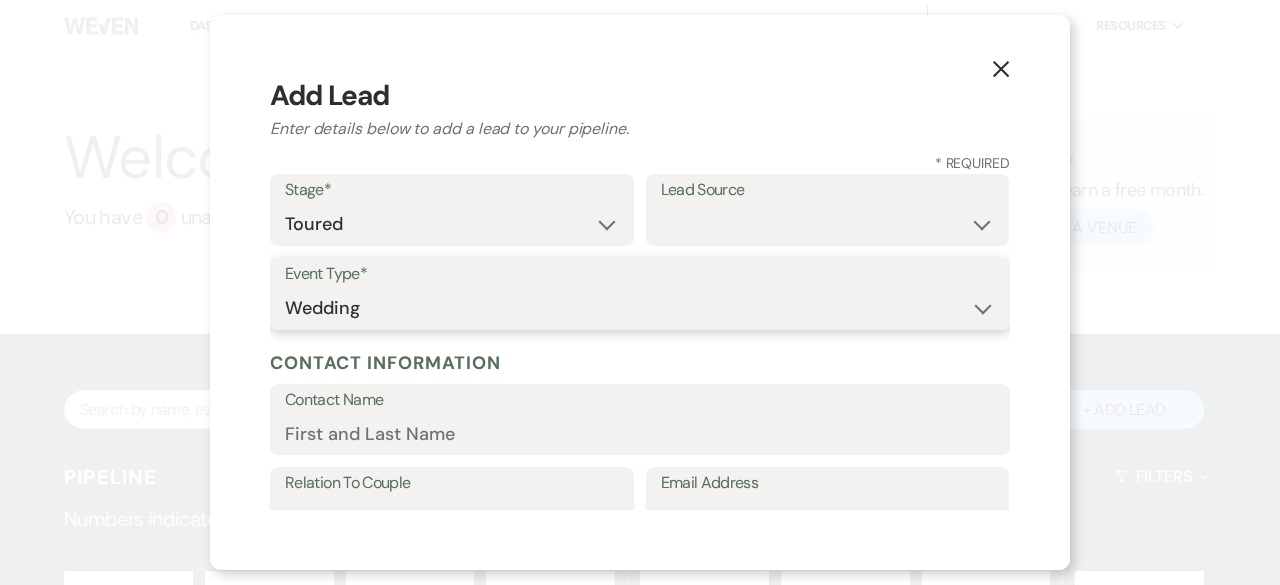 click on "Wedding Anniversary Party Baby Shower Bachelorette / Bachelor Party Birthday Party Bridal Shower Brunch Community Event Concert Corporate Event Elopement End of Life Celebration Engagement Party Fundraiser Graduation Party Micro Wedding Prom Quinceañera Rehearsal Dinner Religious Event Retreat Other" at bounding box center [640, 308] 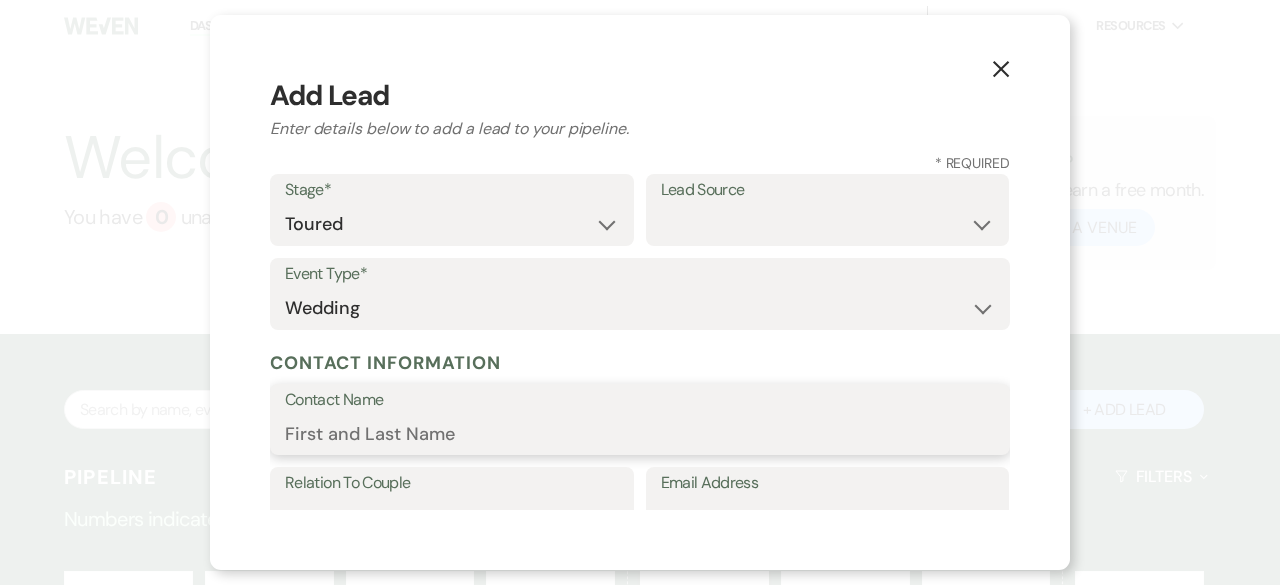 click on "Contact Name" at bounding box center (640, 433) 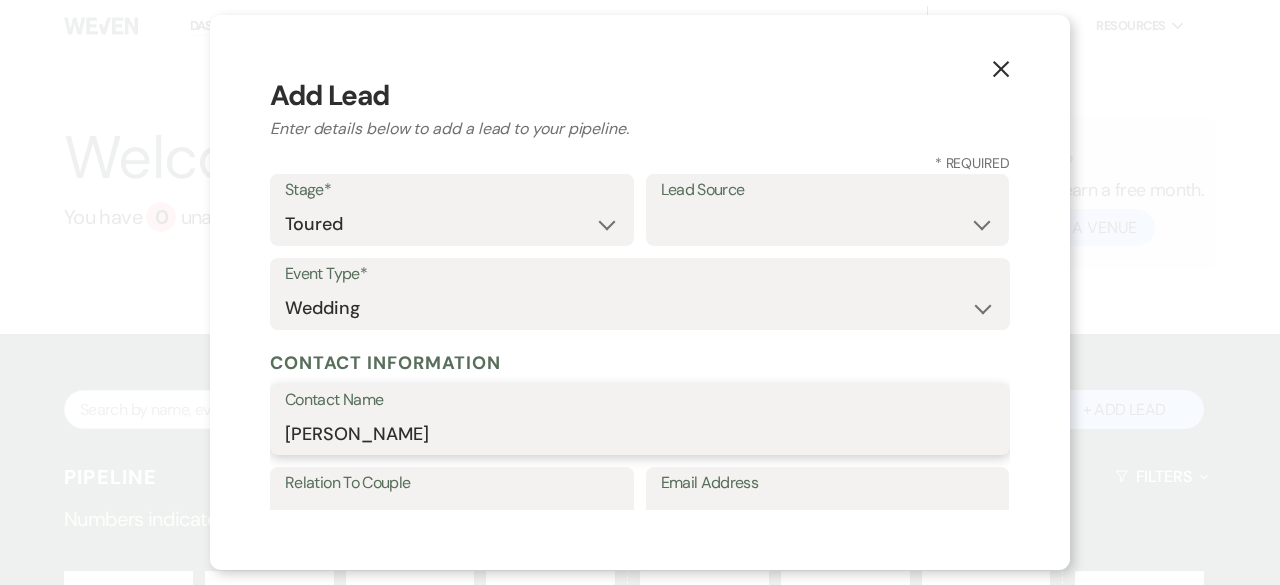 type on "[PERSON_NAME]" 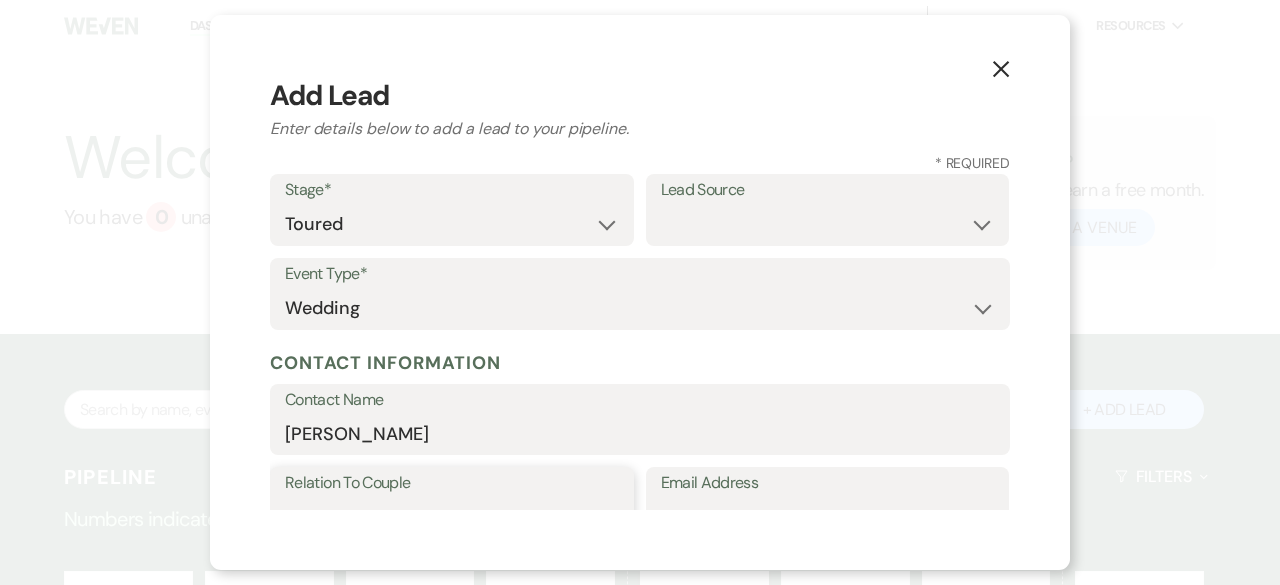 click on "Couple Planner Parent of Couple Family Member Friend Other" at bounding box center (452, 517) 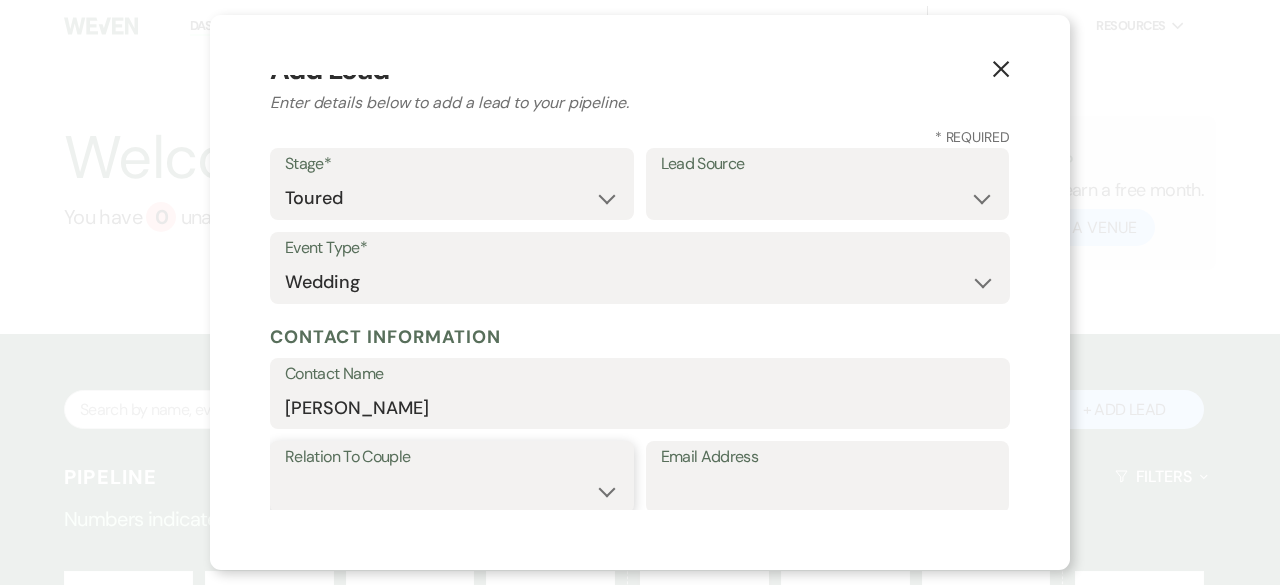 select on "1" 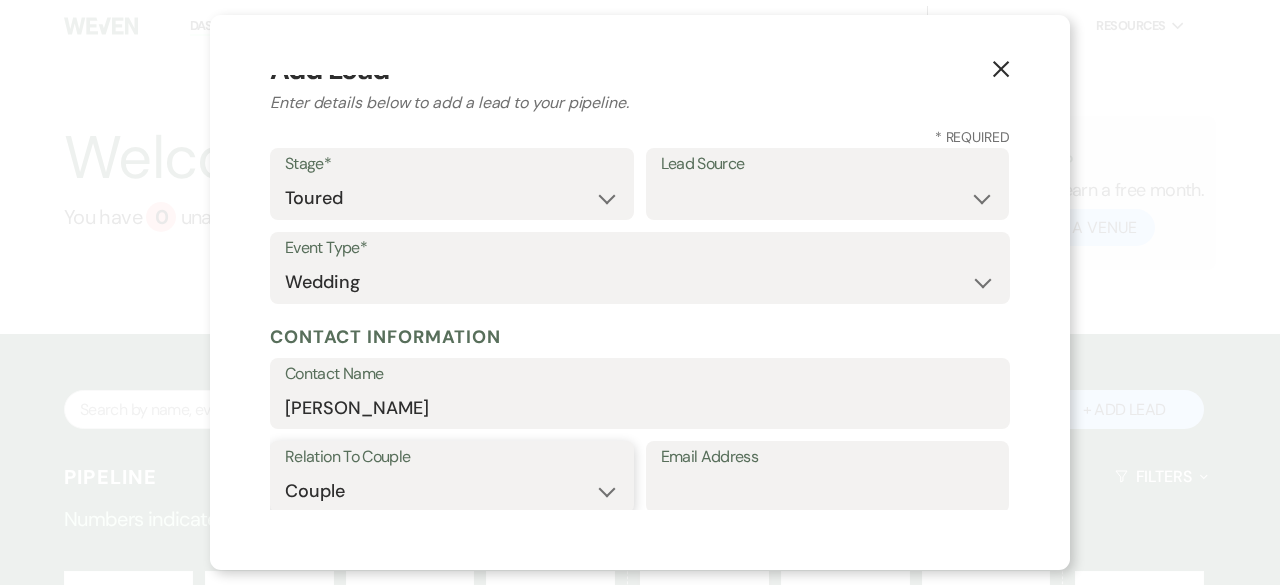 click on "Couple Planner Parent of Couple Family Member Friend Other" at bounding box center (452, 491) 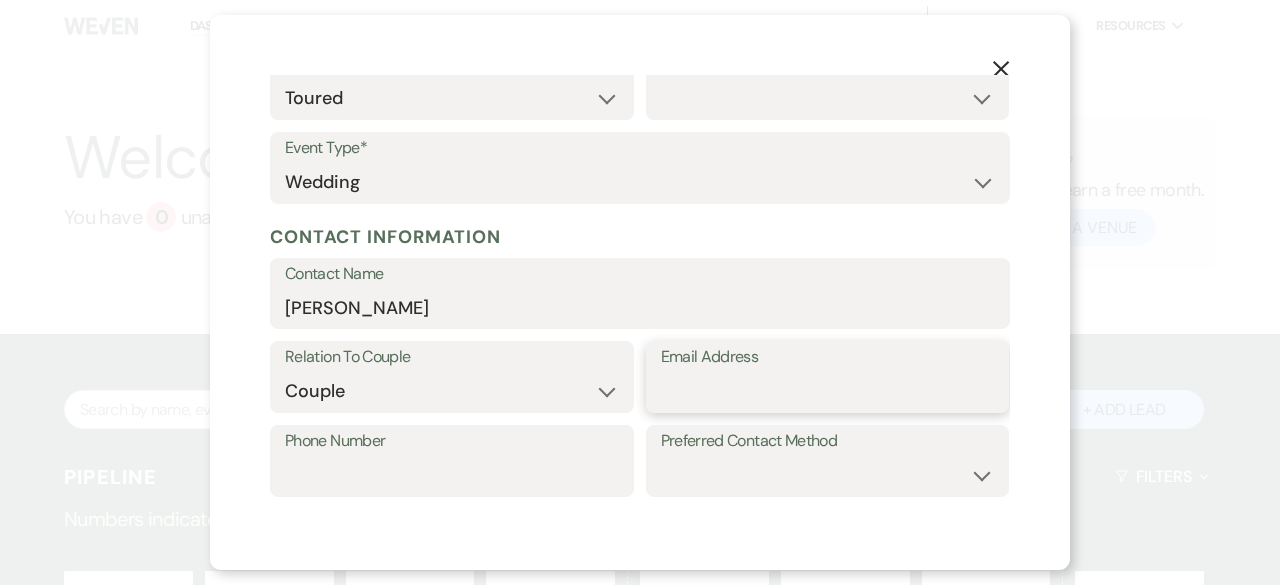 click on "Email Address" at bounding box center (828, 391) 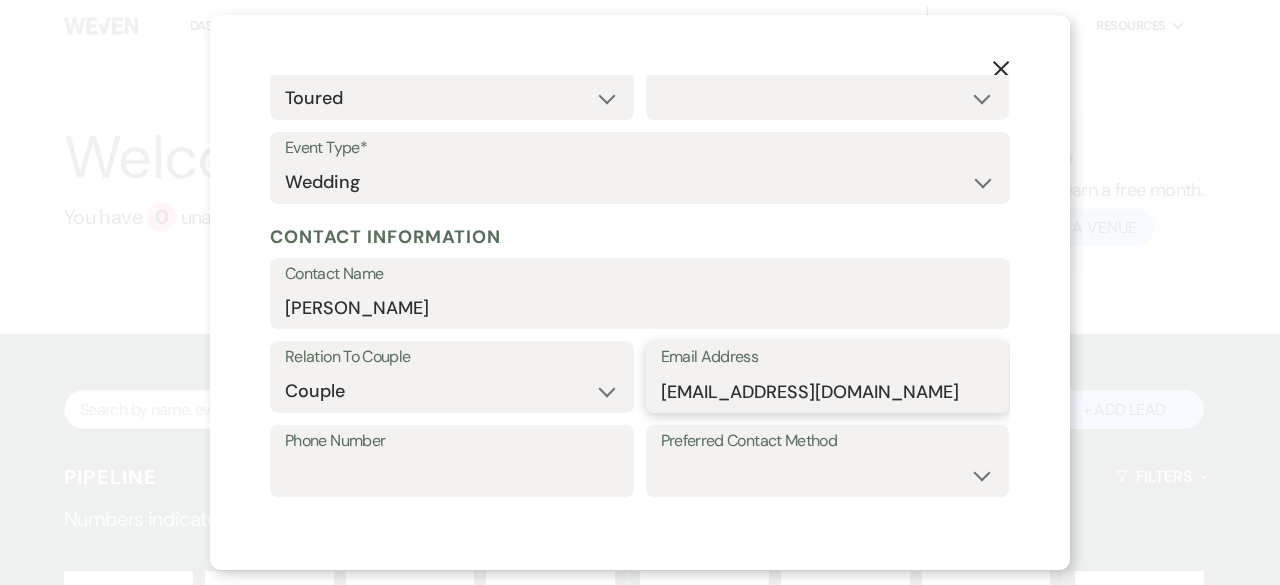 type on "[EMAIL_ADDRESS][DOMAIN_NAME]" 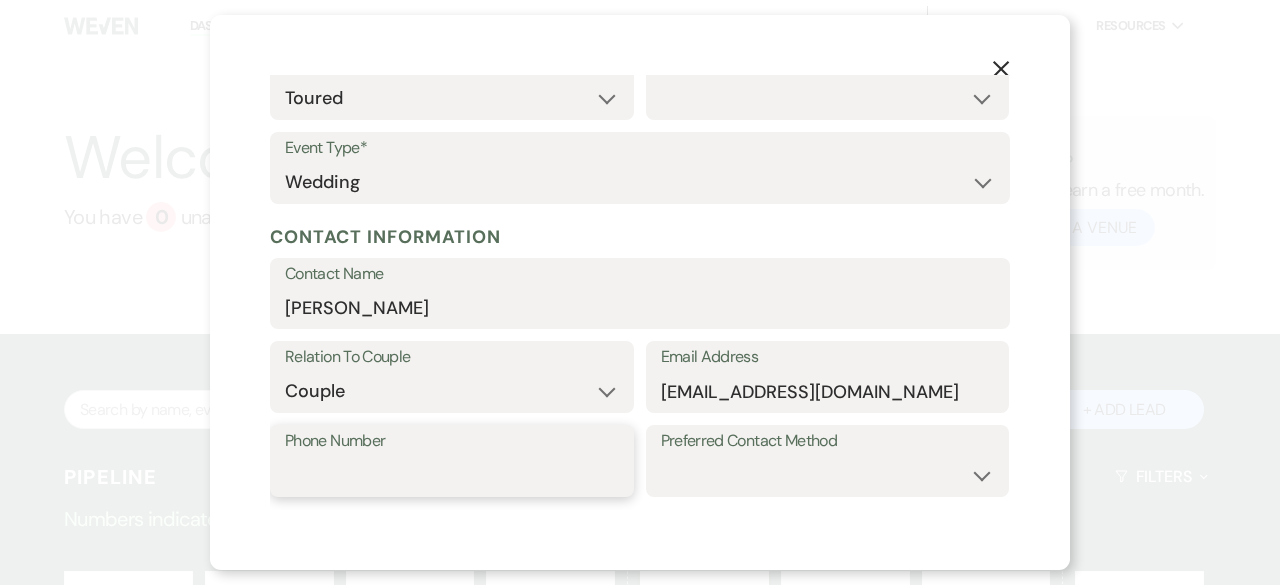 click on "Phone Number" at bounding box center (452, 475) 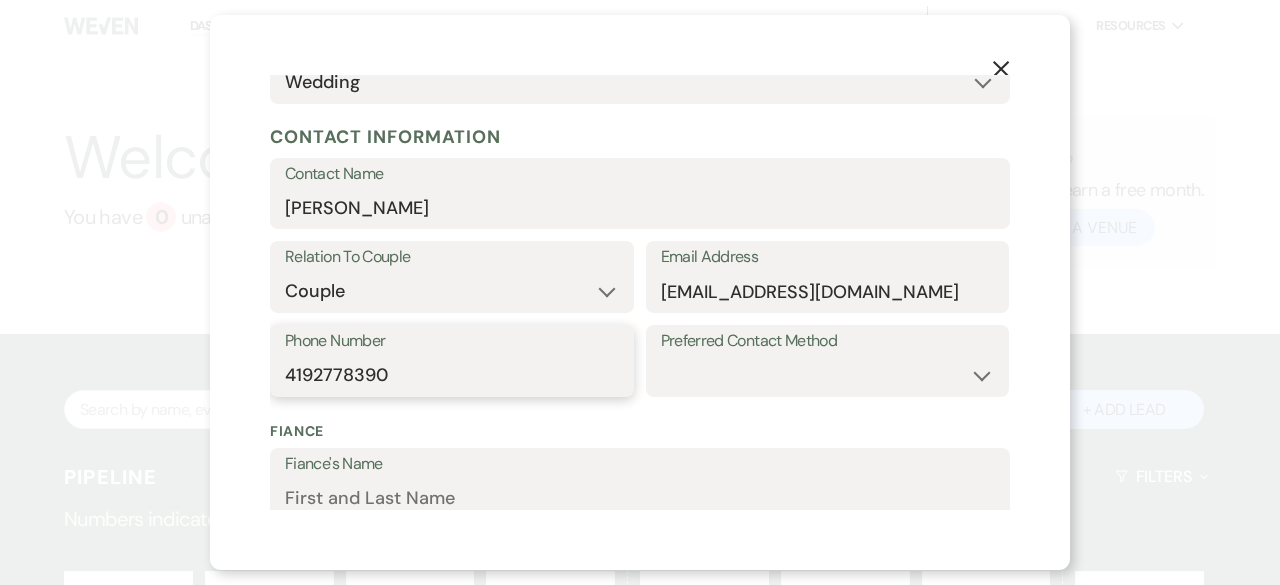 scroll, scrollTop: 426, scrollLeft: 0, axis: vertical 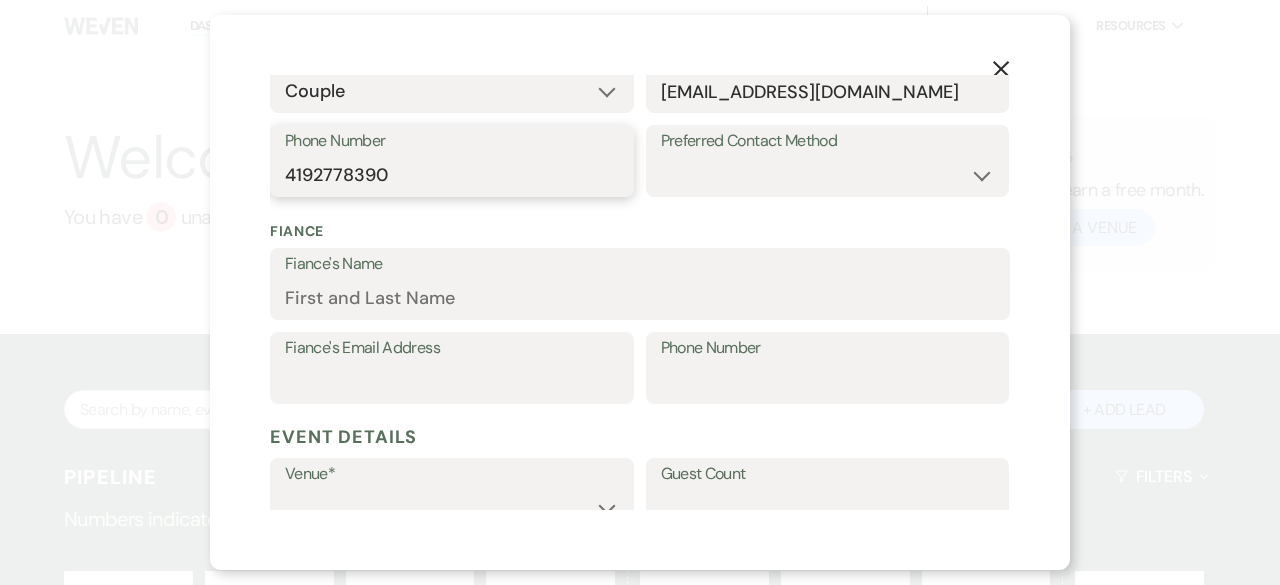 type on "4192778390" 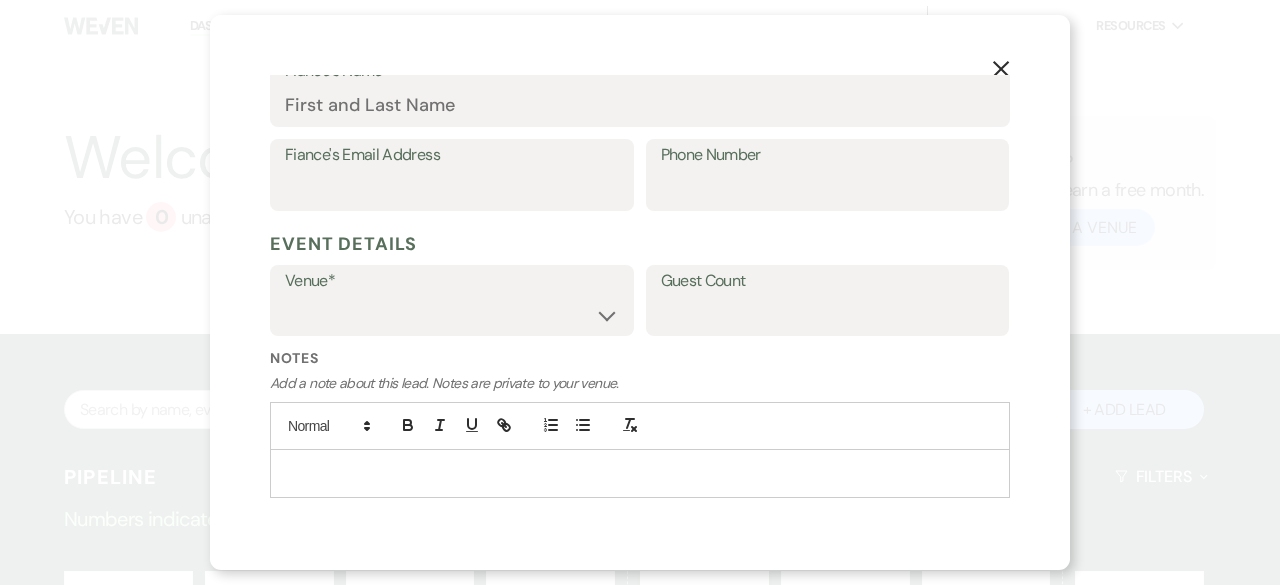 scroll, scrollTop: 626, scrollLeft: 0, axis: vertical 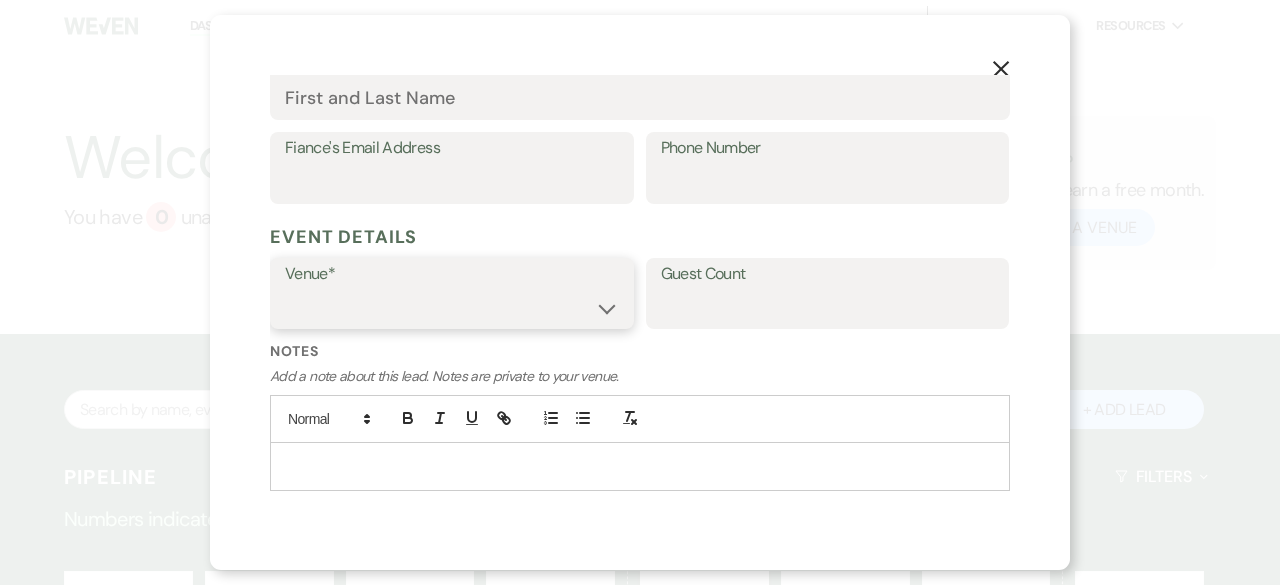 click on "[GEOGRAPHIC_DATA] at [GEOGRAPHIC_DATA] Venues [GEOGRAPHIC_DATA] at [GEOGRAPHIC_DATA] Venues" at bounding box center (452, 307) 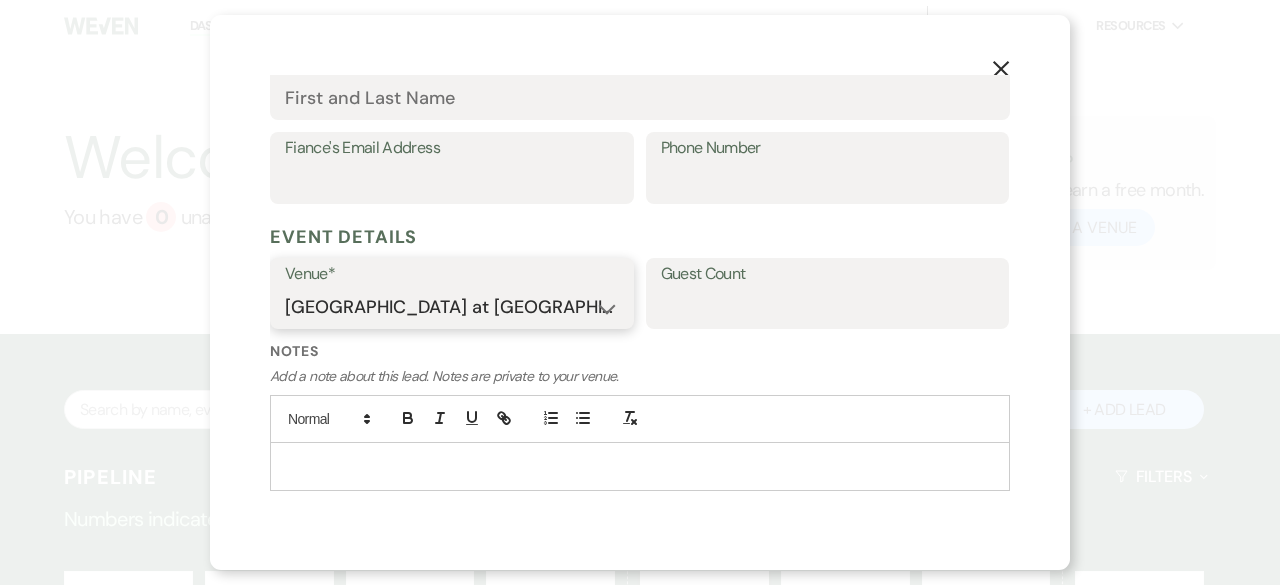 click on "[GEOGRAPHIC_DATA] at [GEOGRAPHIC_DATA] Venues [GEOGRAPHIC_DATA] at [GEOGRAPHIC_DATA] Venues" at bounding box center (452, 307) 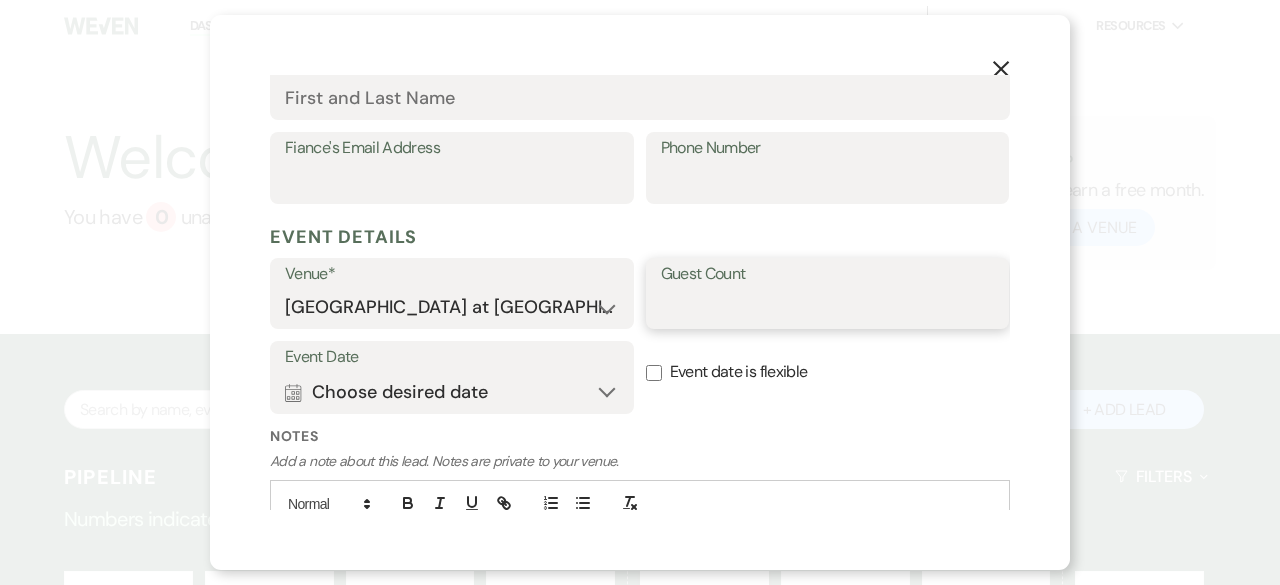 click on "Guest Count" at bounding box center (828, 307) 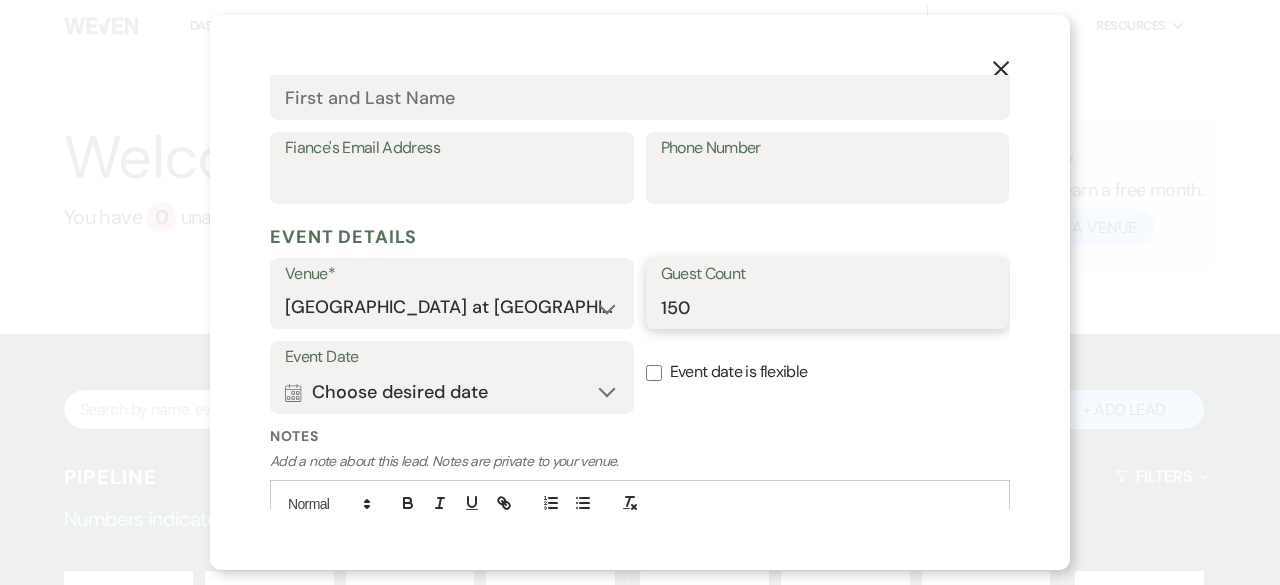type on "150" 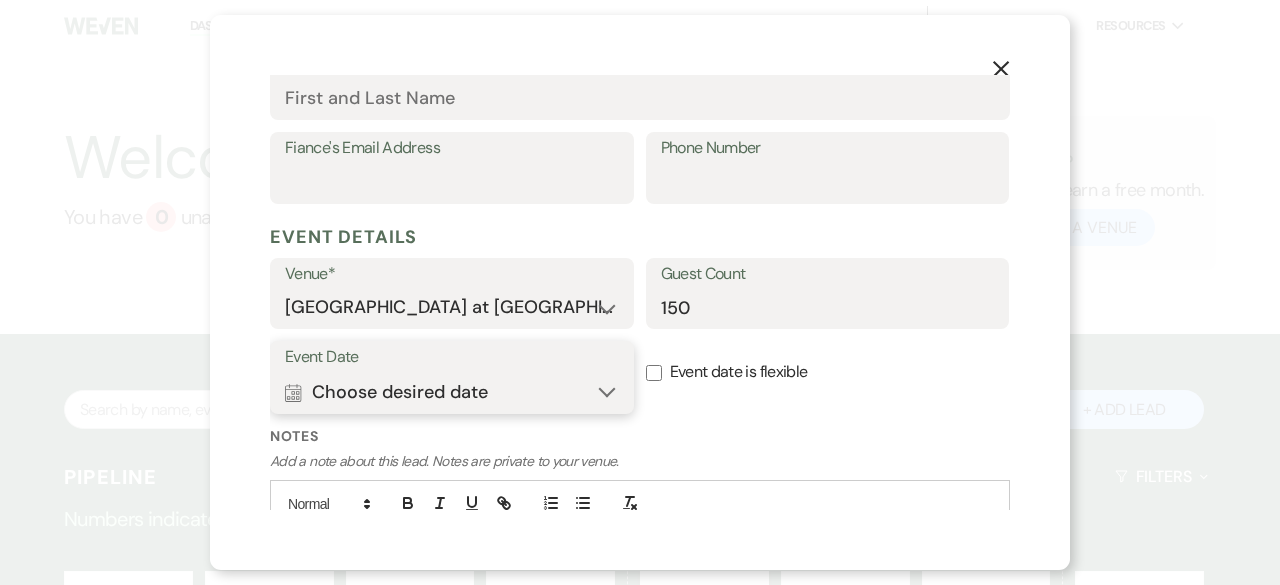 click on "Calendar Choose desired date Expand" at bounding box center (452, 392) 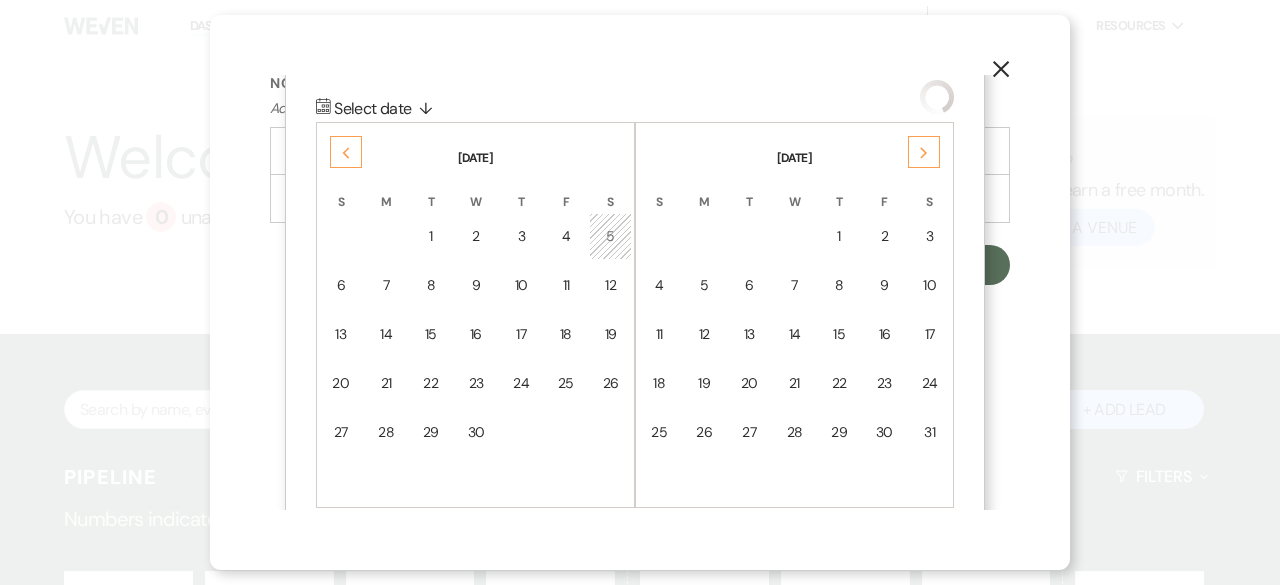 scroll, scrollTop: 985, scrollLeft: 0, axis: vertical 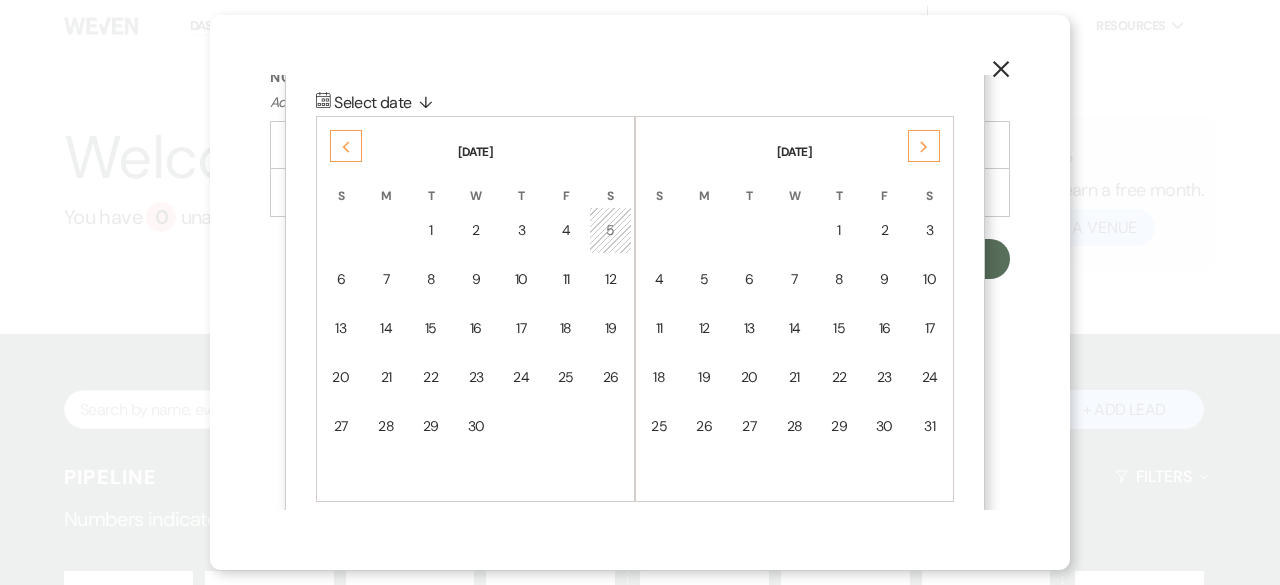 click on "Previous" 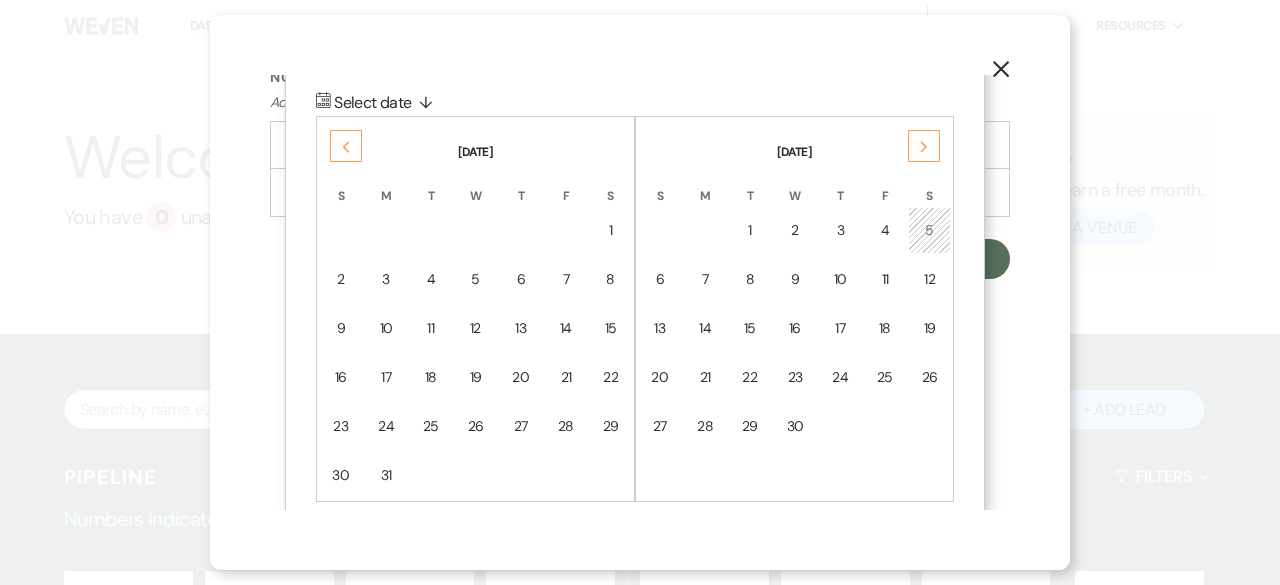 click 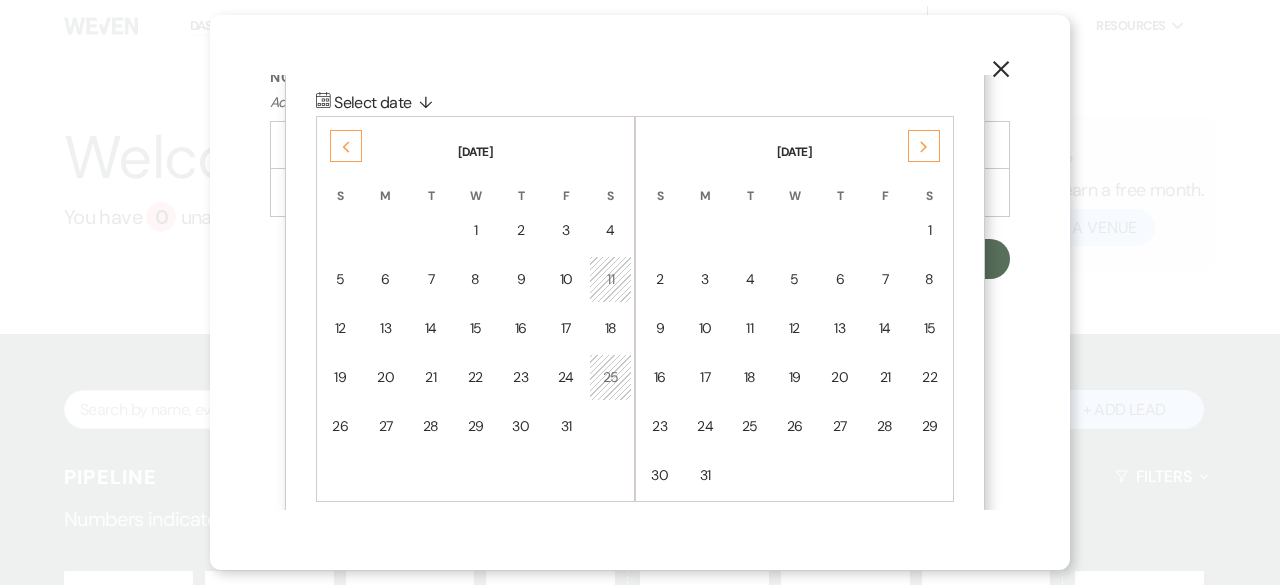 click on "Previous" 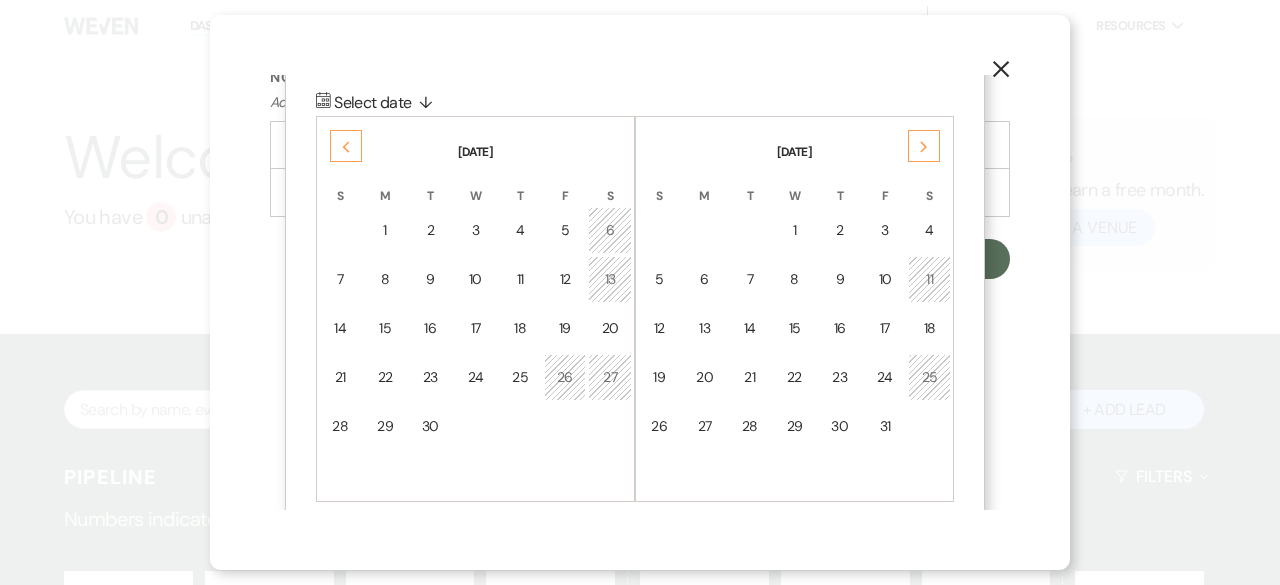 click on "Previous" at bounding box center [346, 146] 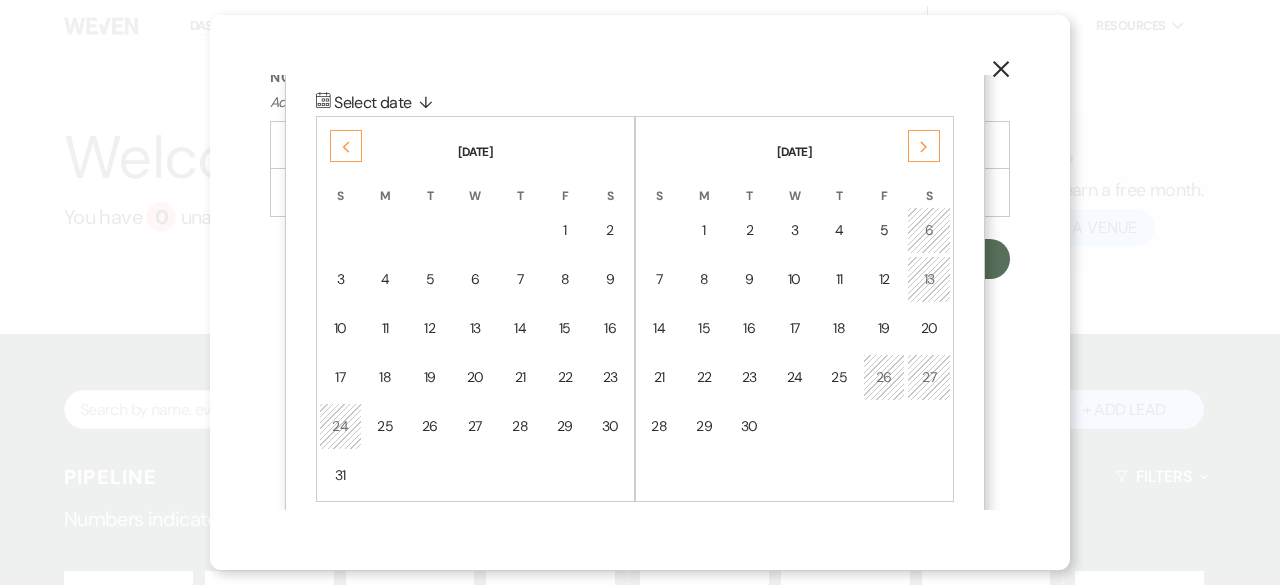 click on "Previous" at bounding box center [346, 146] 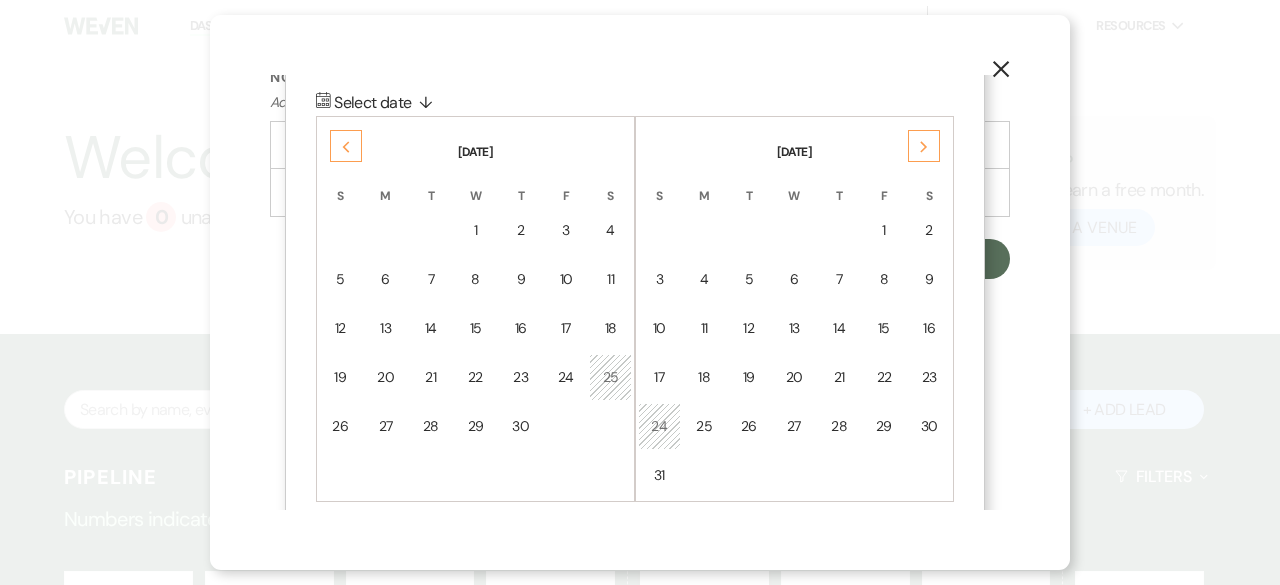 click on "Previous" at bounding box center [346, 146] 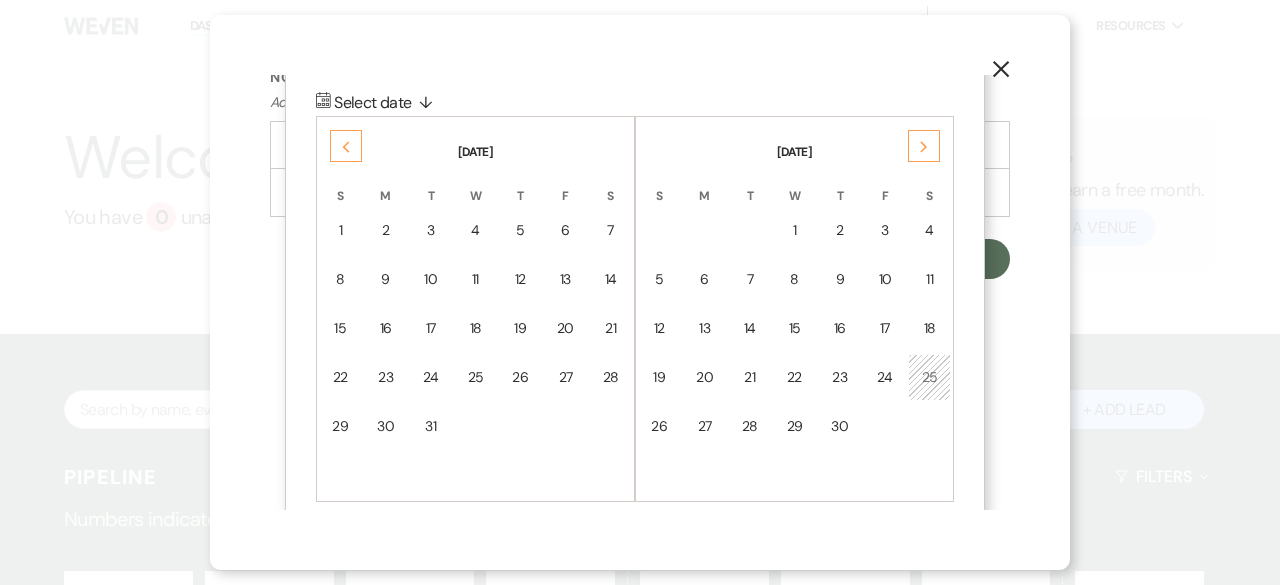 click on "Previous" 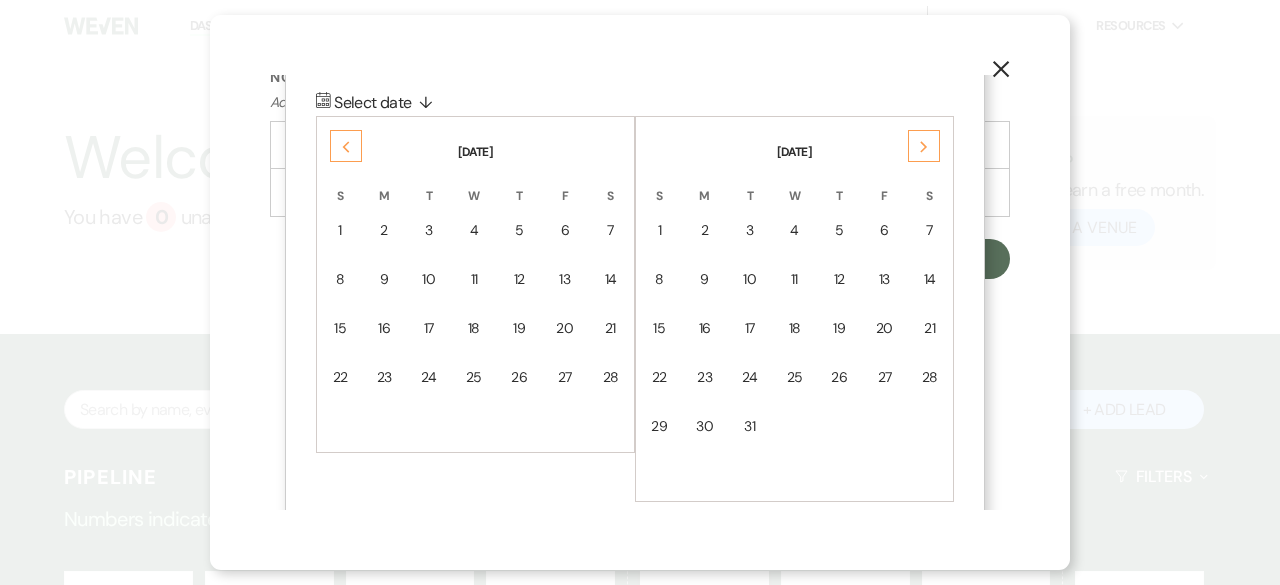 click on "Previous" 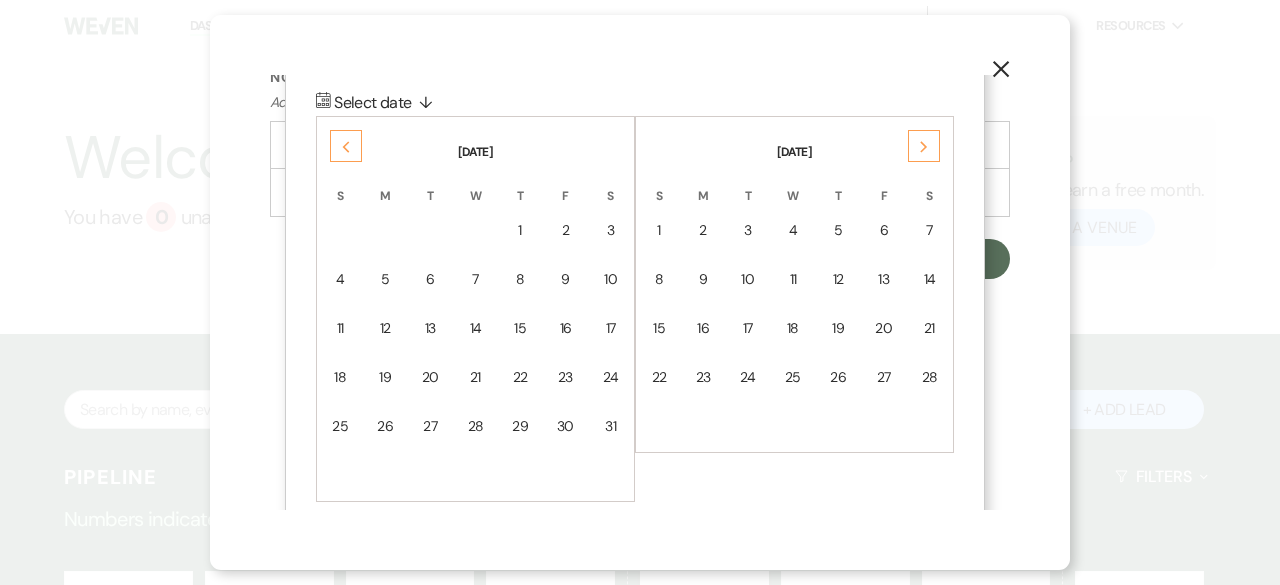 click on "Previous" 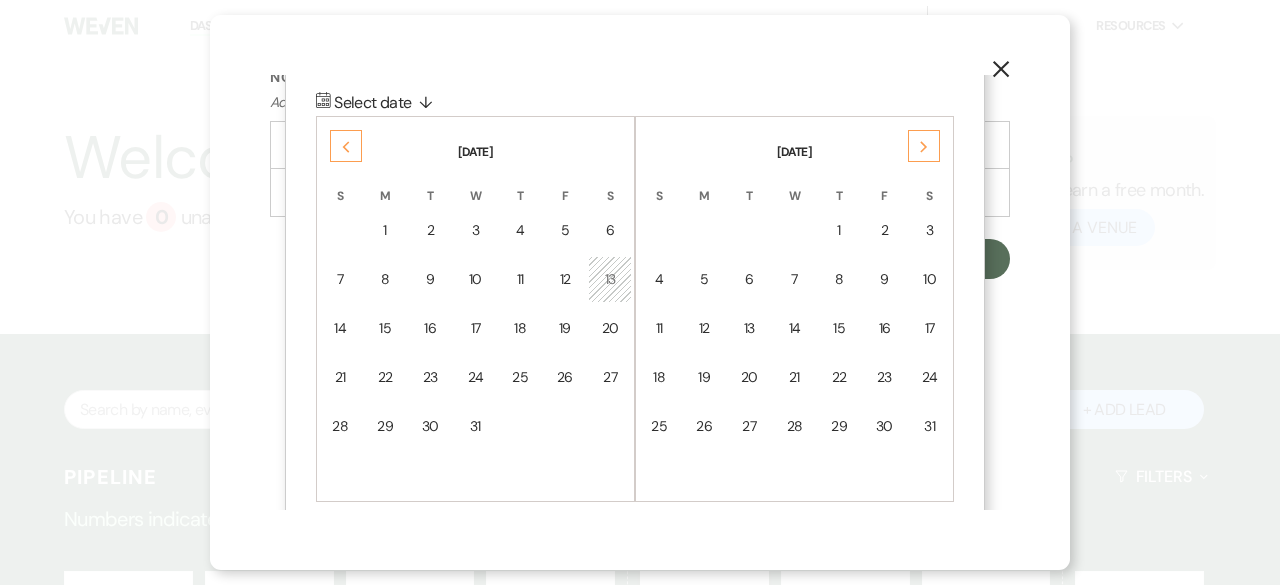 click on "Previous" 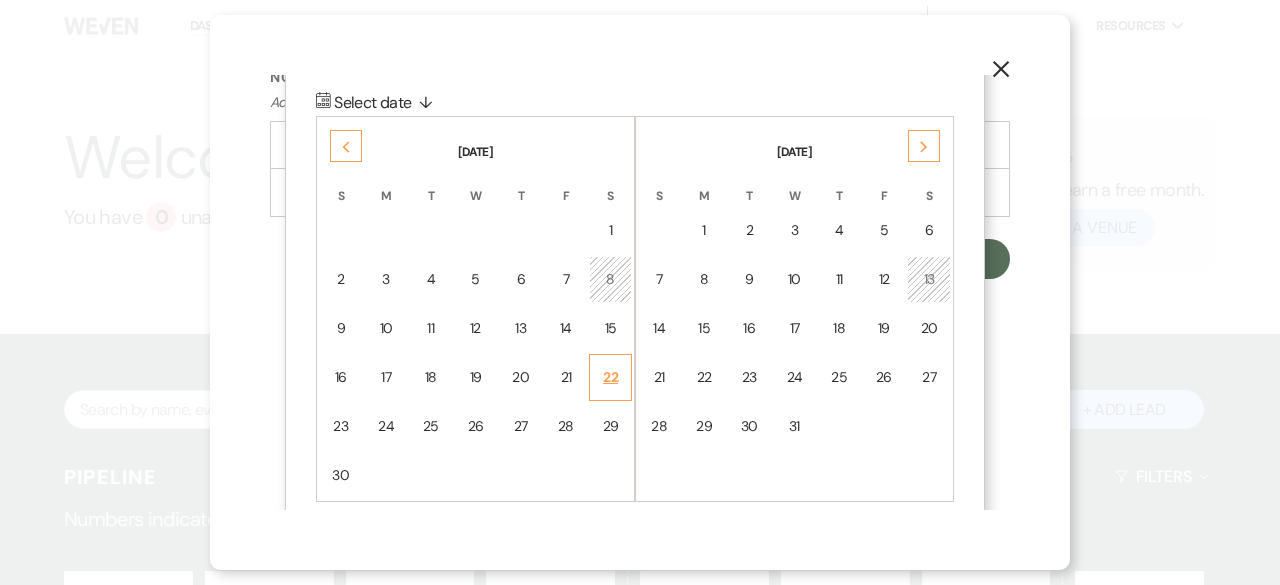 click on "22" at bounding box center [610, 377] 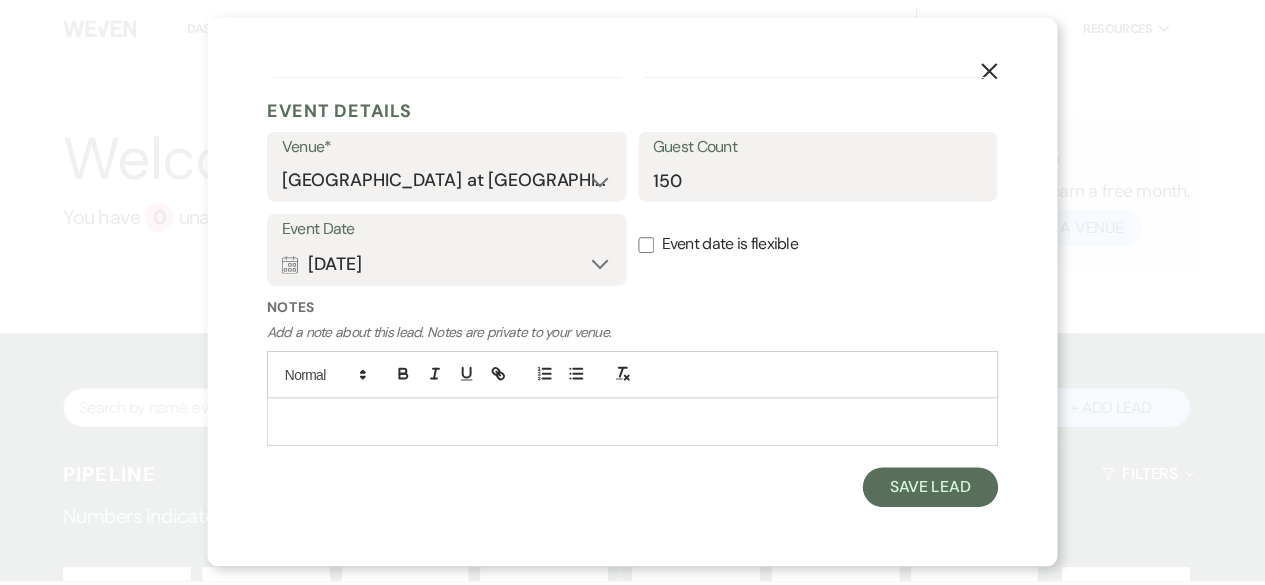 scroll, scrollTop: 752, scrollLeft: 0, axis: vertical 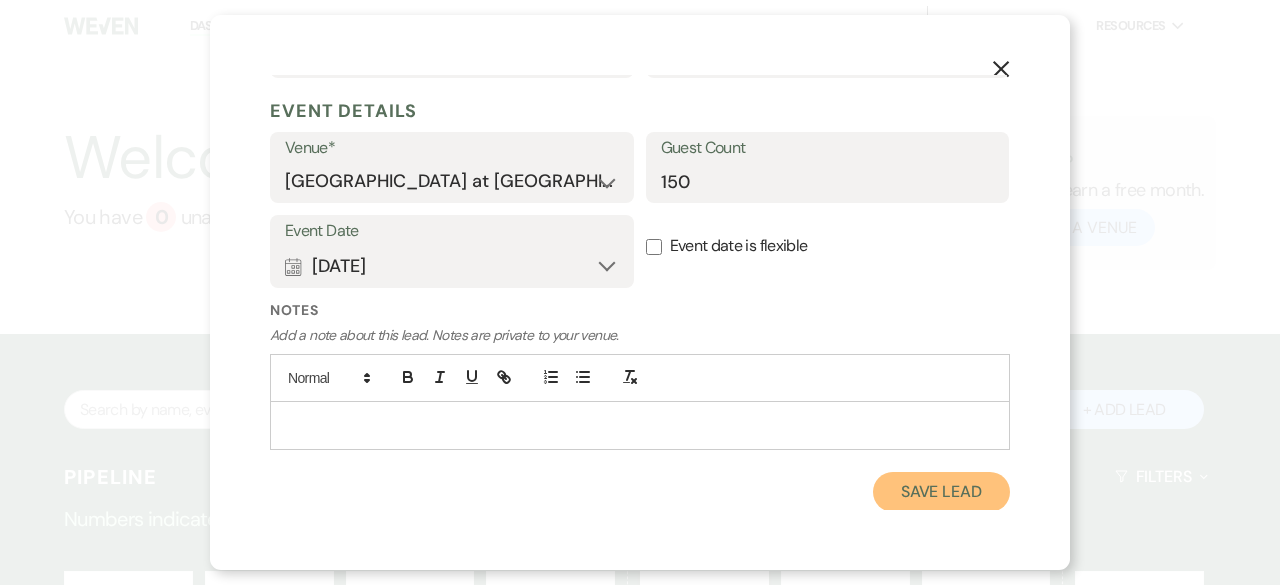 click on "Save Lead" at bounding box center [941, 492] 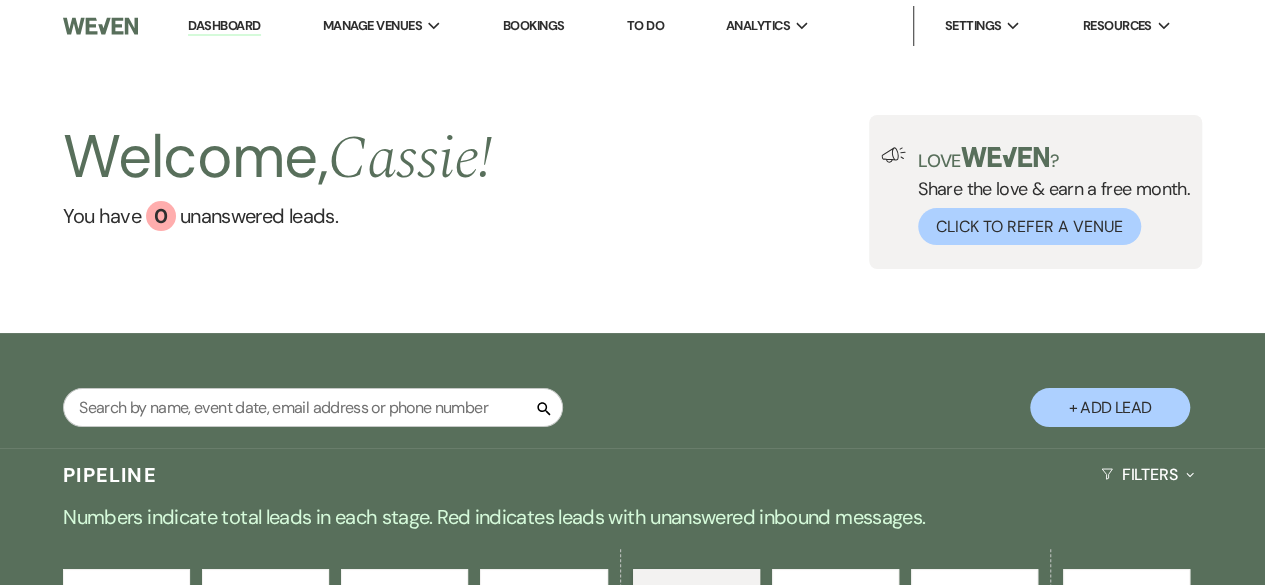 select on "5" 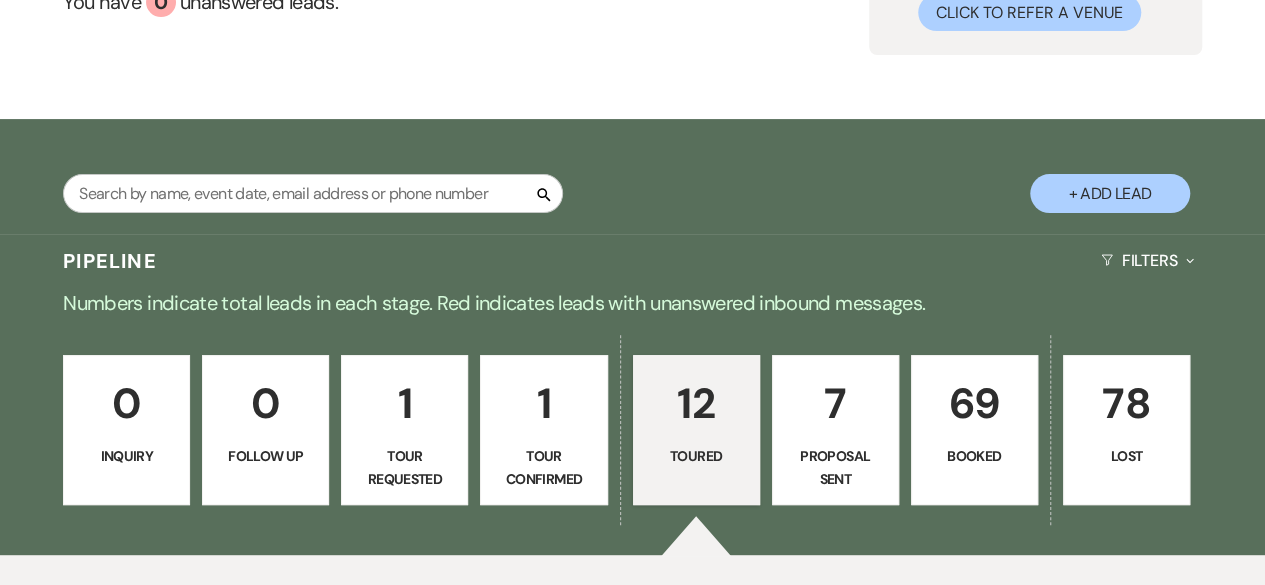 scroll, scrollTop: 206, scrollLeft: 0, axis: vertical 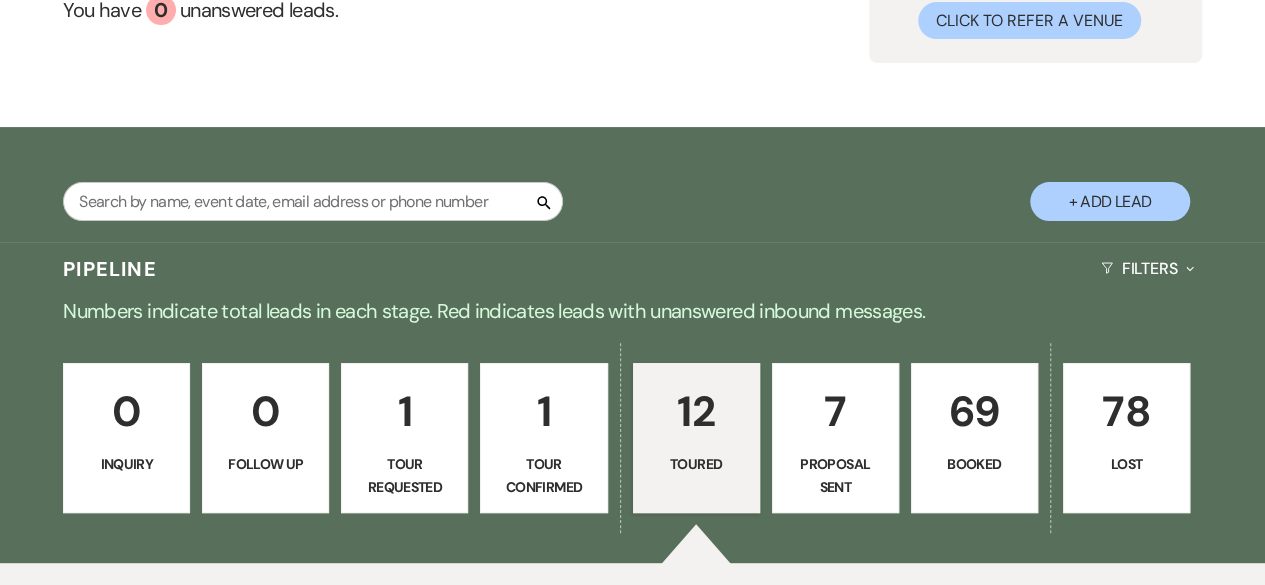 click on "1" at bounding box center (543, 411) 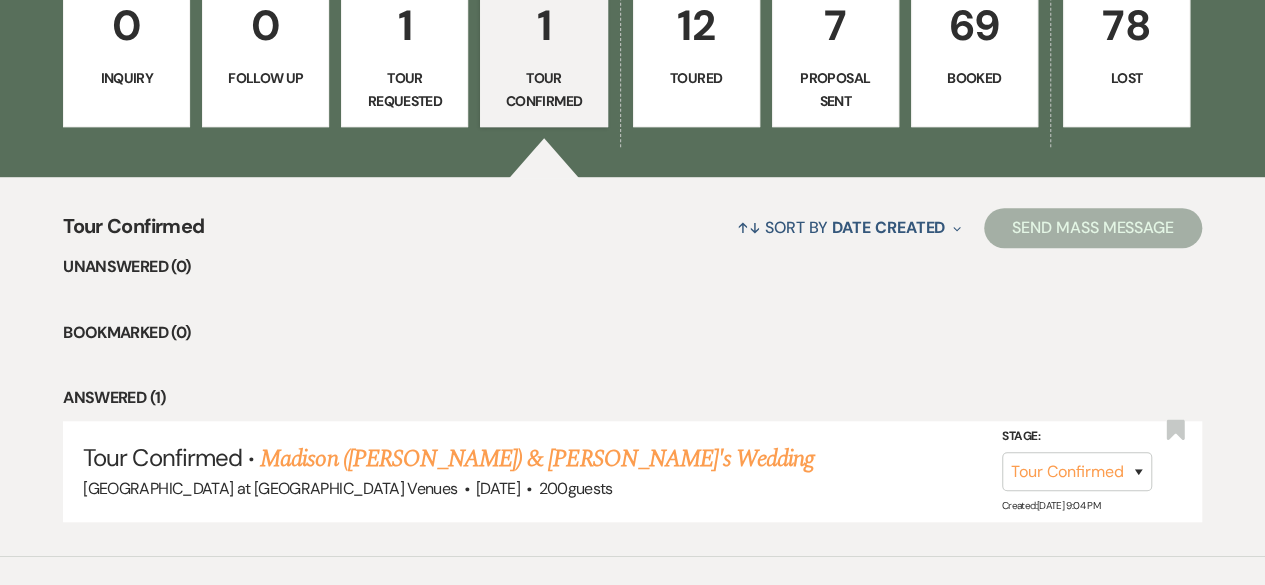 scroll, scrollTop: 390, scrollLeft: 0, axis: vertical 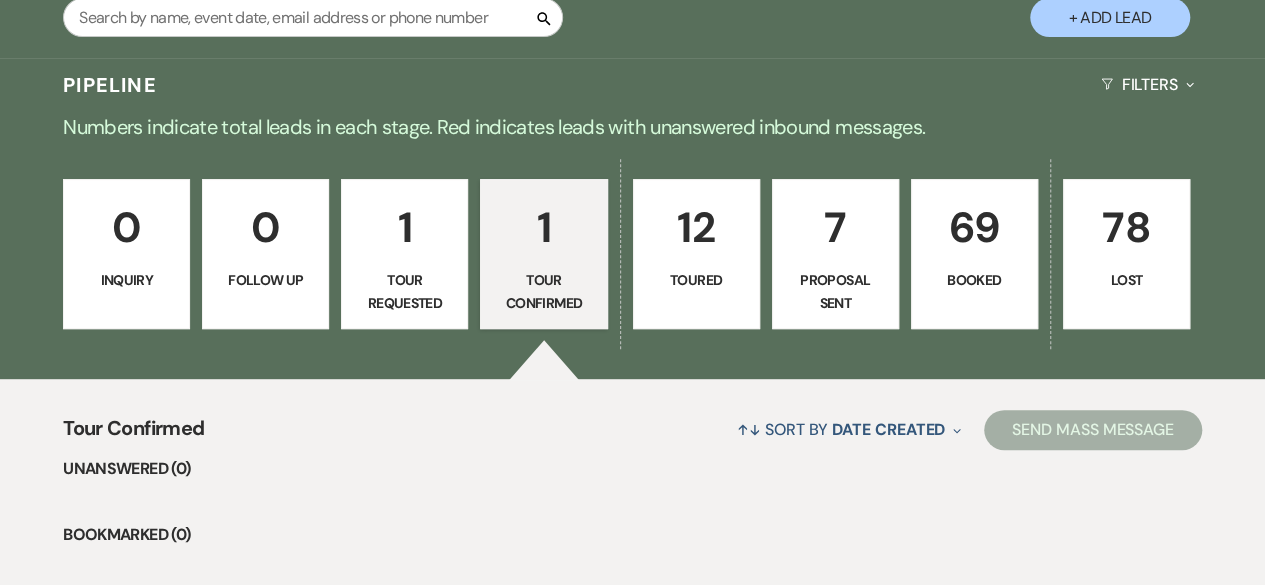 click on "+ Add Lead" at bounding box center (1110, 17) 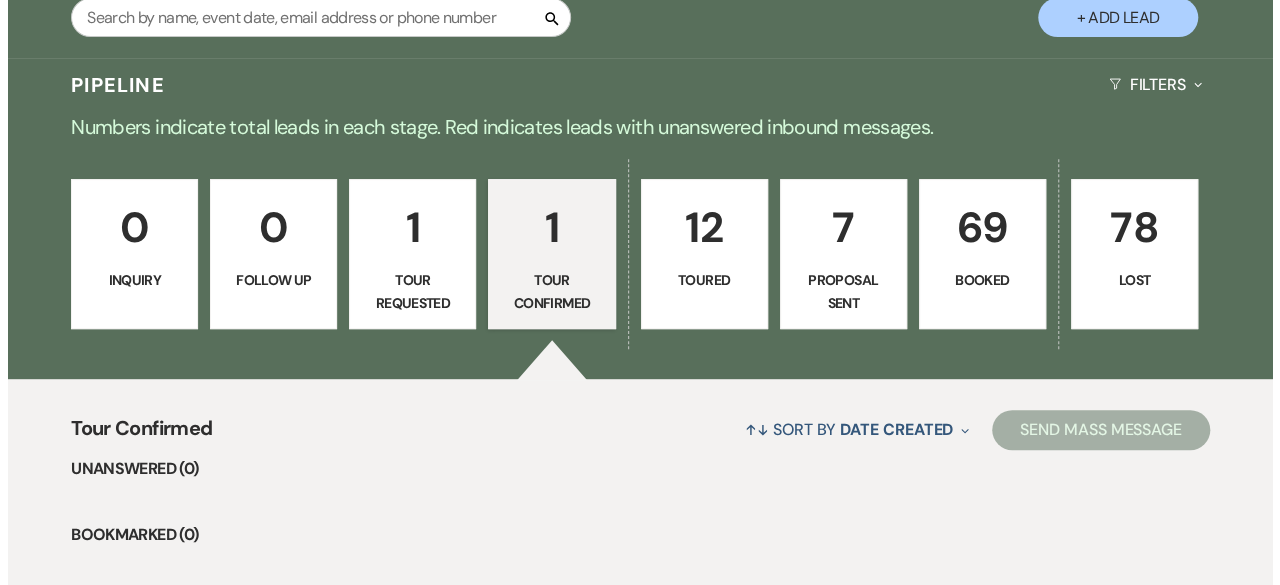 scroll, scrollTop: 392, scrollLeft: 0, axis: vertical 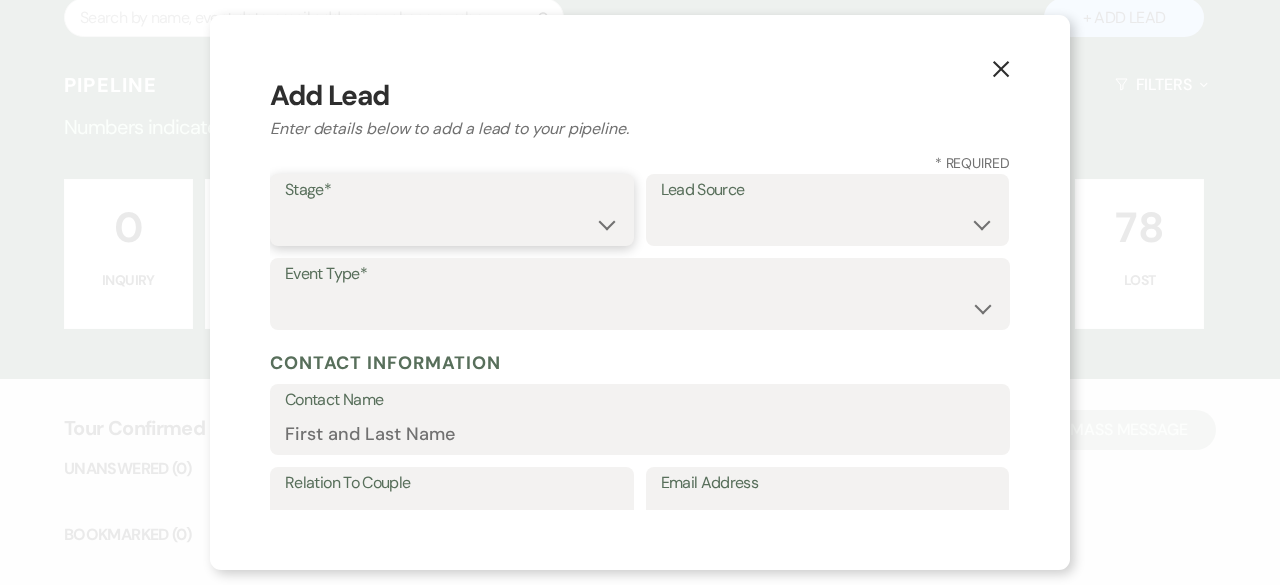 click on "Inquiry Follow Up Tour Requested Tour Confirmed Toured Proposal Sent Booked Lost" at bounding box center (452, 224) 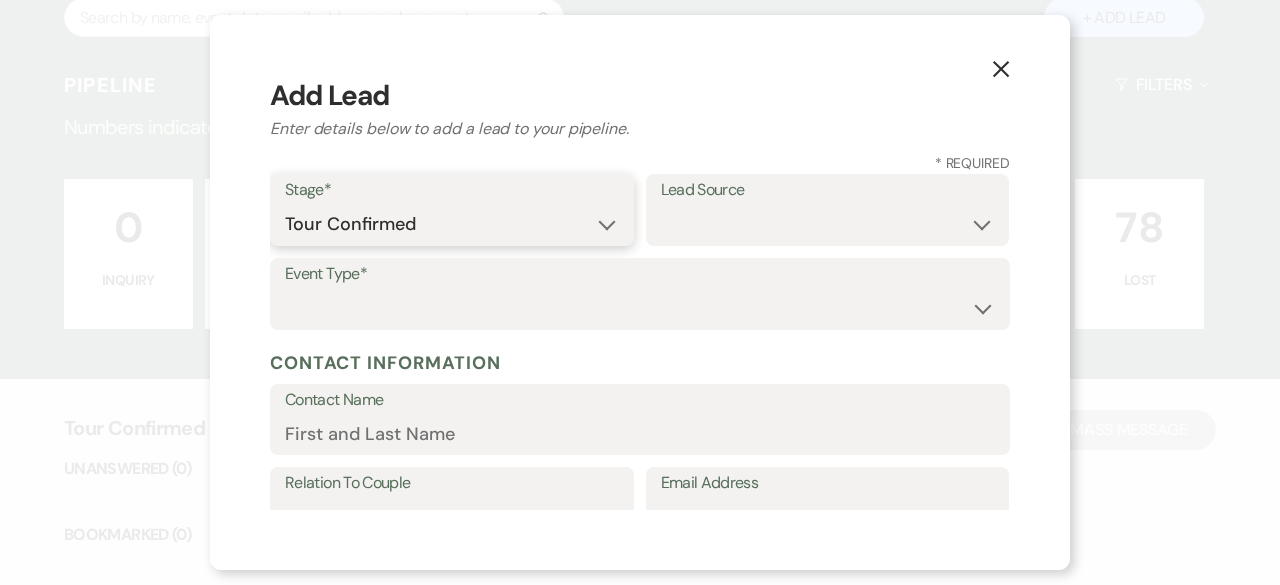 click on "Inquiry Follow Up Tour Requested Tour Confirmed Toured Proposal Sent Booked Lost" at bounding box center [452, 224] 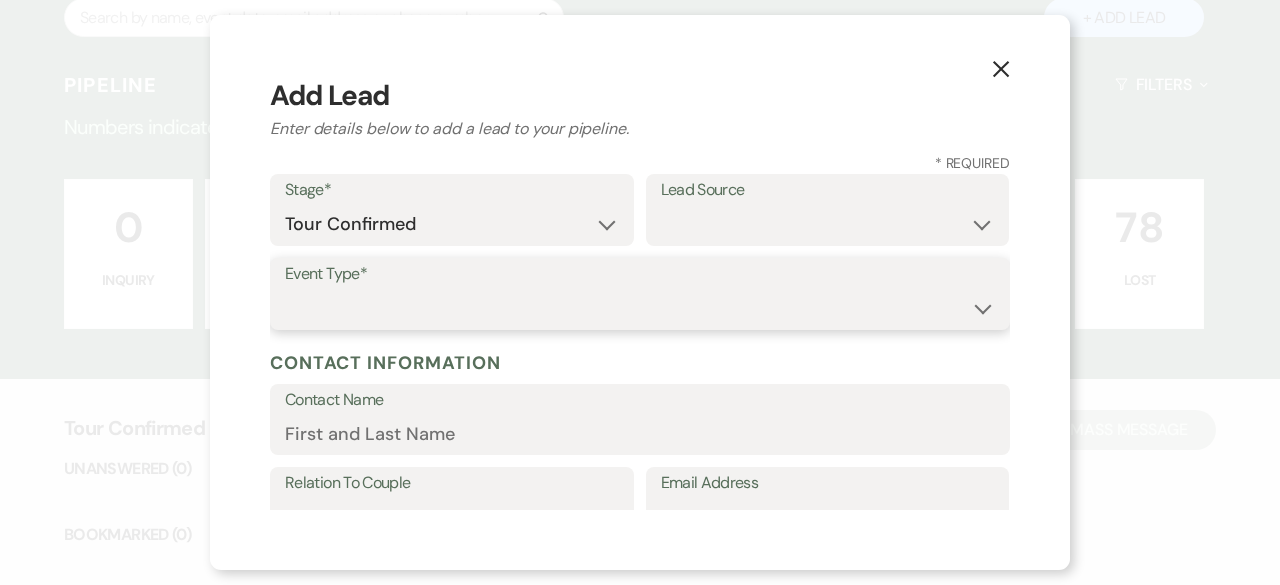 click on "Wedding Anniversary Party Baby Shower Bachelorette / Bachelor Party Birthday Party Bridal Shower Brunch Community Event Concert Corporate Event Elopement End of Life Celebration Engagement Party Fundraiser Graduation Party Micro Wedding Prom Quinceañera Rehearsal Dinner Religious Event Retreat Other" at bounding box center (640, 308) 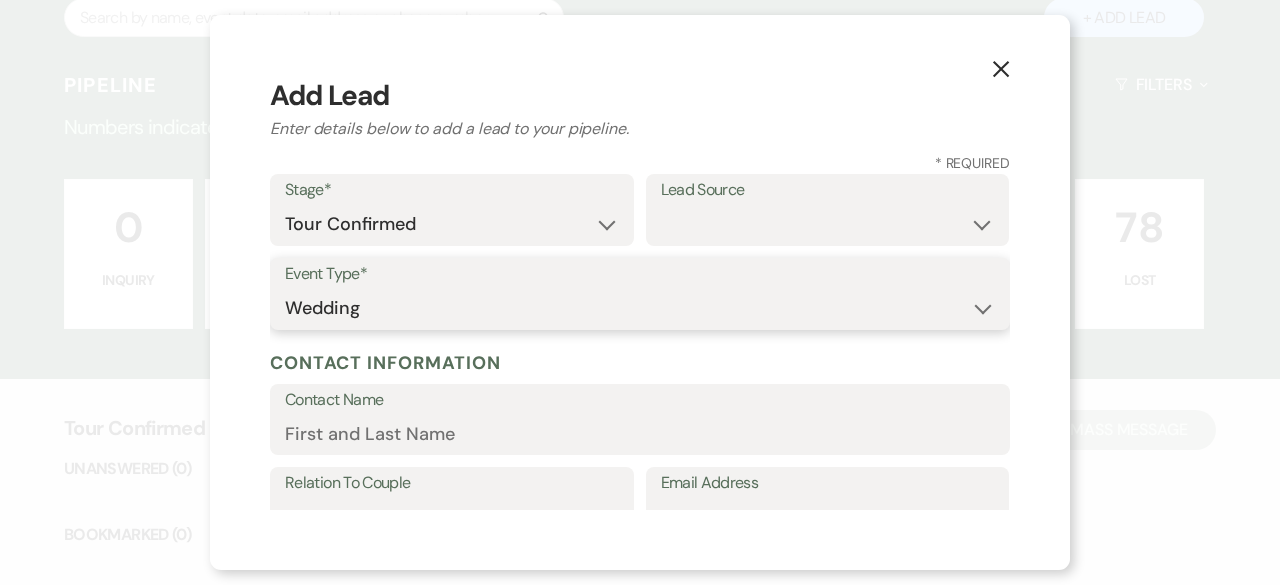 click on "Wedding Anniversary Party Baby Shower Bachelorette / Bachelor Party Birthday Party Bridal Shower Brunch Community Event Concert Corporate Event Elopement End of Life Celebration Engagement Party Fundraiser Graduation Party Micro Wedding Prom Quinceañera Rehearsal Dinner Religious Event Retreat Other" at bounding box center (640, 308) 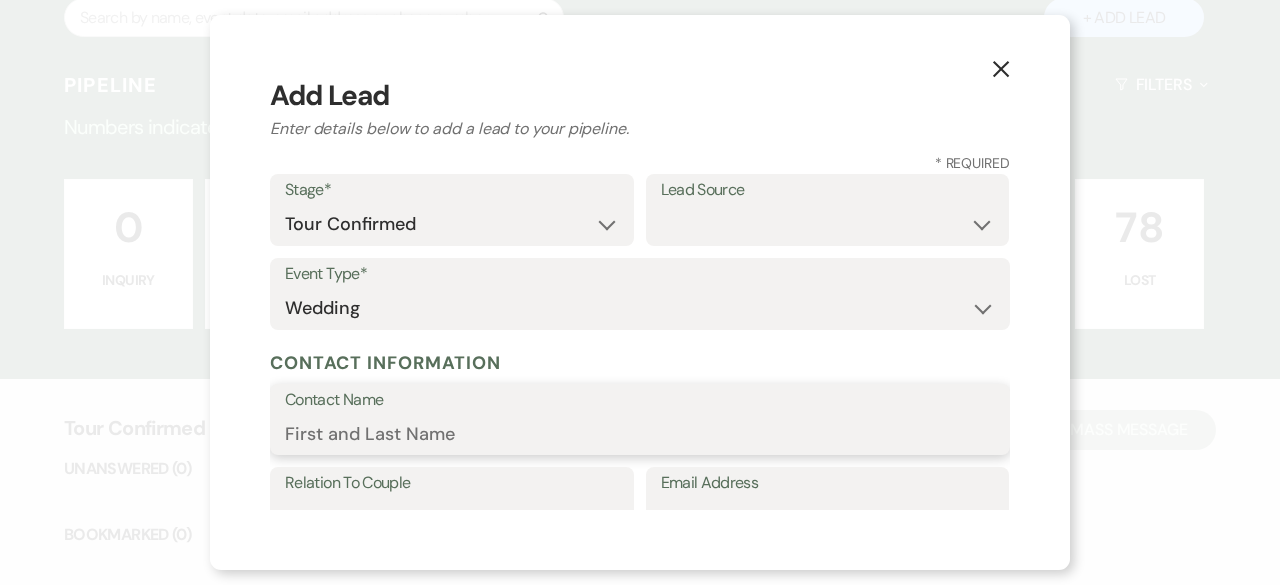 click on "Contact Name" at bounding box center [640, 433] 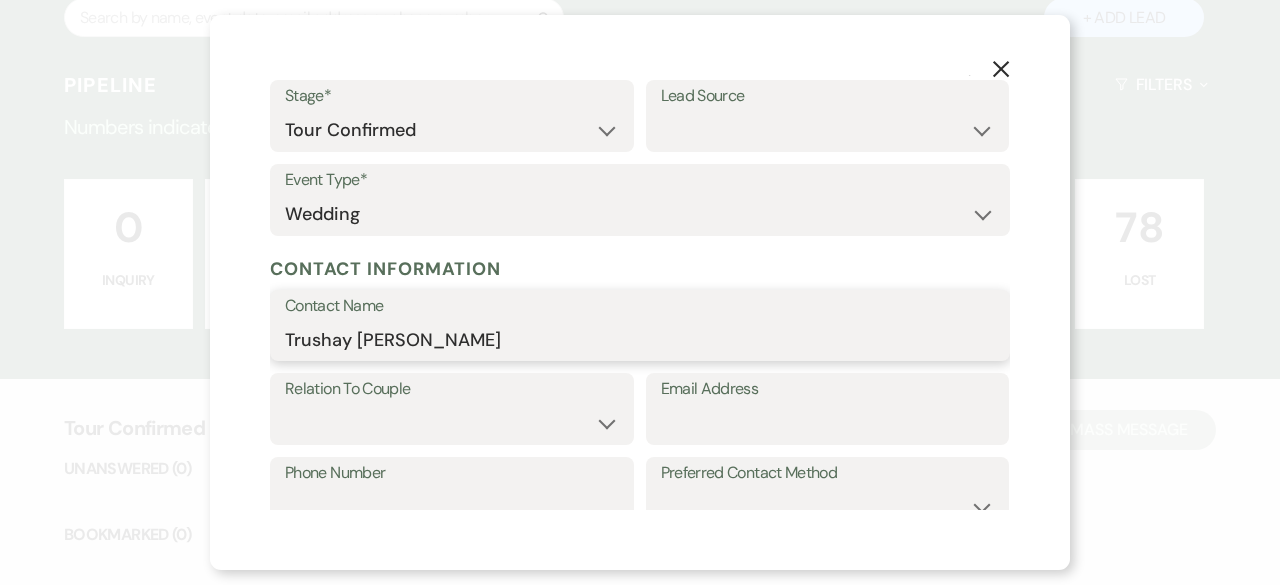 scroll, scrollTop: 300, scrollLeft: 0, axis: vertical 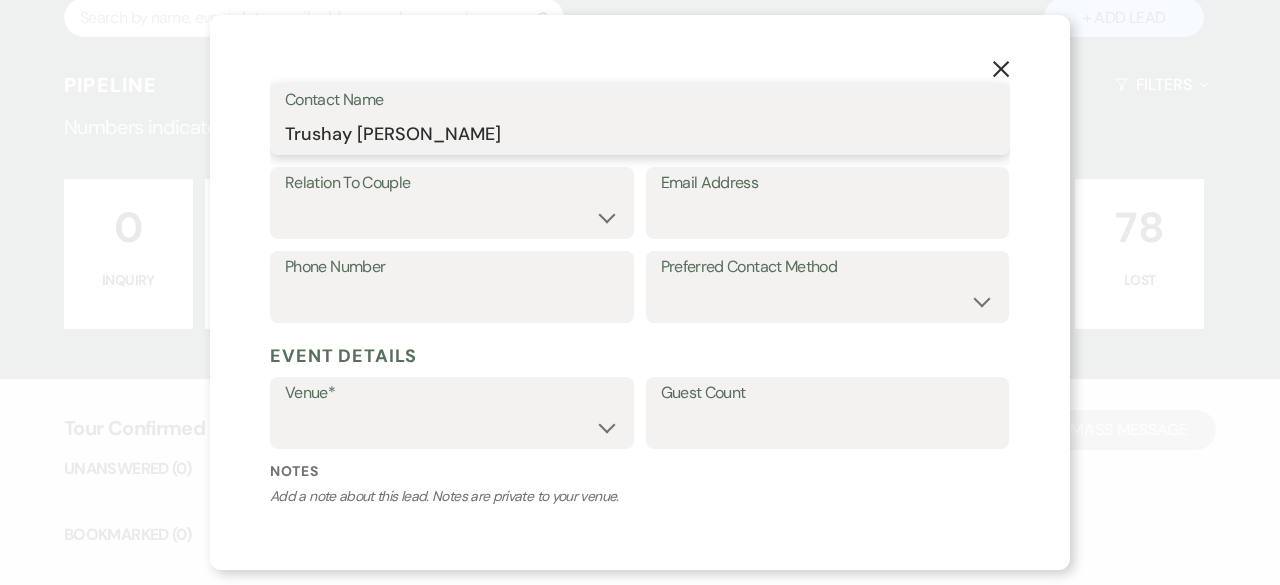 type on "Trushay [PERSON_NAME]" 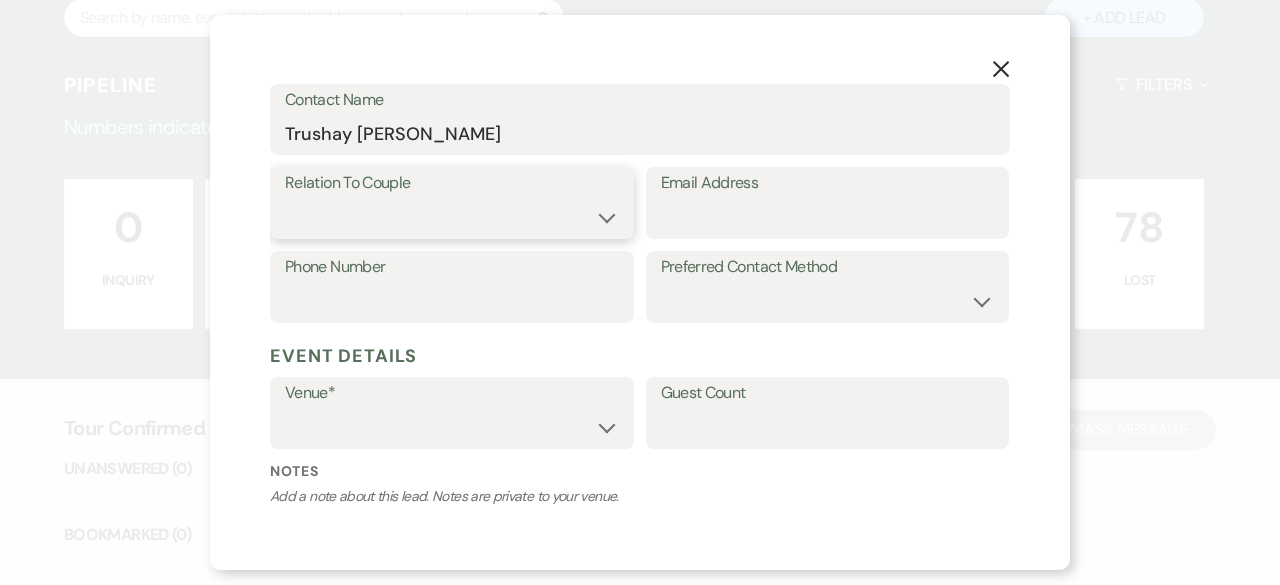 click on "Couple Planner Parent of Couple Family Member Friend Other" at bounding box center [452, 217] 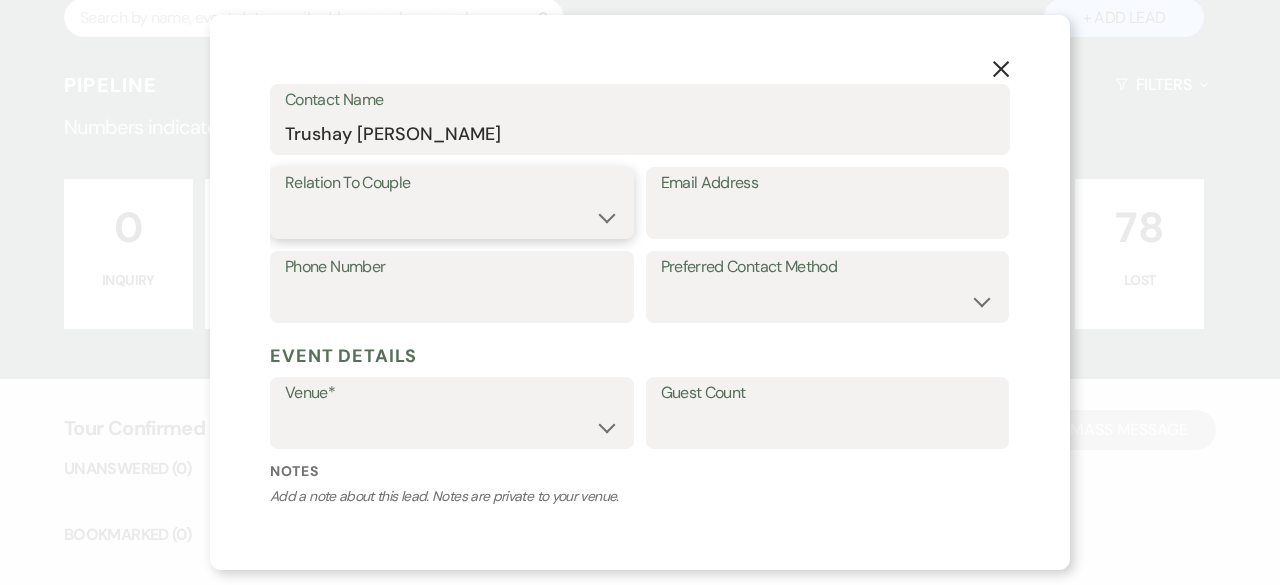 select on "1" 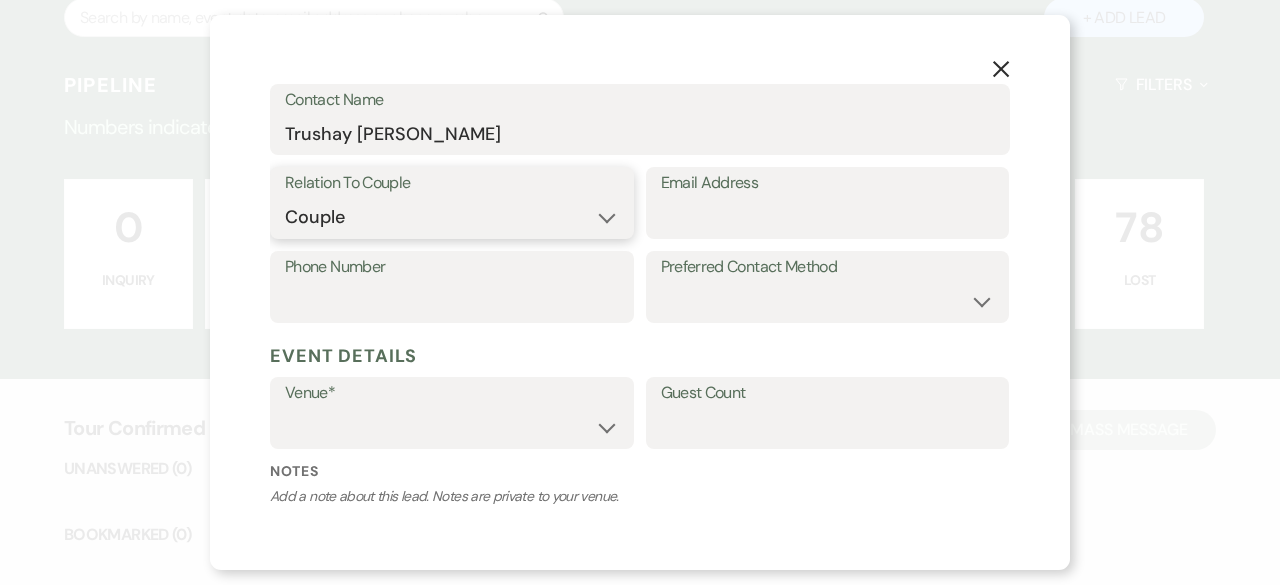 click on "Couple Planner Parent of Couple Family Member Friend Other" at bounding box center (452, 217) 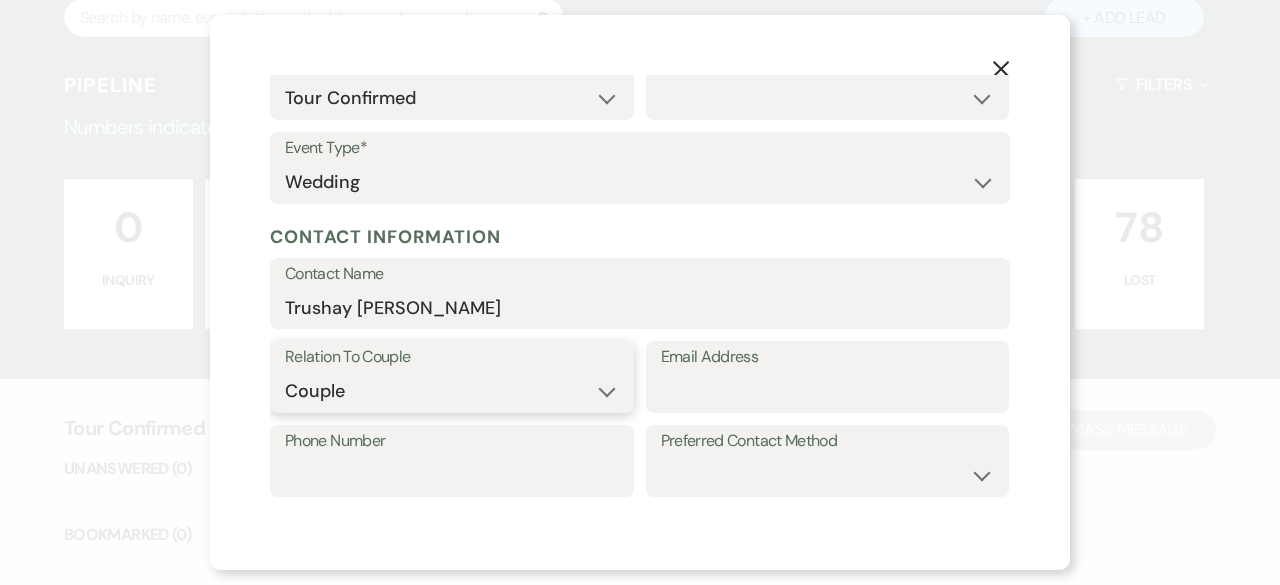 scroll, scrollTop: 0, scrollLeft: 0, axis: both 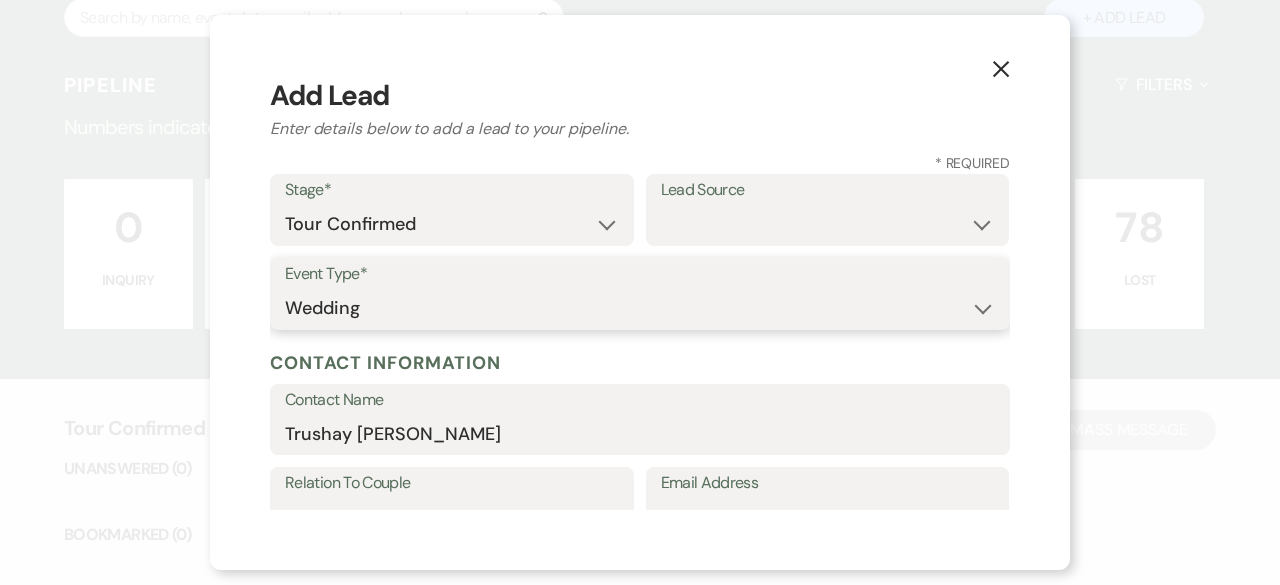 click on "Wedding Anniversary Party Baby Shower Bachelorette / Bachelor Party Birthday Party Bridal Shower Brunch Community Event Concert Corporate Event Elopement End of Life Celebration Engagement Party Fundraiser Graduation Party Micro Wedding Prom Quinceañera Rehearsal Dinner Religious Event Retreat Other" at bounding box center (640, 308) 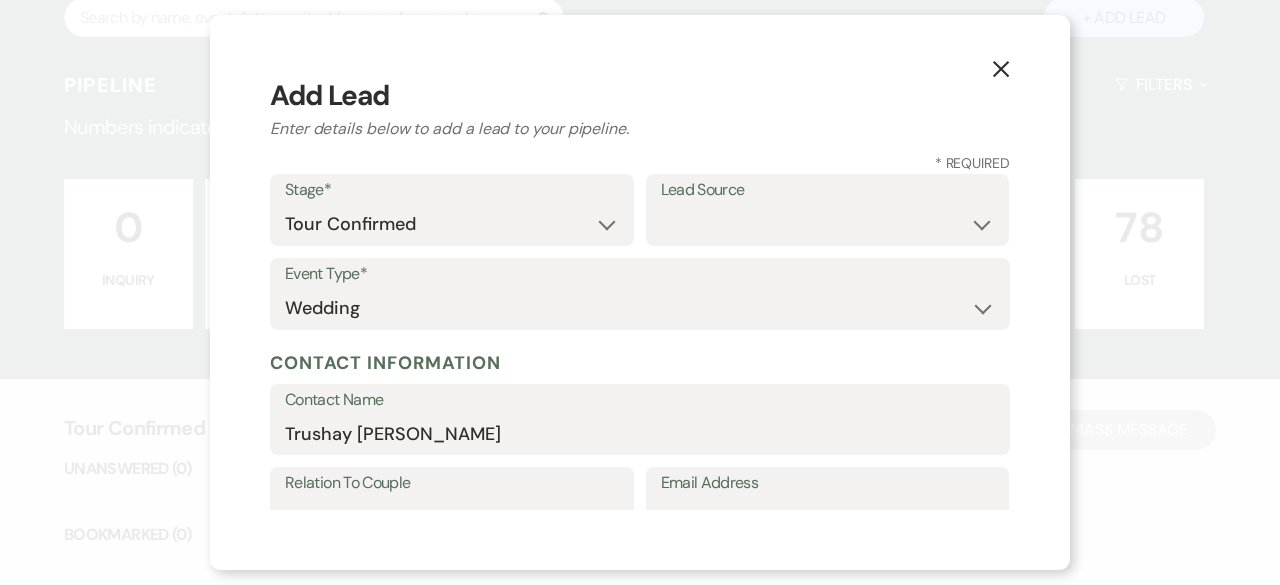 click on "X Add Lead Enter details below to add a lead to your pipeline. * Required Stage* Inquiry Follow Up Tour Requested Tour Confirmed Toured Proposal Sent Booked Lost Lead Source Weven Venue Website Instagram Facebook Pinterest Google The Knot Wedding Wire Here Comes the Guide Wedding Spot Eventective [PERSON_NAME] The Venue Report PartySlate VRBO / Homeaway Airbnb Wedding Show TikTok X / Twitter Phone Call Walk-in Vendor Referral Advertising Personal Referral Local Referral Other Event Type* Wedding Anniversary Party Baby Shower Bachelorette / Bachelor Party Birthday Party Bridal Shower Brunch Community Event Concert Corporate Event Elopement End of Life Celebration Engagement Party Fundraiser Graduation Party Micro Wedding Prom Quinceañera Rehearsal Dinner Religious Event Retreat Other Contact Information Contact Name Trushay [PERSON_NAME] Relation To Couple Couple Planner Parent of Couple Family Member Friend Other Email Address Phone Number Preferred Contact Method Email Phone Text Fiance  Fiance's Name Phone Number Notes" at bounding box center (640, 292) 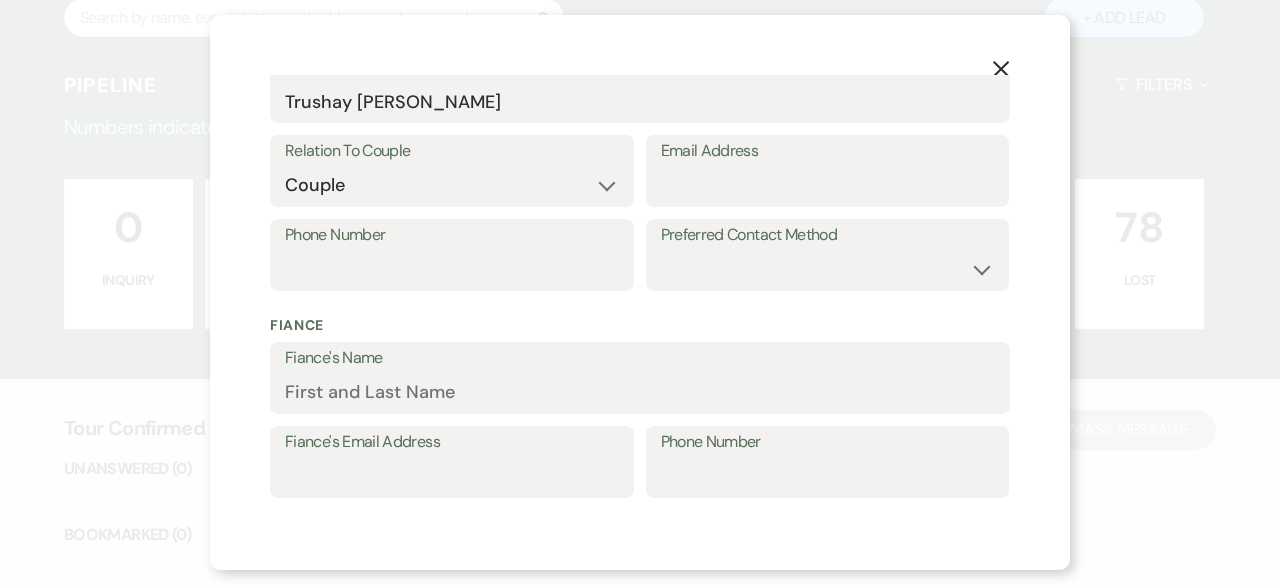 scroll, scrollTop: 400, scrollLeft: 0, axis: vertical 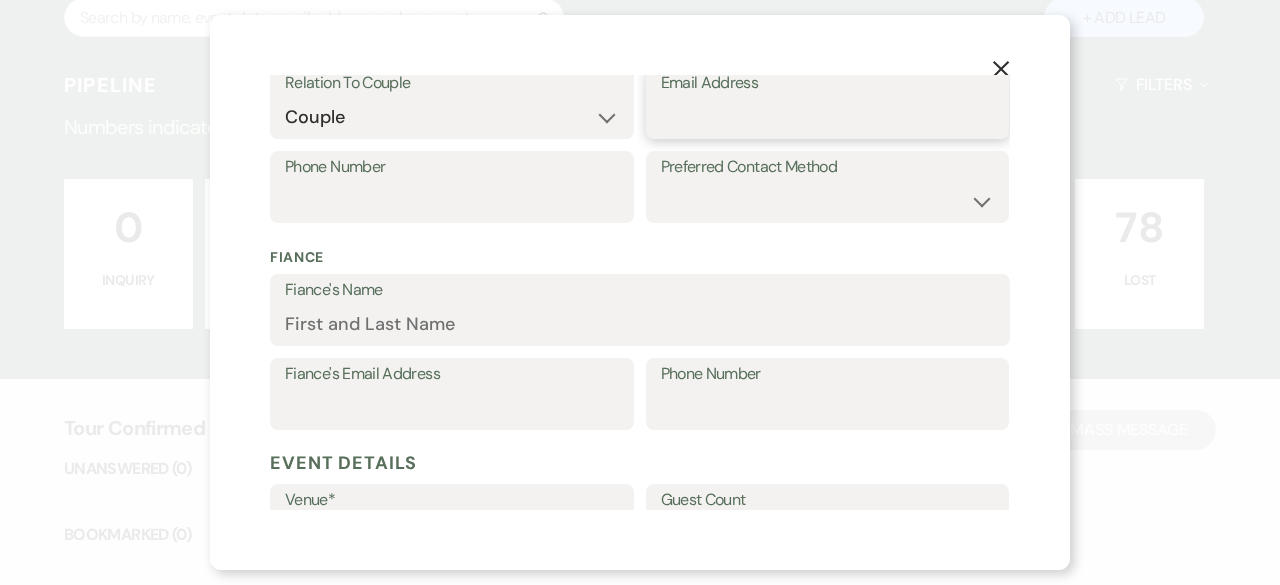 click on "Email Address" at bounding box center (828, 117) 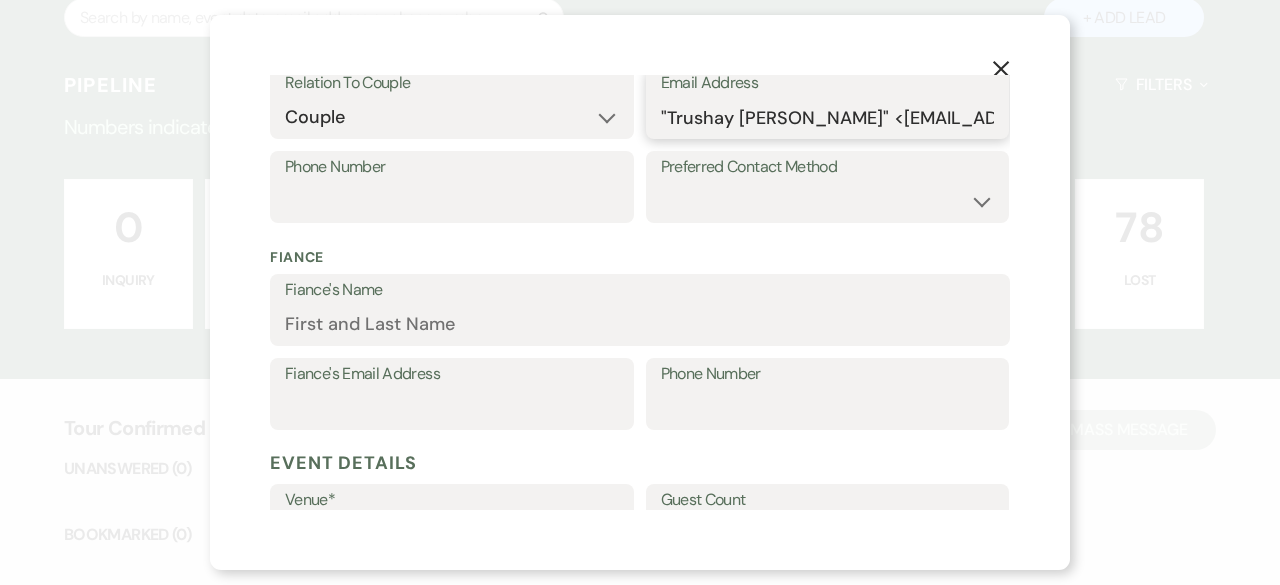 scroll, scrollTop: 0, scrollLeft: 57, axis: horizontal 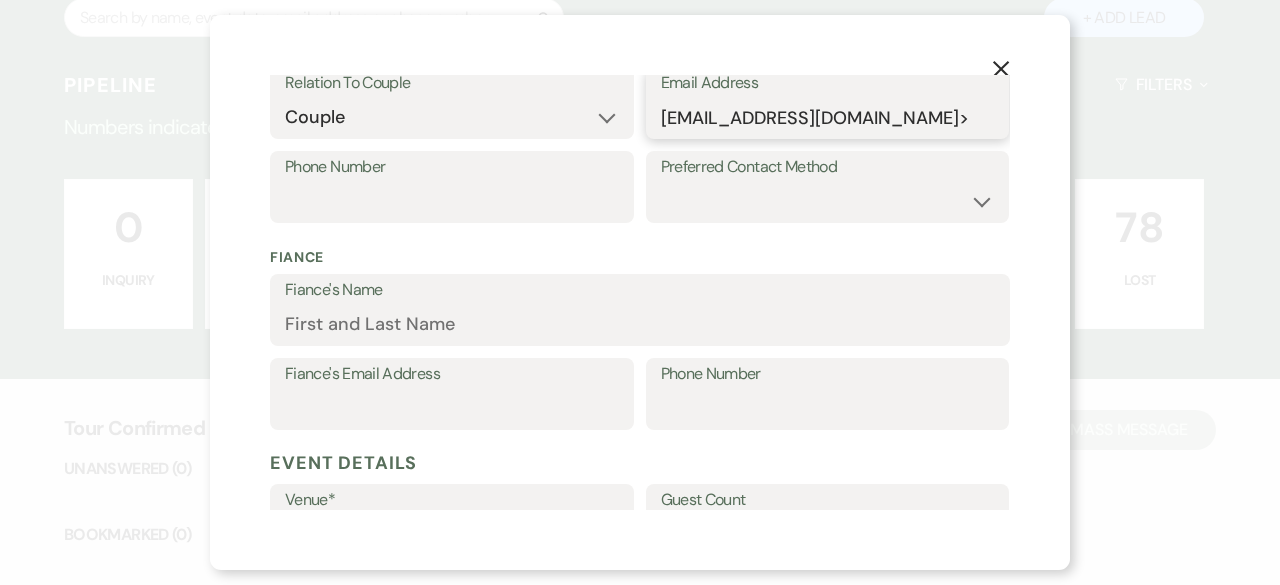 click on "[EMAIL_ADDRESS][DOMAIN_NAME]>" at bounding box center [828, 117] 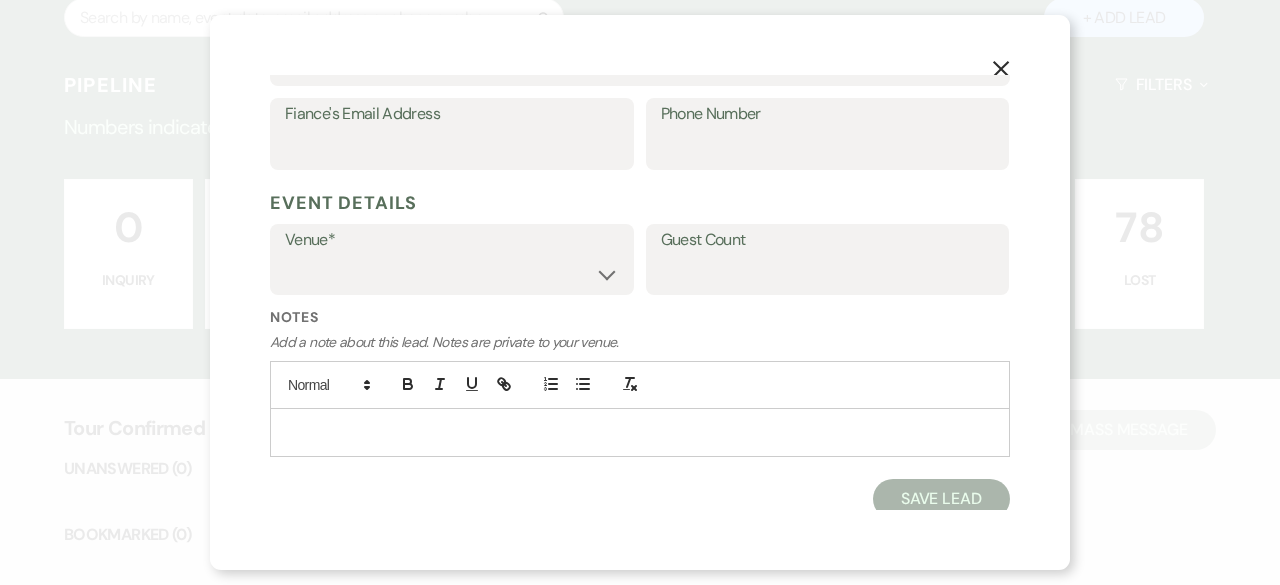 scroll, scrollTop: 666, scrollLeft: 0, axis: vertical 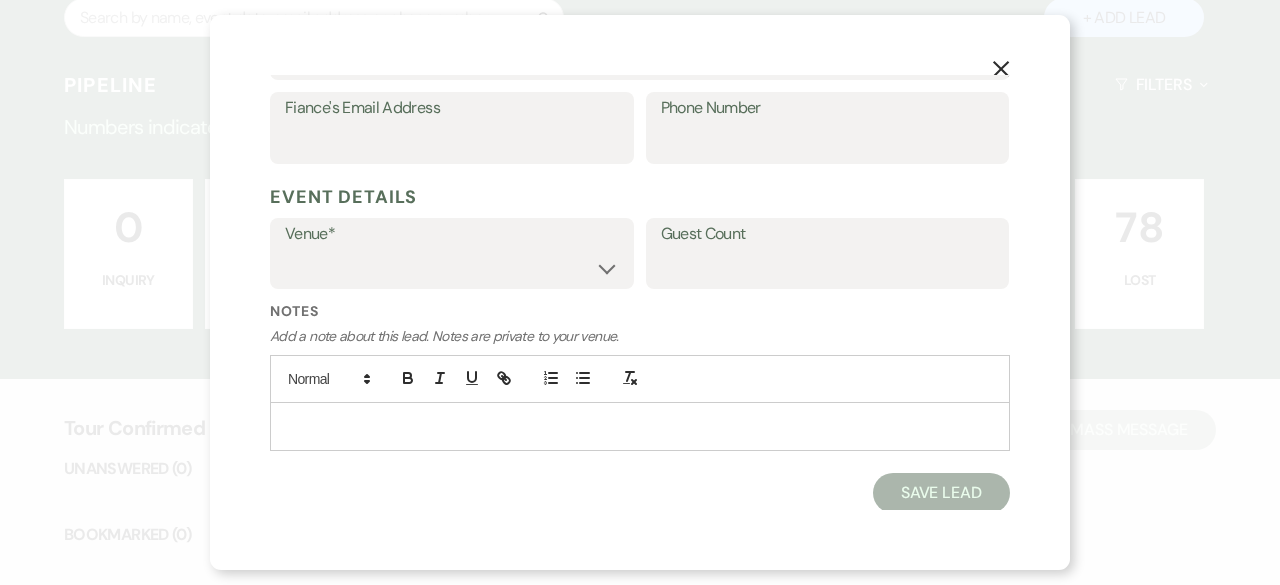 type on "[EMAIL_ADDRESS][DOMAIN_NAME]" 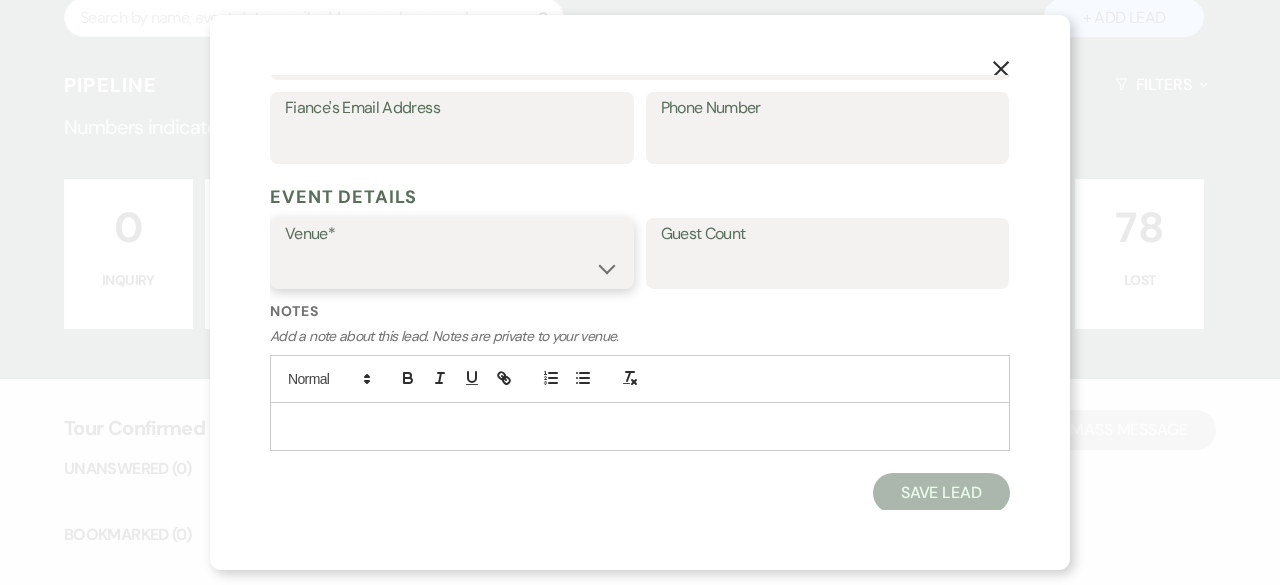 click on "[GEOGRAPHIC_DATA] at [GEOGRAPHIC_DATA] Venues [GEOGRAPHIC_DATA] at [GEOGRAPHIC_DATA] Venues" at bounding box center (452, 267) 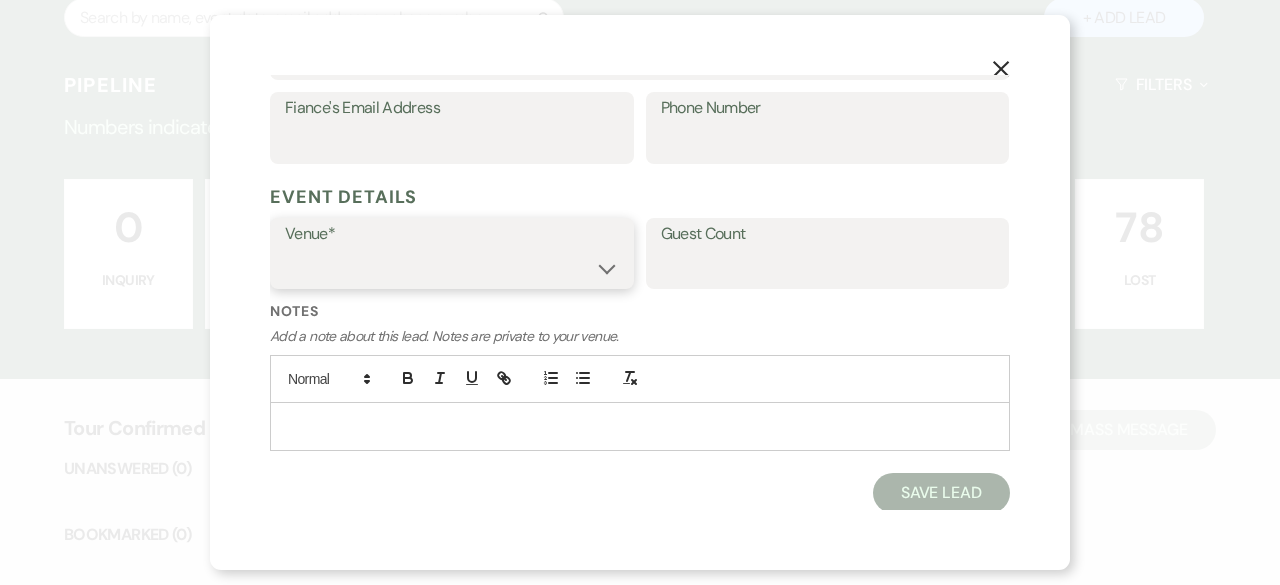select on "783" 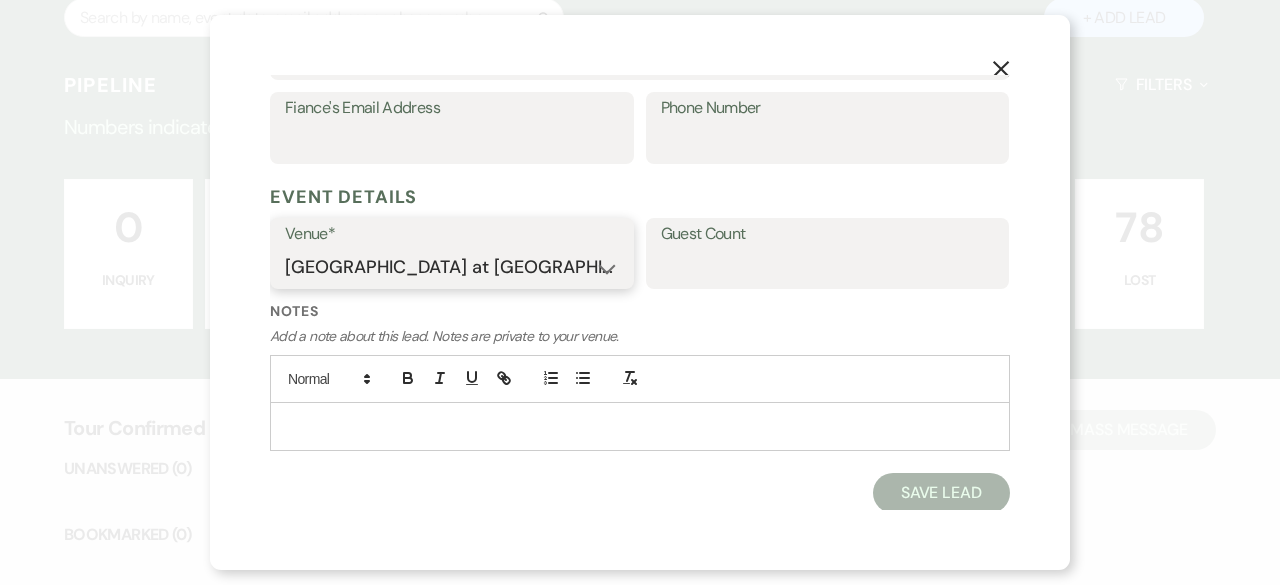 click on "[GEOGRAPHIC_DATA] at [GEOGRAPHIC_DATA] Venues [GEOGRAPHIC_DATA] at [GEOGRAPHIC_DATA] Venues" at bounding box center (452, 267) 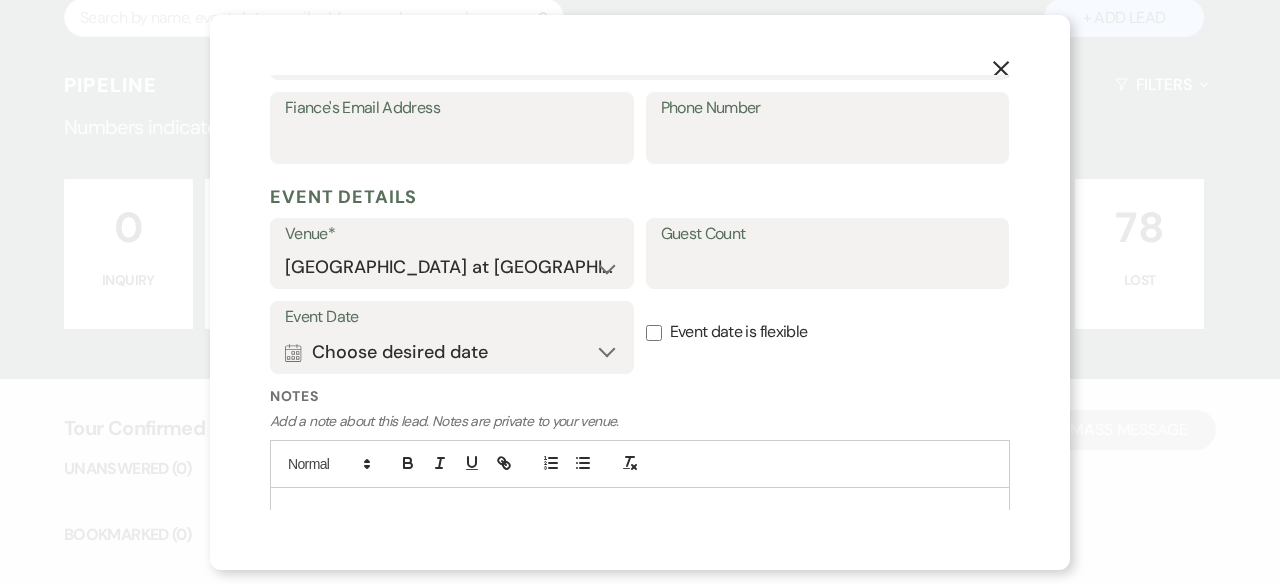 click at bounding box center [640, 511] 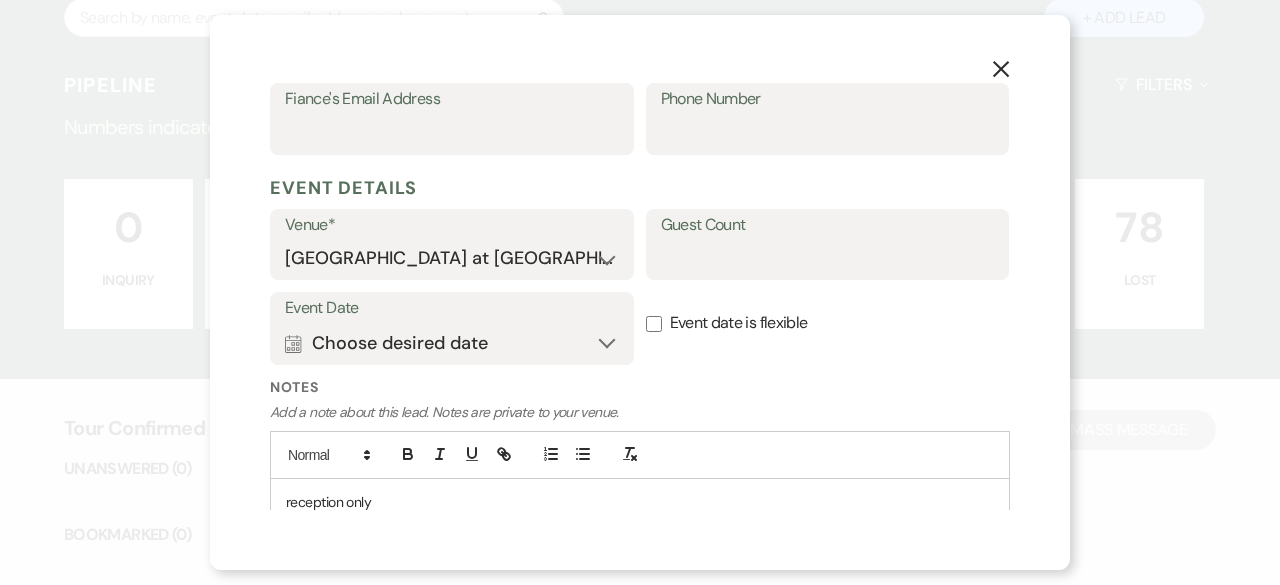 scroll, scrollTop: 751, scrollLeft: 0, axis: vertical 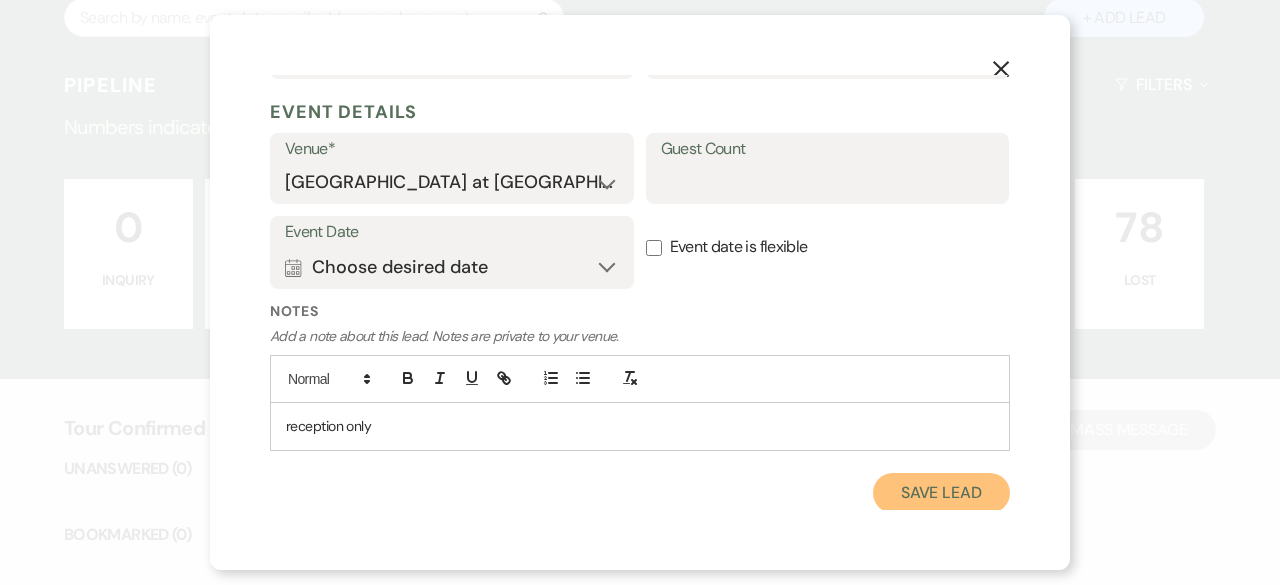 click on "Save Lead" at bounding box center [941, 493] 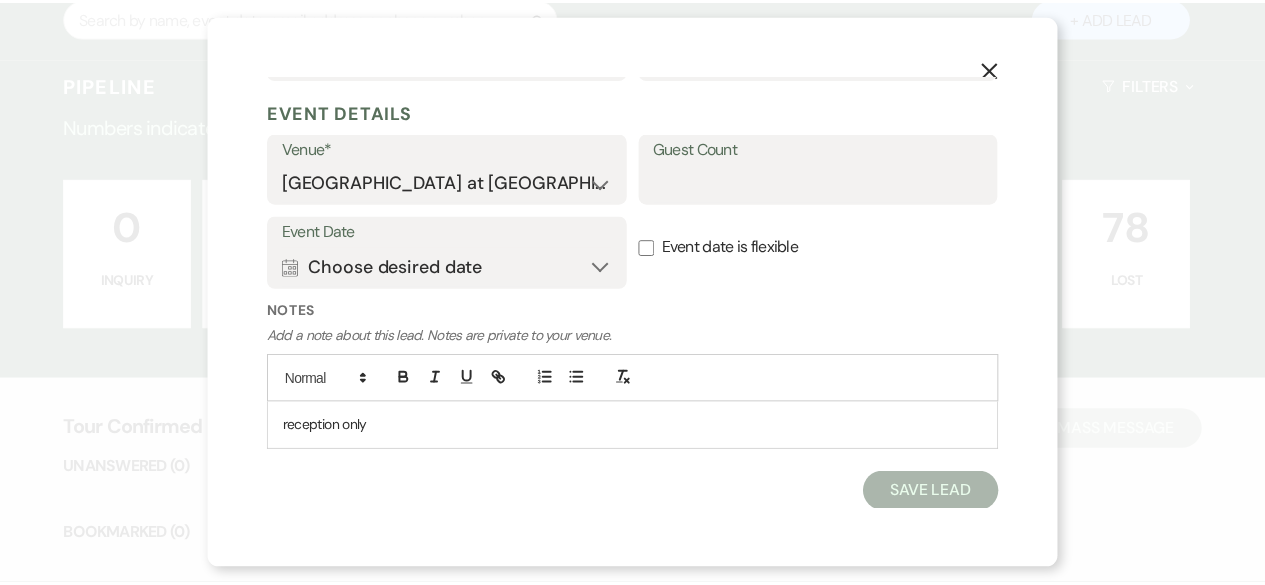 scroll, scrollTop: 390, scrollLeft: 0, axis: vertical 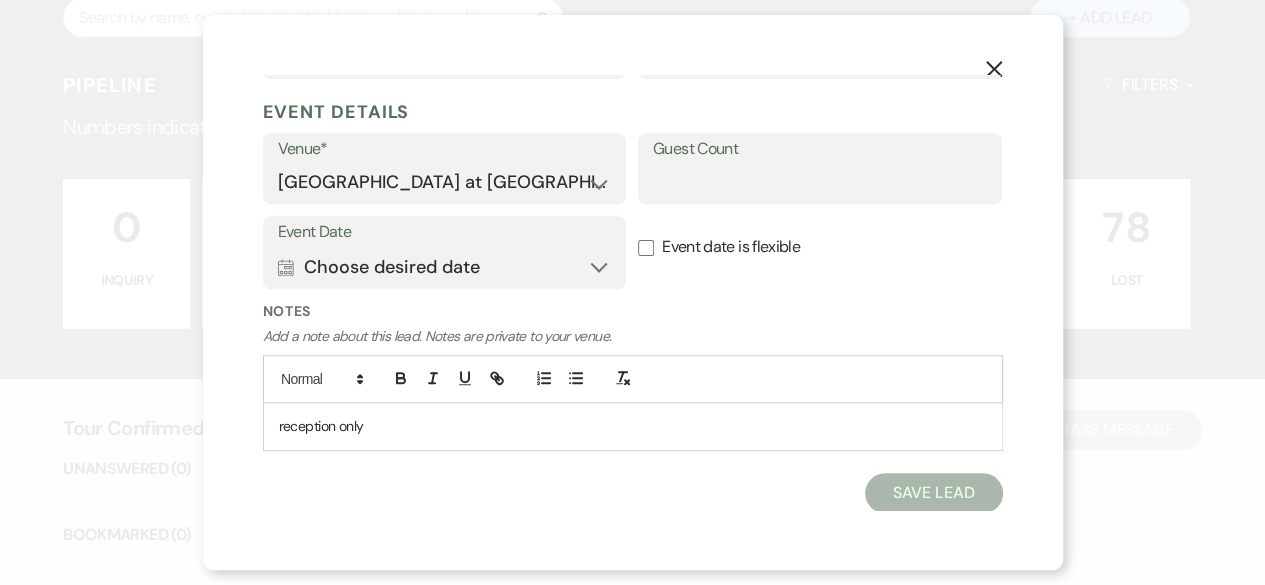 select on "4" 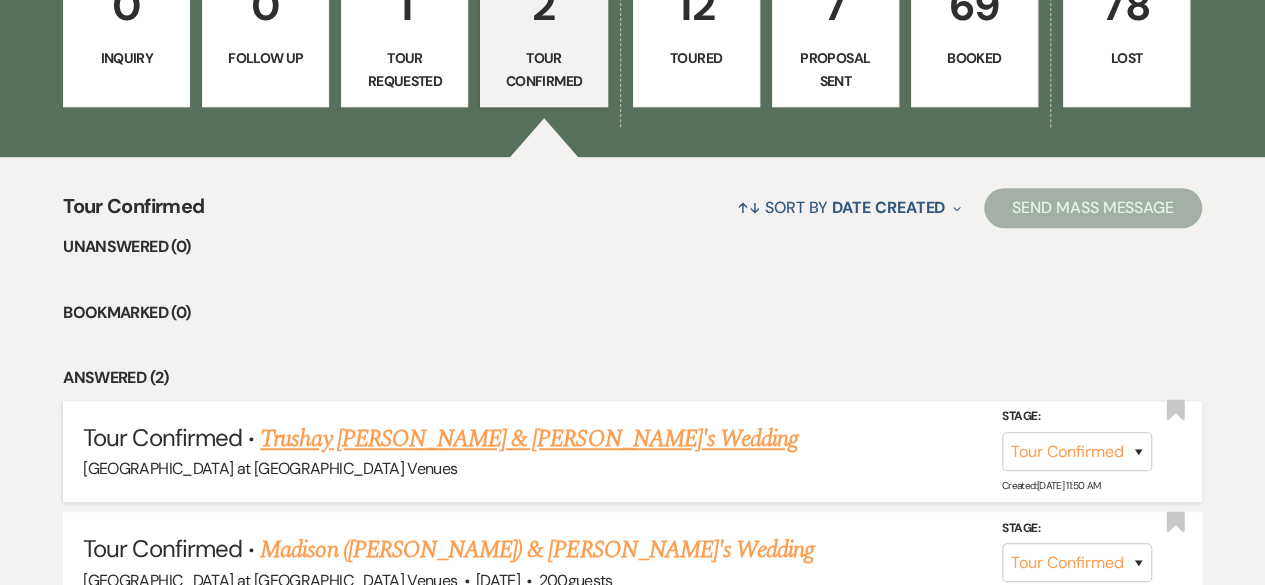 scroll, scrollTop: 390, scrollLeft: 0, axis: vertical 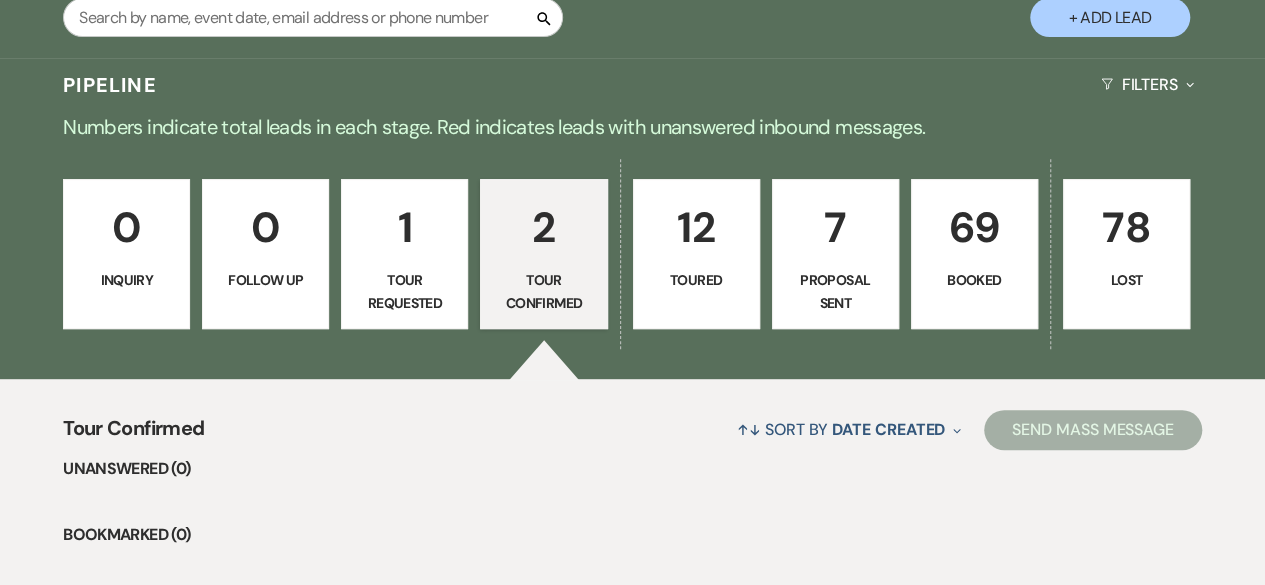 click on "12 Toured" at bounding box center [696, 254] 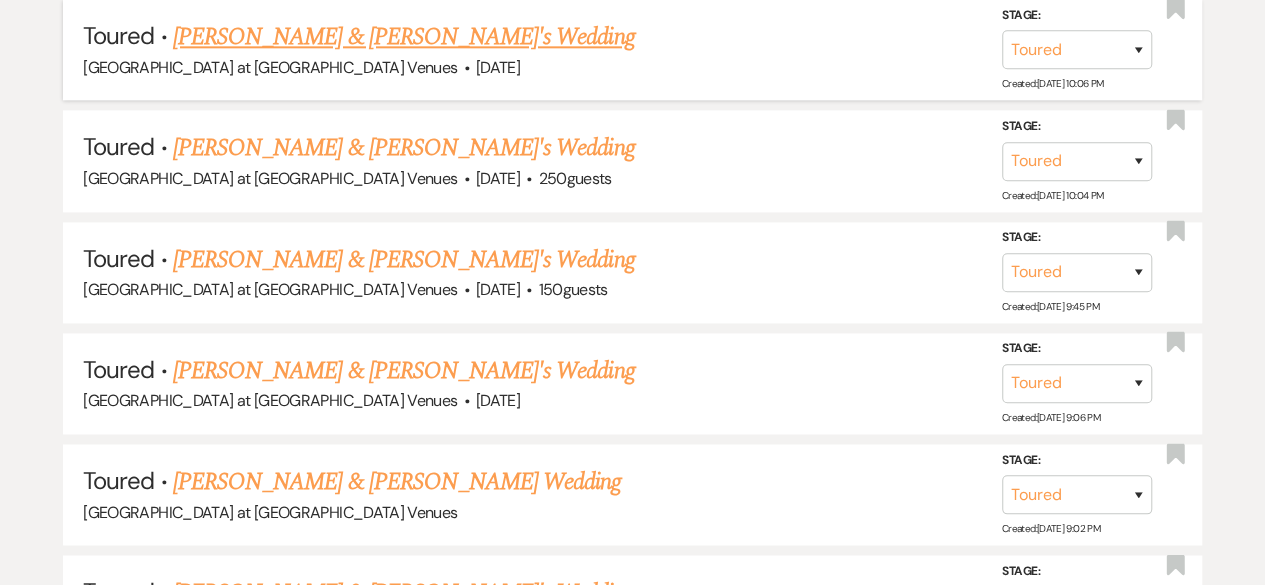 scroll, scrollTop: 1290, scrollLeft: 0, axis: vertical 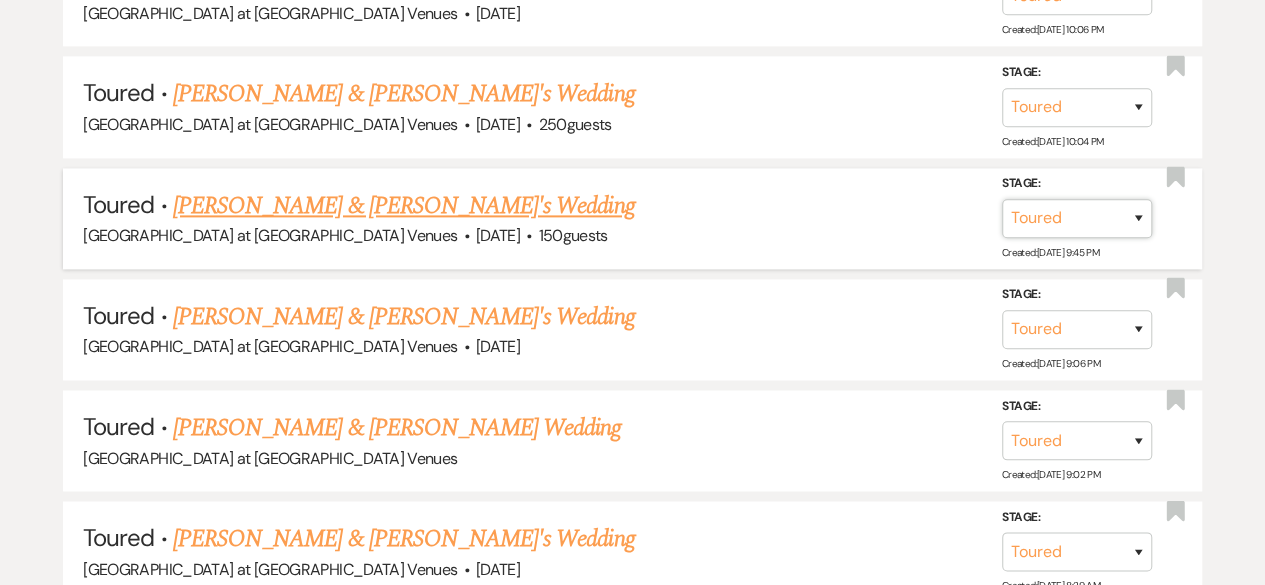click on "Inquiry Follow Up Tour Requested Tour Confirmed Toured Proposal Sent Booked Lost" at bounding box center [1077, 218] 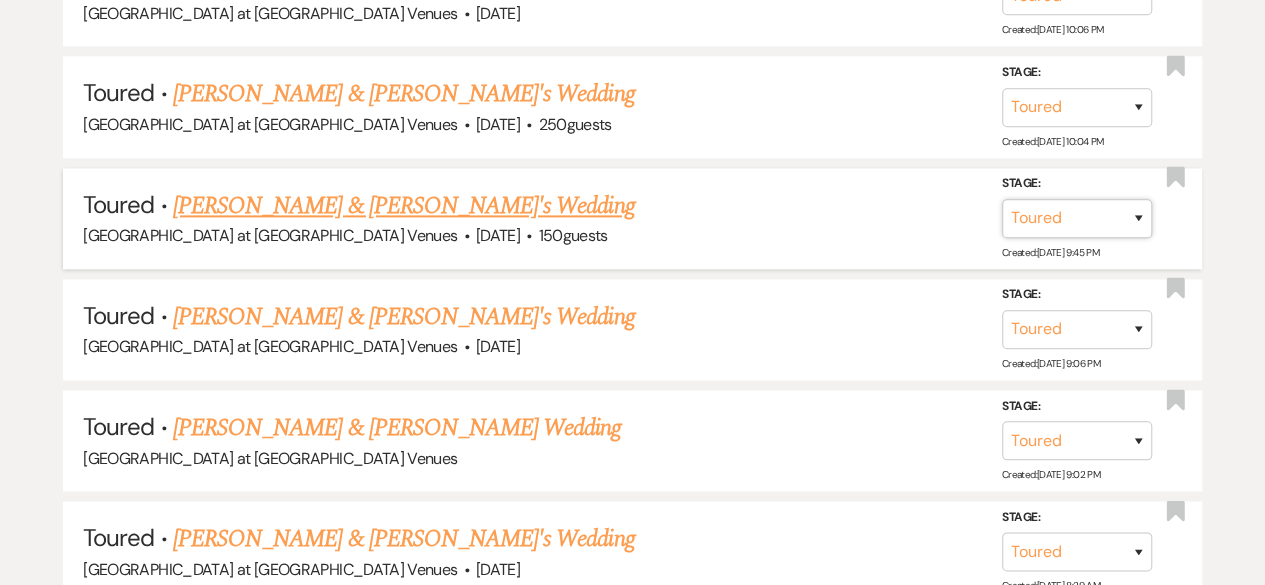 select on "8" 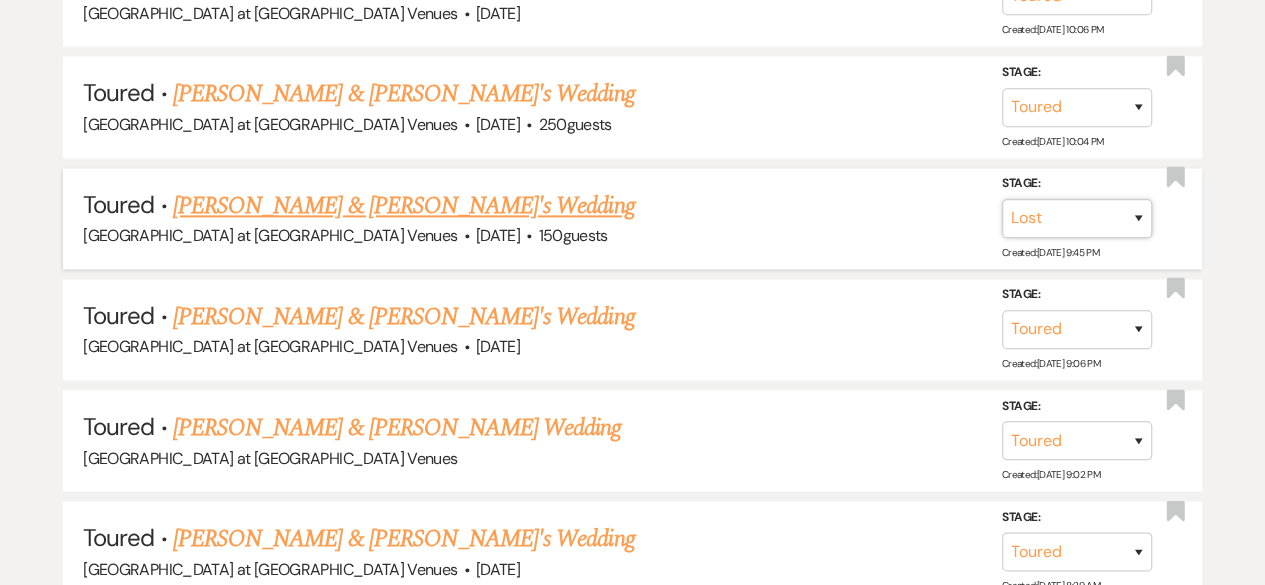 click on "Inquiry Follow Up Tour Requested Tour Confirmed Toured Proposal Sent Booked Lost" at bounding box center (1077, 218) 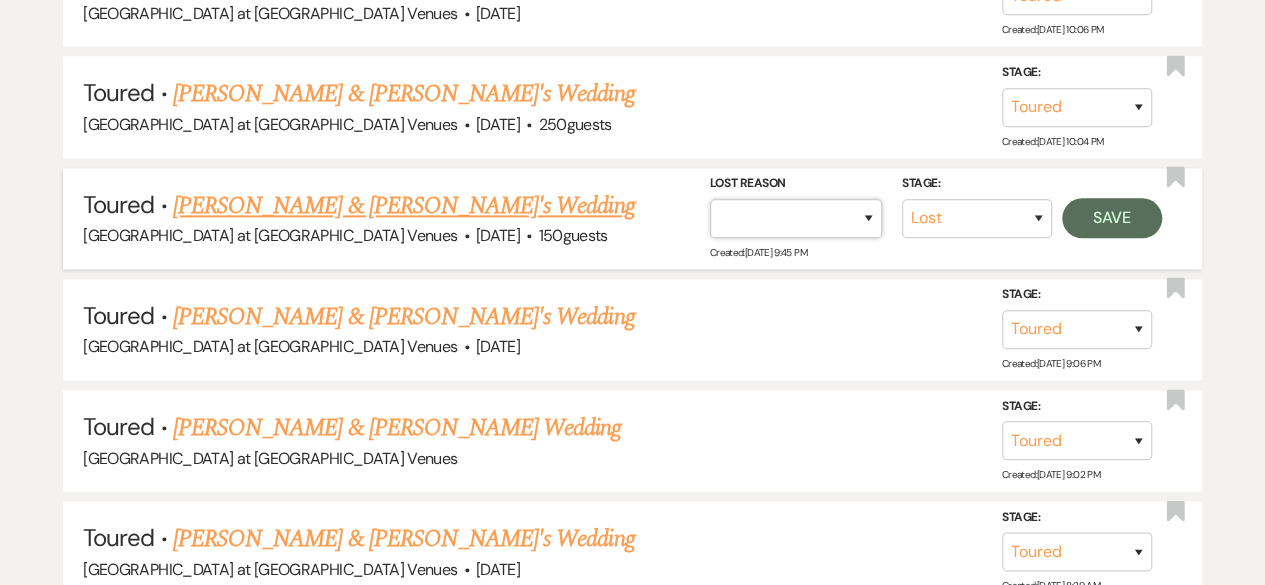 click on "Booked Elsewhere Budget Date Unavailable No Response Not a Good Match Capacity Cancelled Duplicate (hidden) Spam (hidden) Other (hidden) Other" at bounding box center (796, 218) 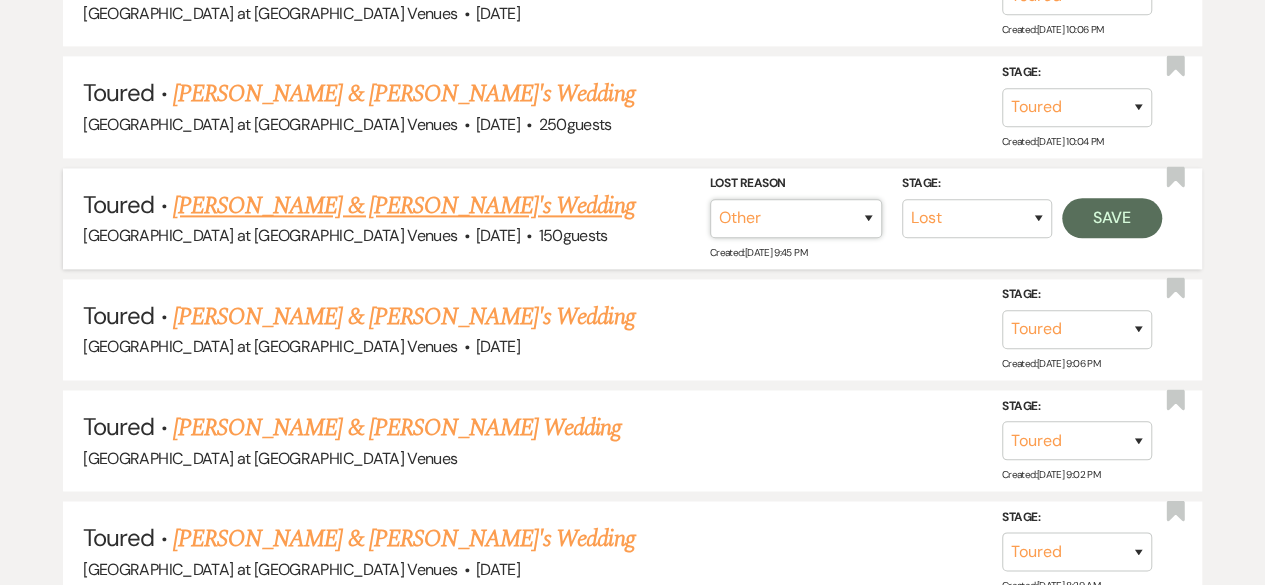 click on "Booked Elsewhere Budget Date Unavailable No Response Not a Good Match Capacity Cancelled Duplicate (hidden) Spam (hidden) Other (hidden) Other" at bounding box center (796, 218) 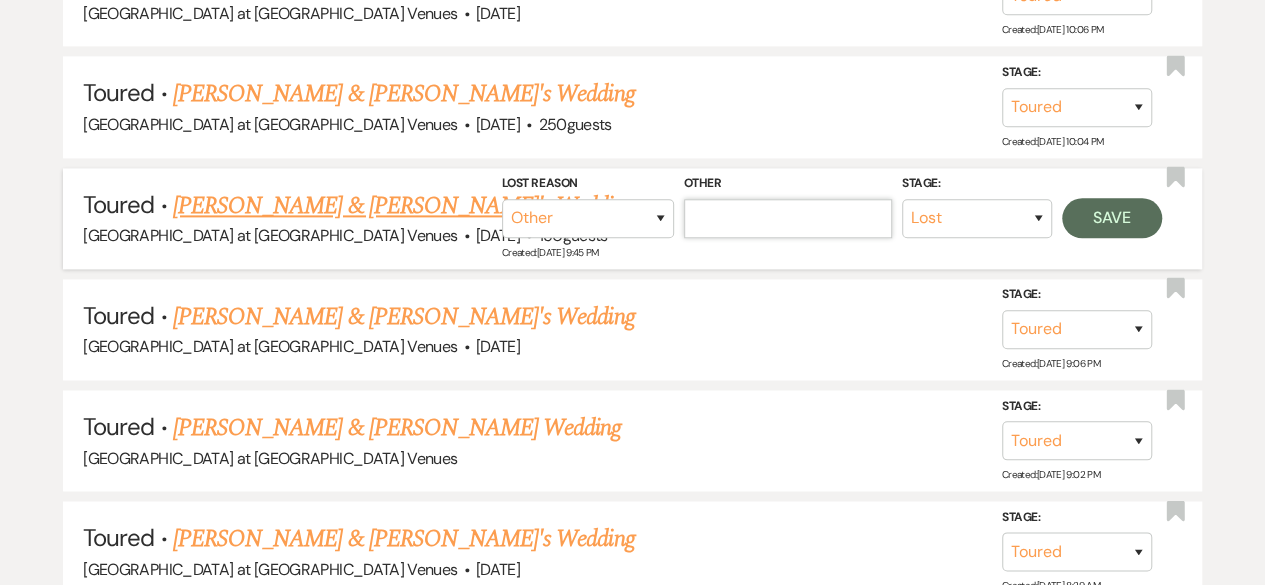 click on "Other" at bounding box center [788, 218] 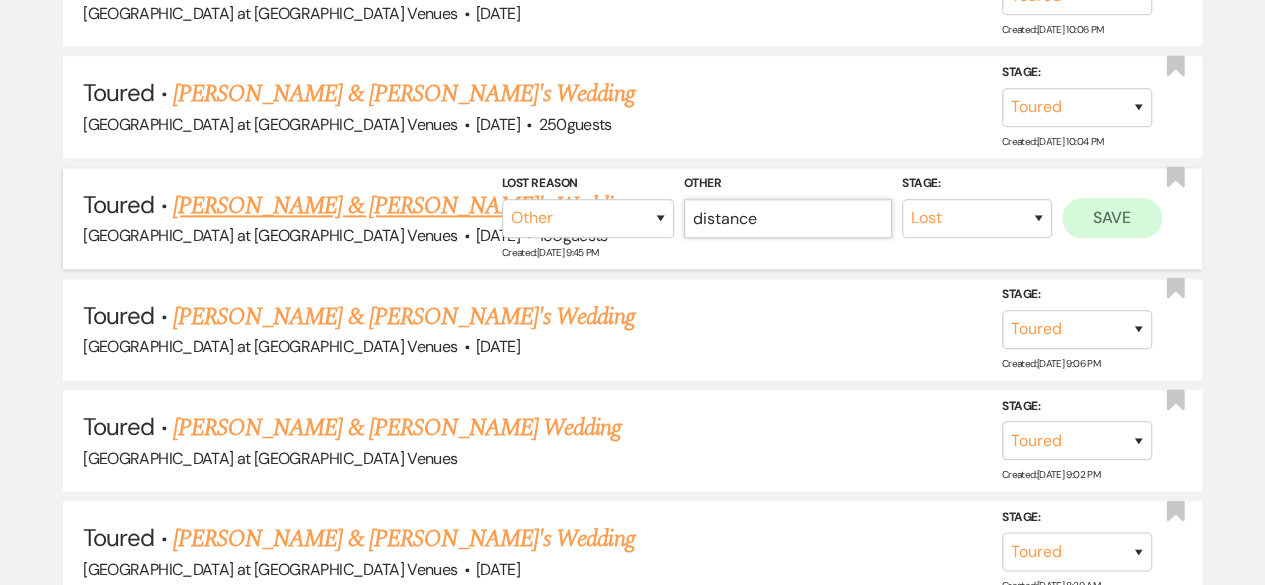 type on "distance" 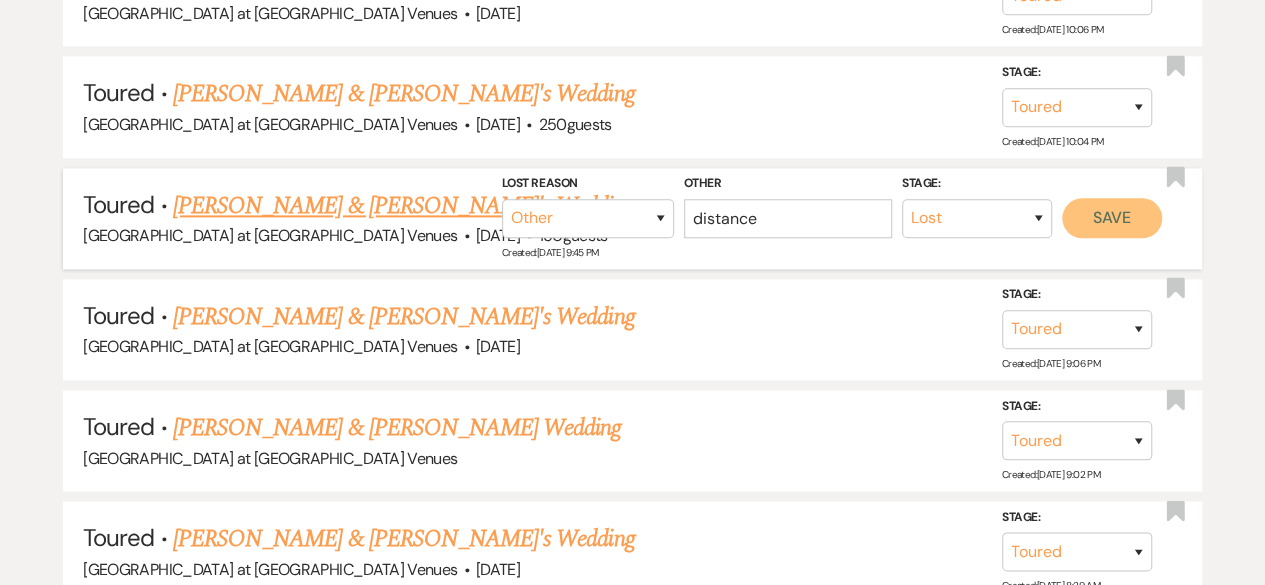 click on "Save" at bounding box center (1112, 218) 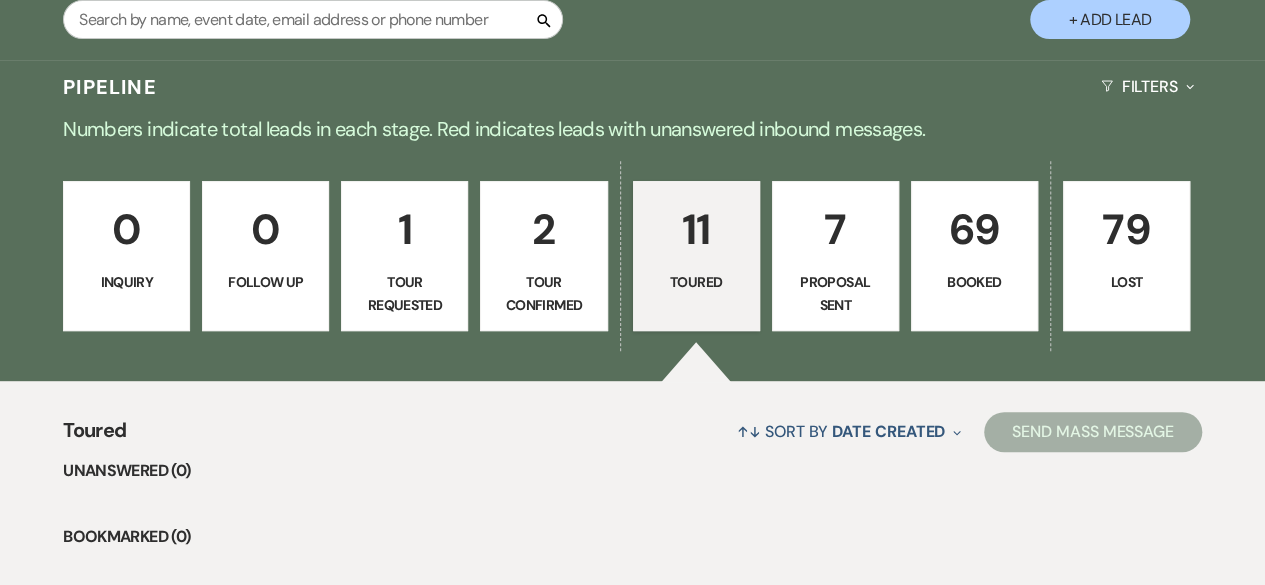 scroll, scrollTop: 390, scrollLeft: 0, axis: vertical 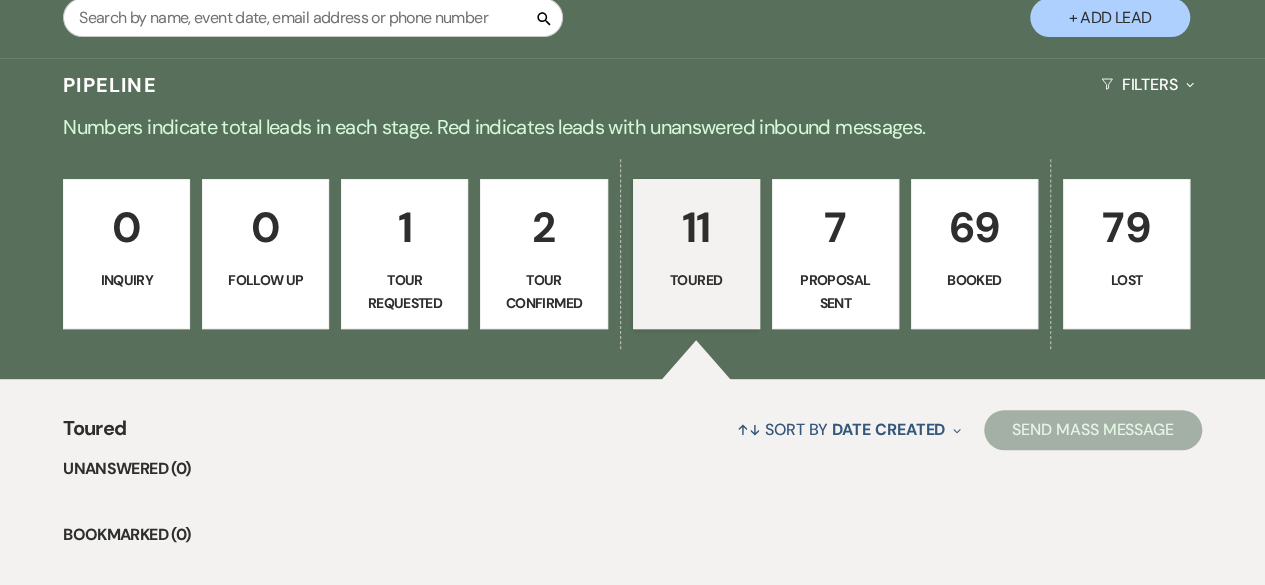 click on "2" at bounding box center [543, 227] 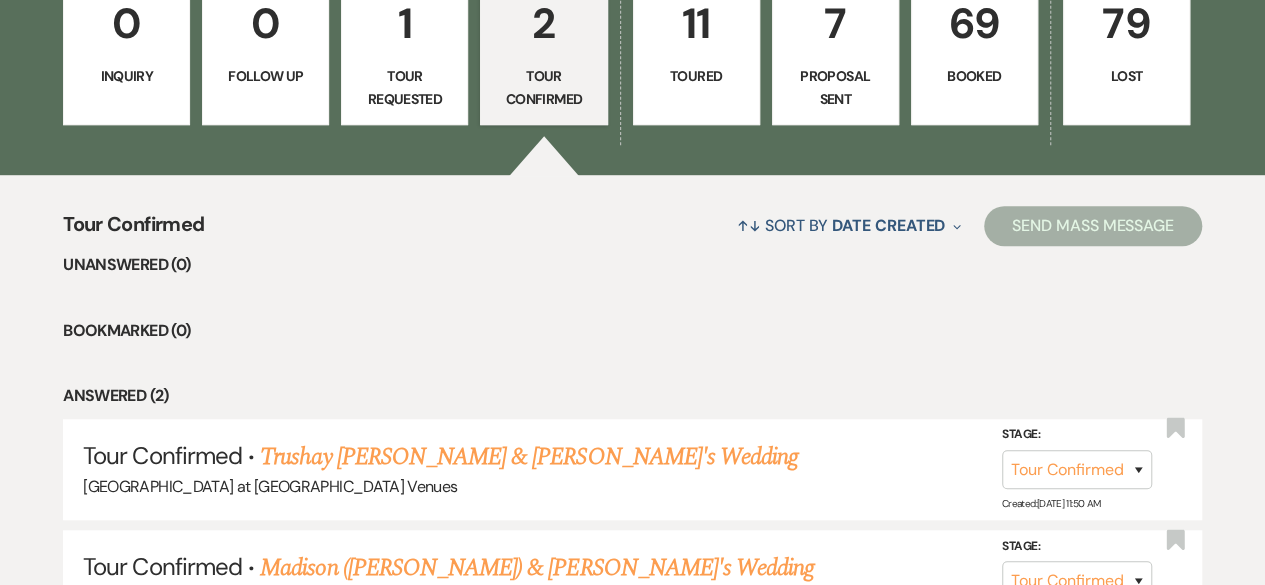 scroll, scrollTop: 800, scrollLeft: 0, axis: vertical 